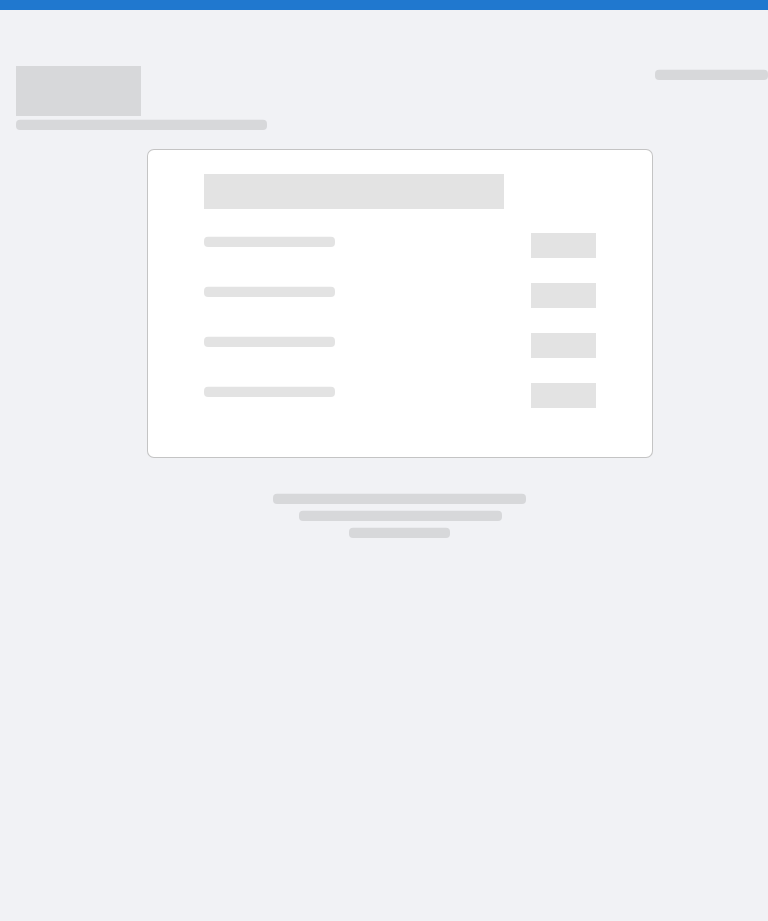 scroll, scrollTop: 0, scrollLeft: 0, axis: both 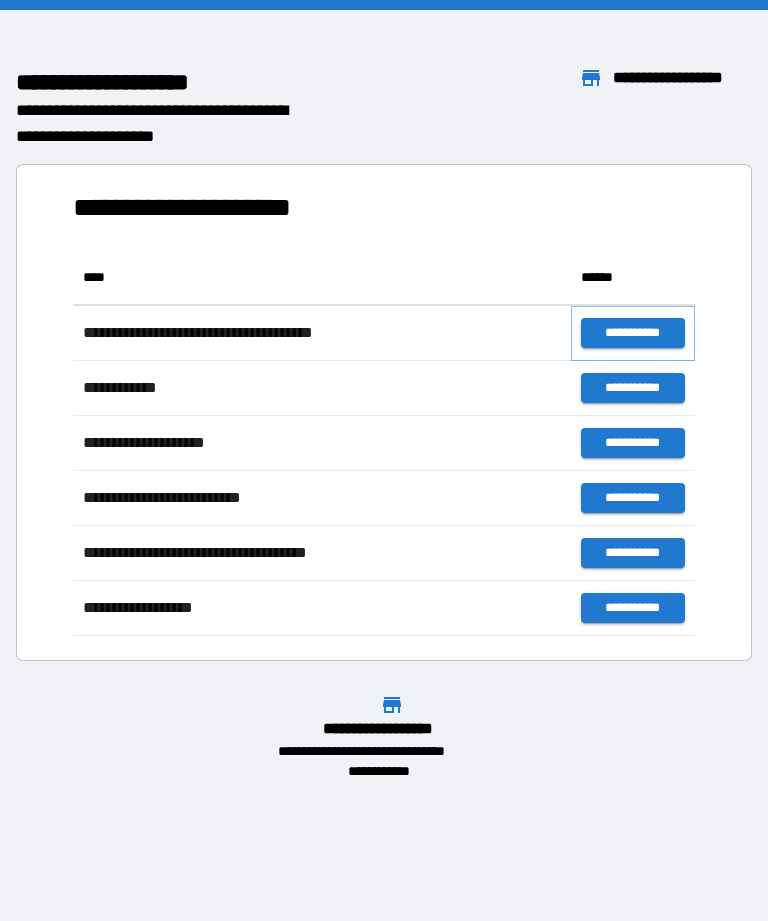 click on "**********" at bounding box center [633, 333] 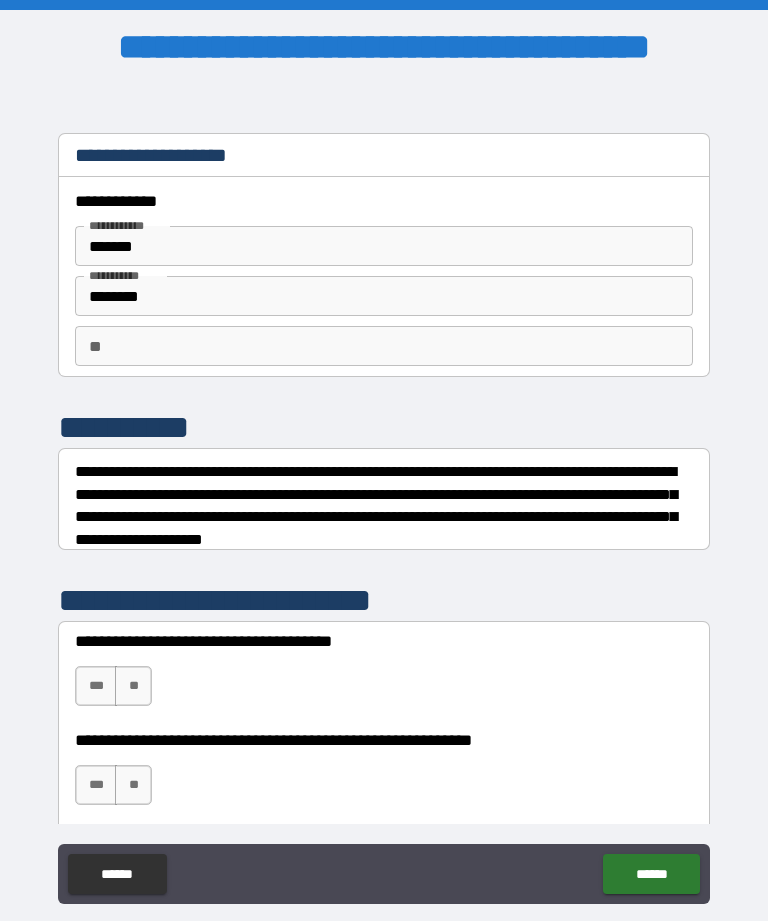 click on "**" at bounding box center [384, 346] 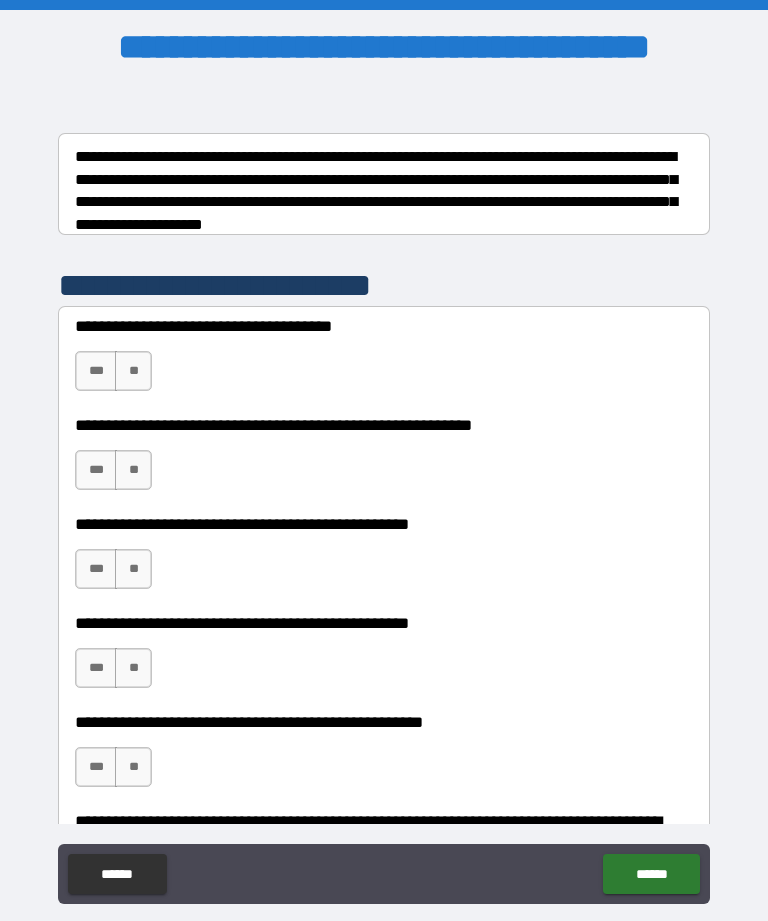 scroll, scrollTop: 316, scrollLeft: 0, axis: vertical 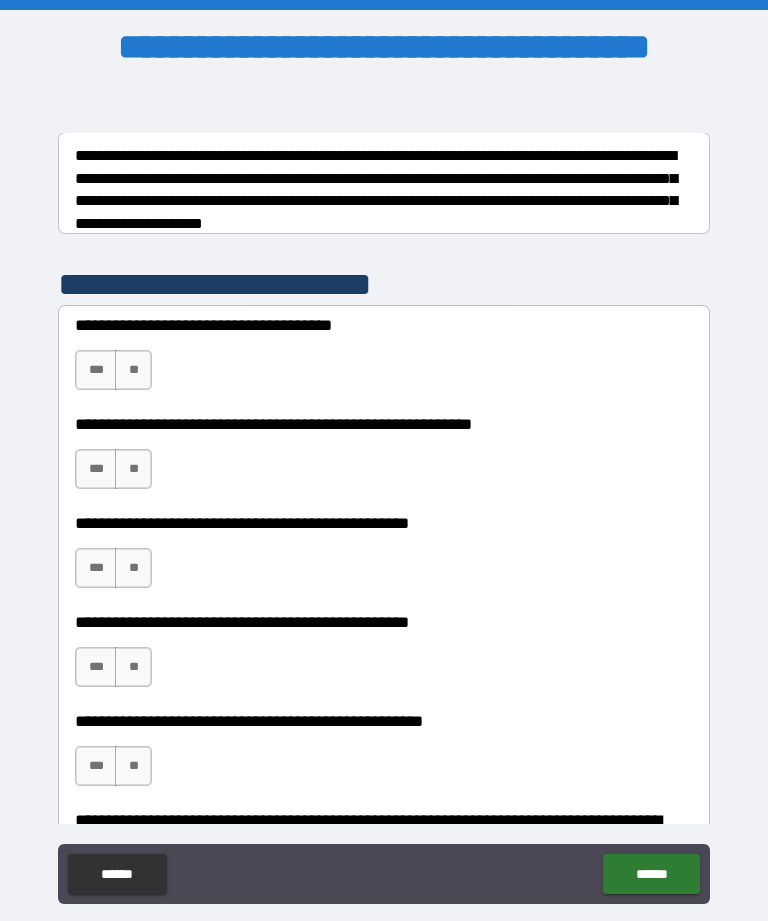 type on "*" 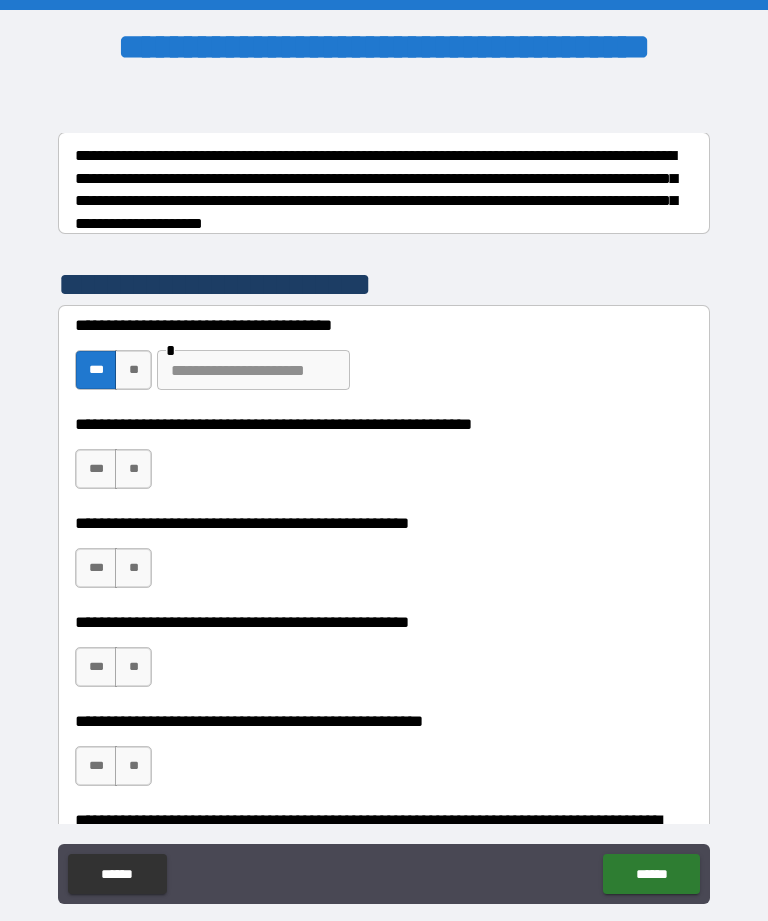 click on "**" at bounding box center (133, 370) 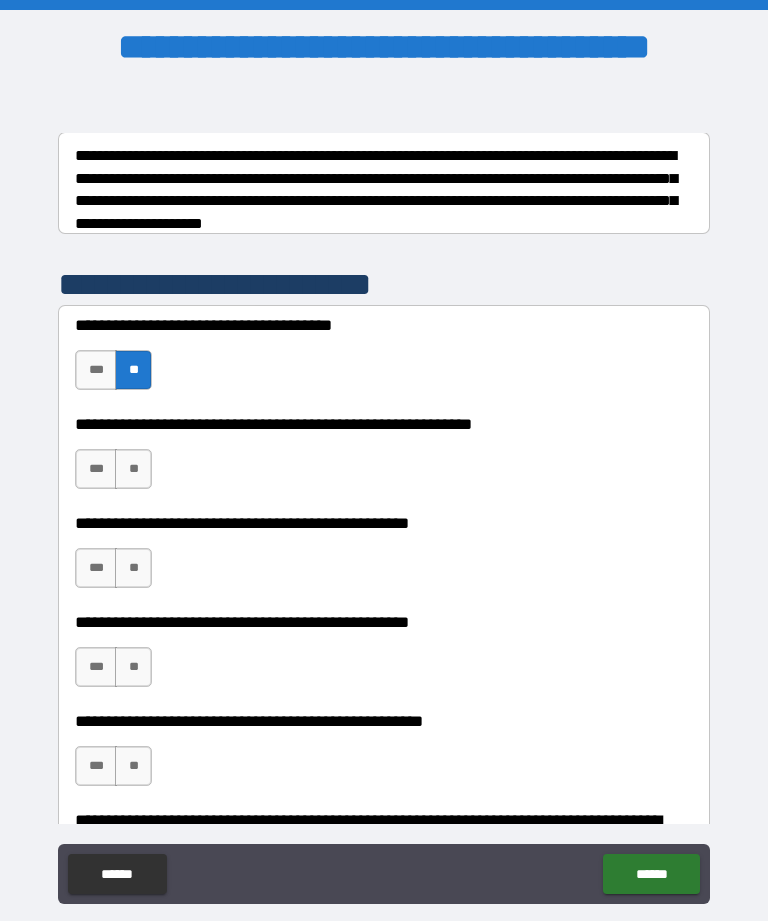 click on "***" at bounding box center [96, 469] 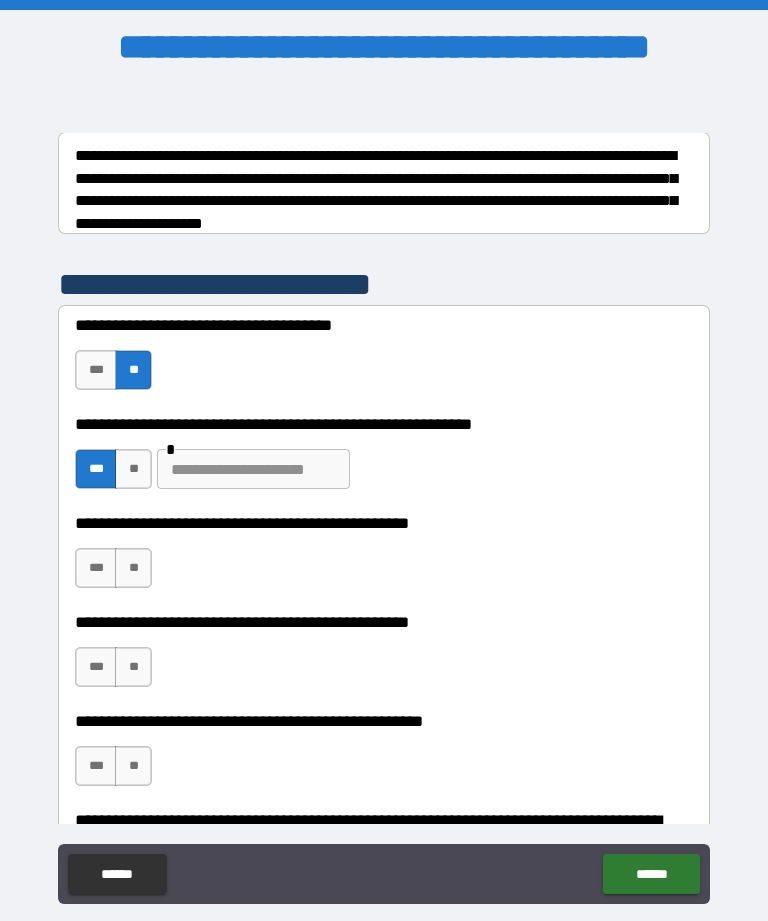 click at bounding box center (253, 469) 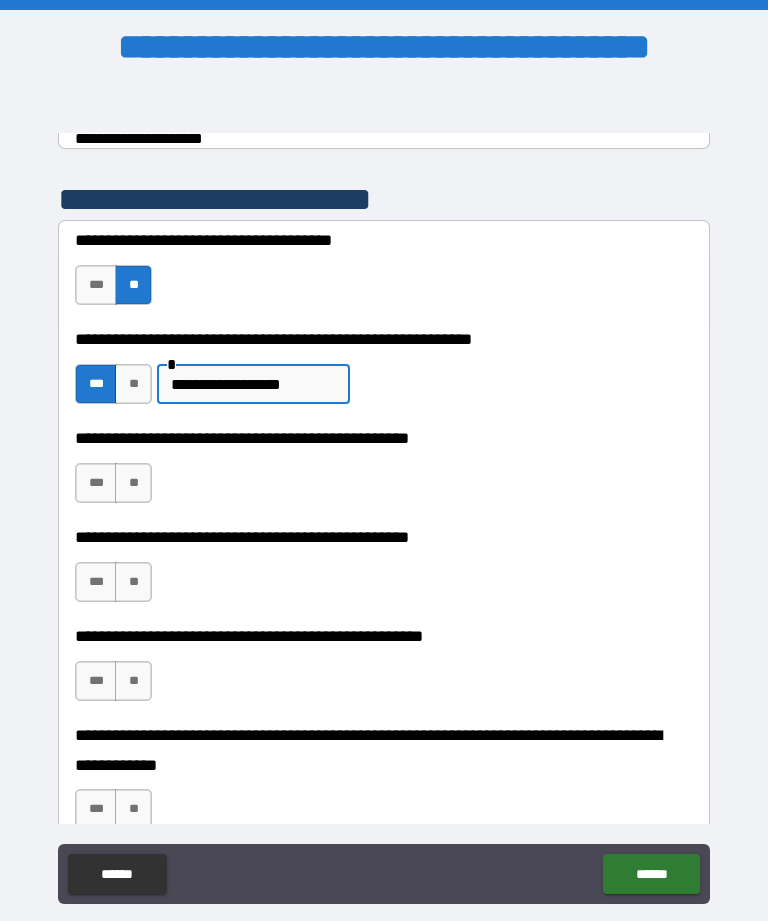 scroll, scrollTop: 404, scrollLeft: 0, axis: vertical 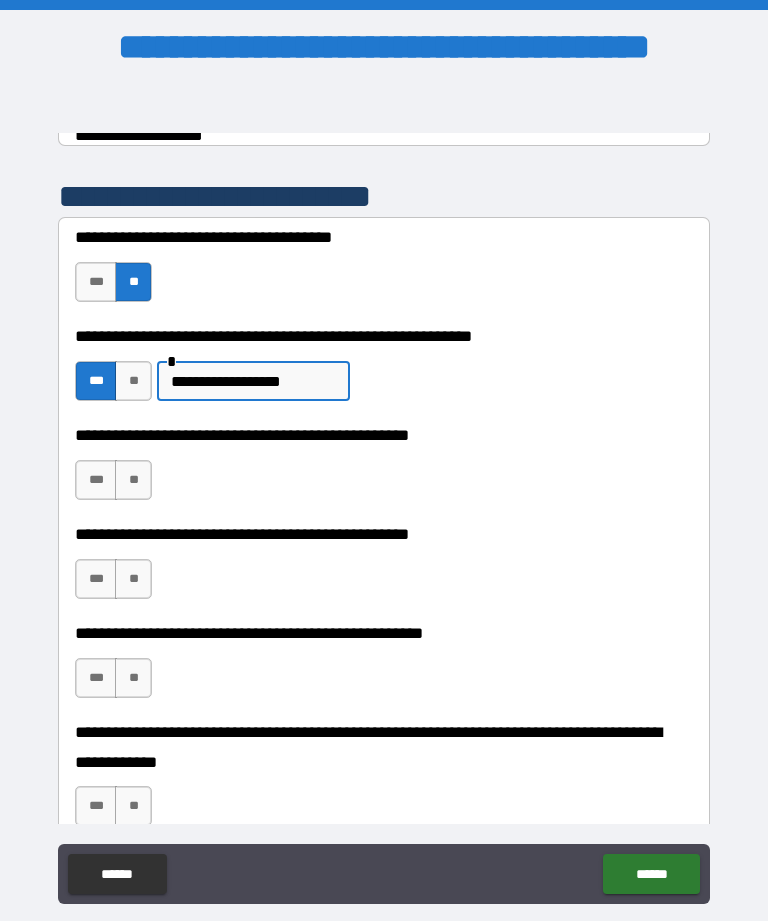 type on "**********" 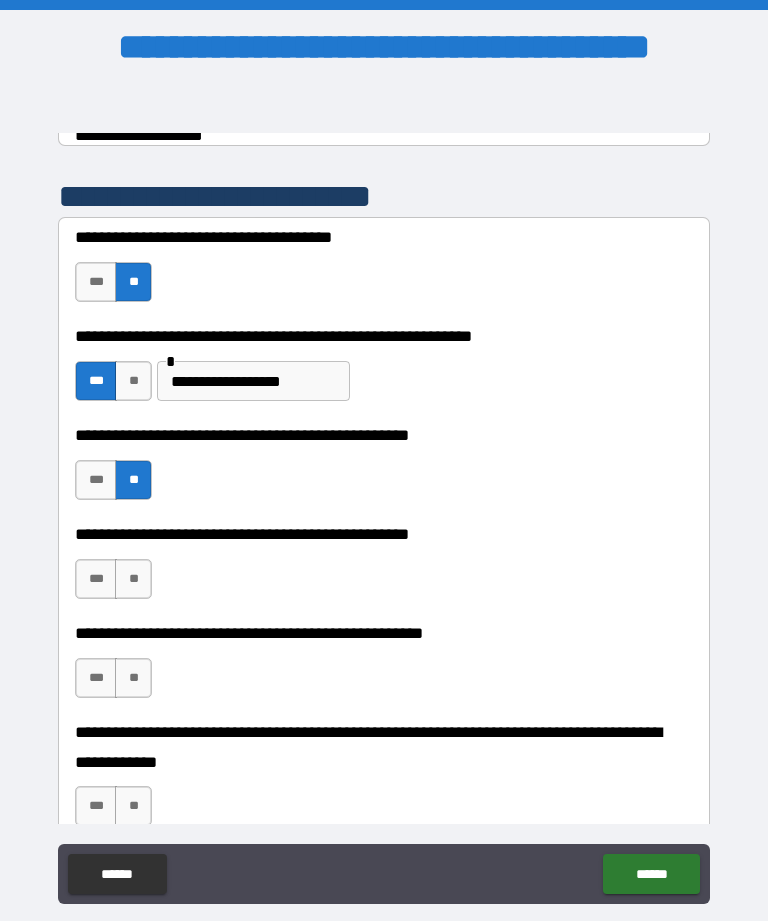 click on "**" at bounding box center (133, 579) 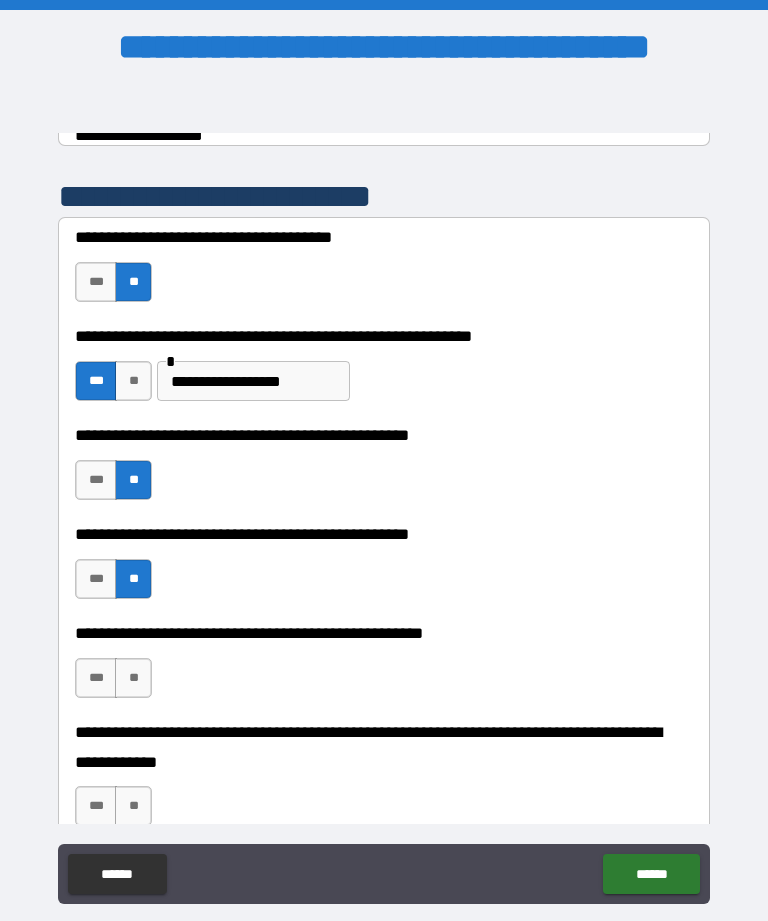 click on "**" at bounding box center (133, 678) 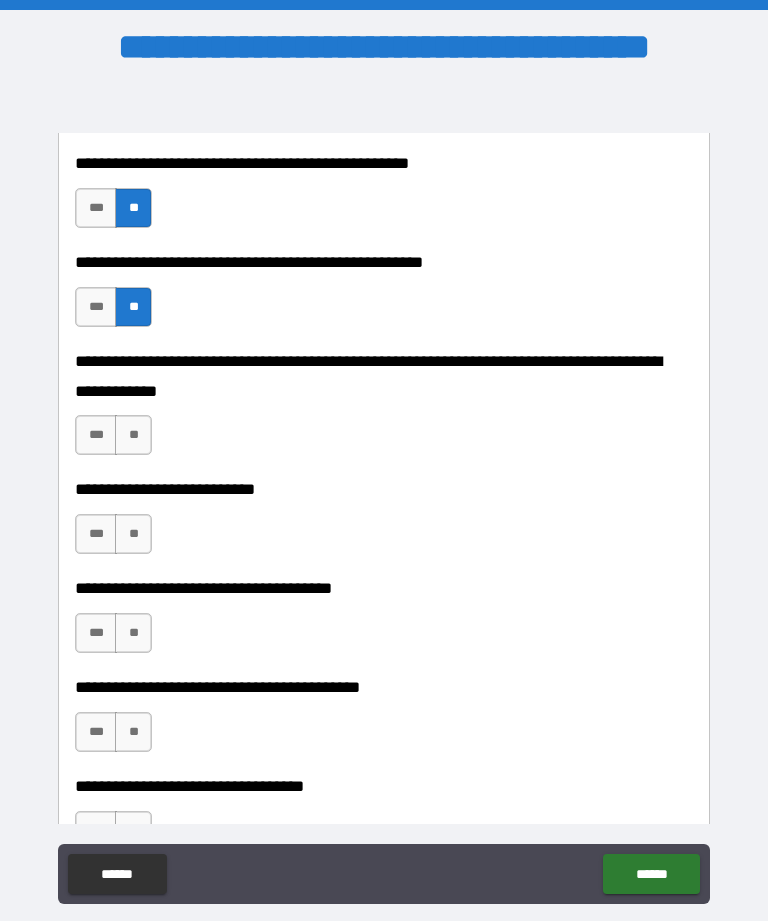scroll, scrollTop: 776, scrollLeft: 0, axis: vertical 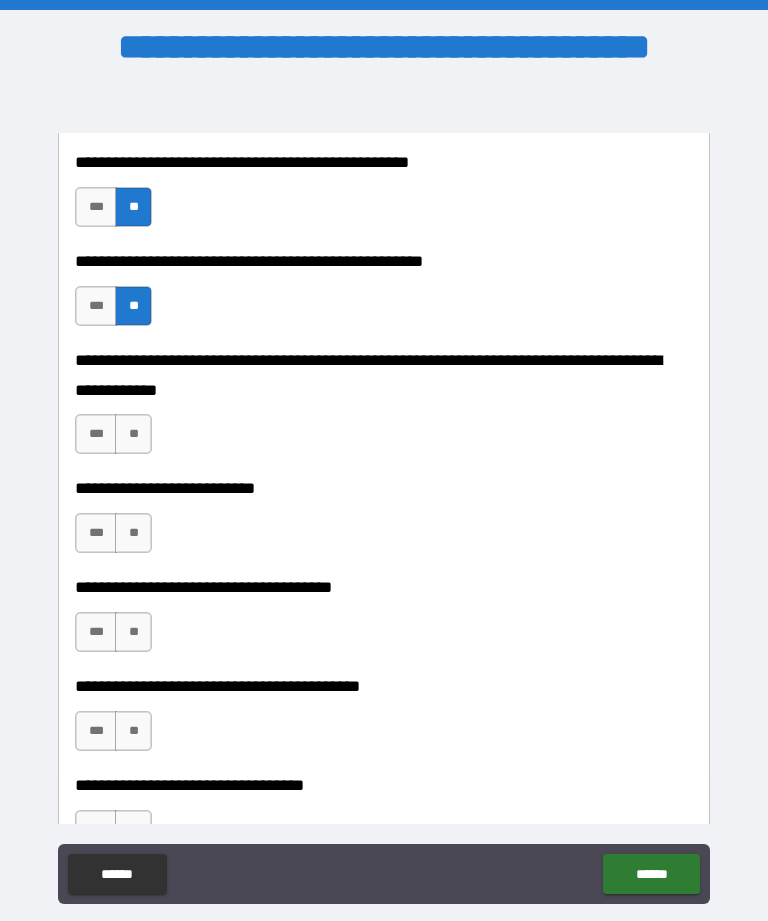 click on "**" at bounding box center [133, 434] 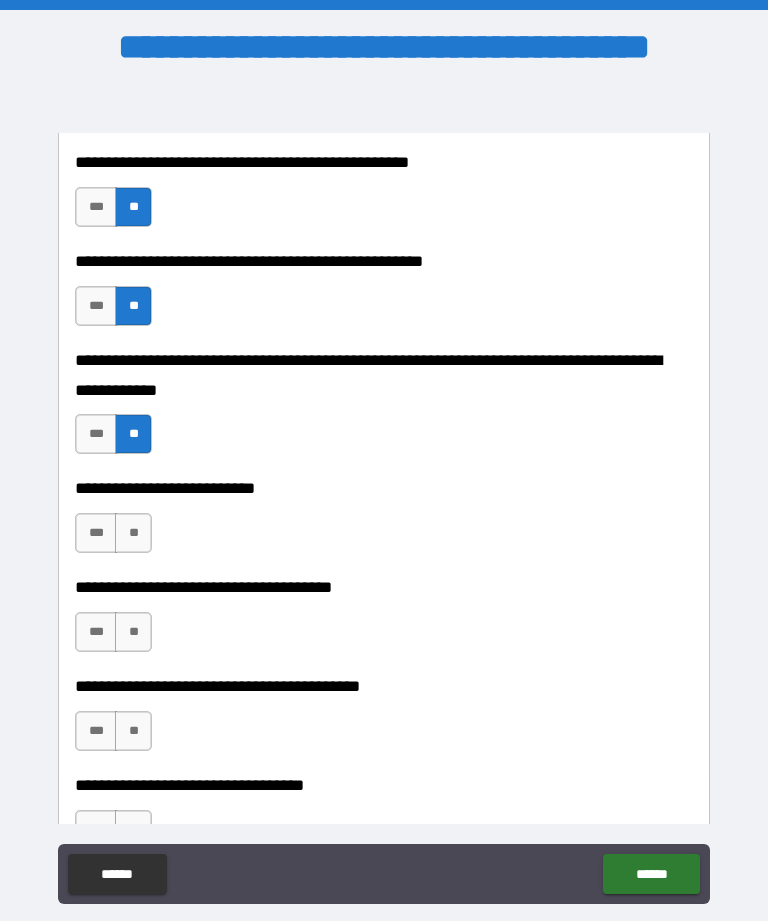click on "**" at bounding box center [133, 533] 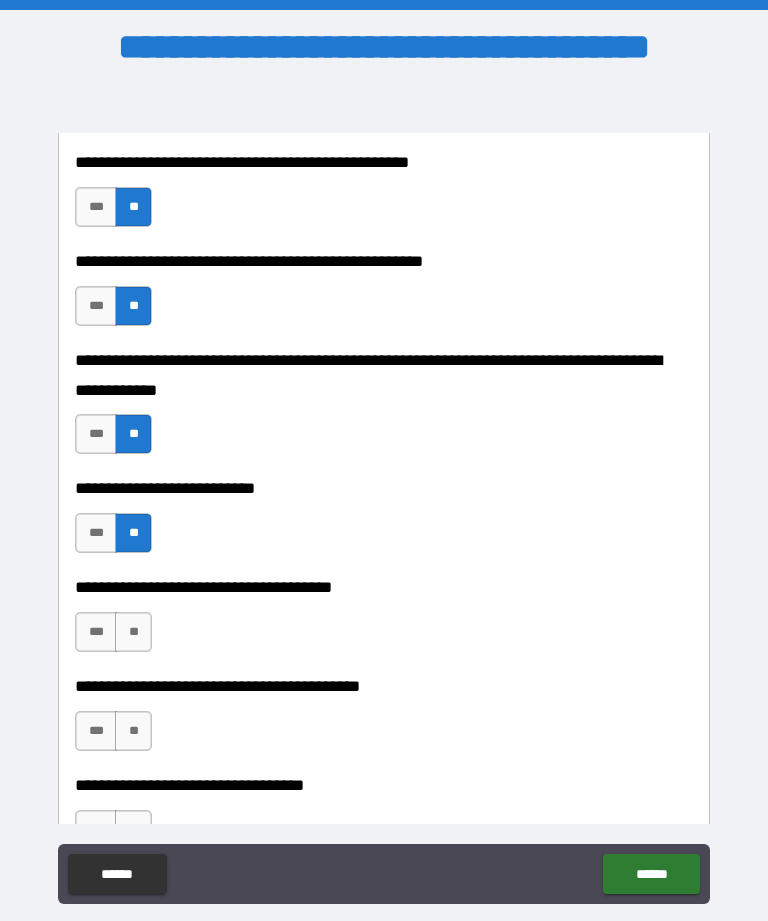 click on "**" at bounding box center (133, 632) 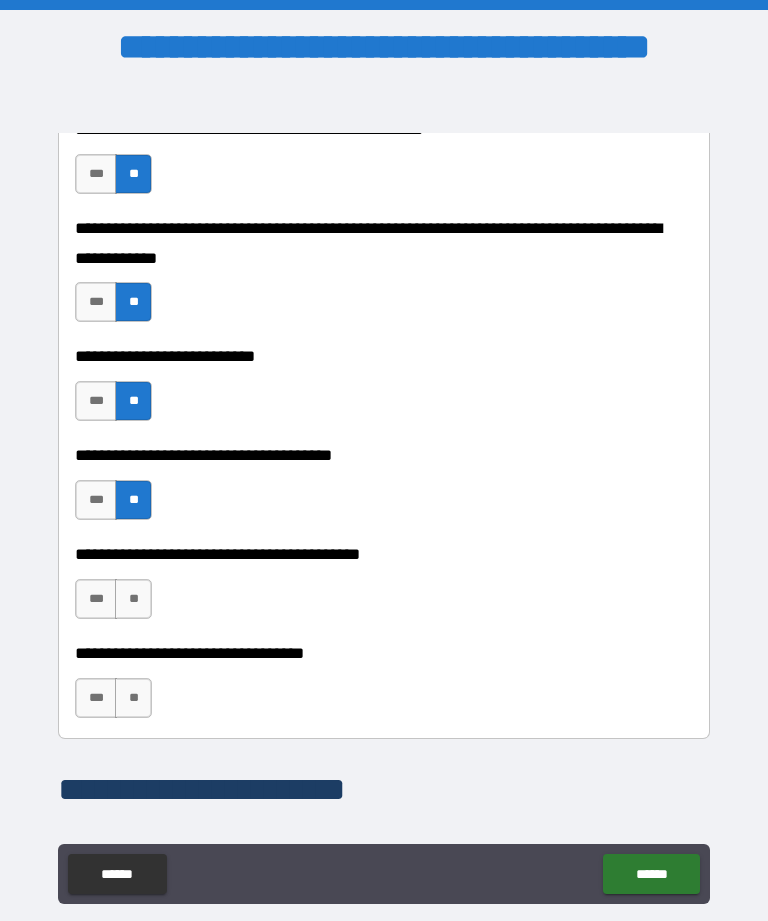 scroll, scrollTop: 920, scrollLeft: 0, axis: vertical 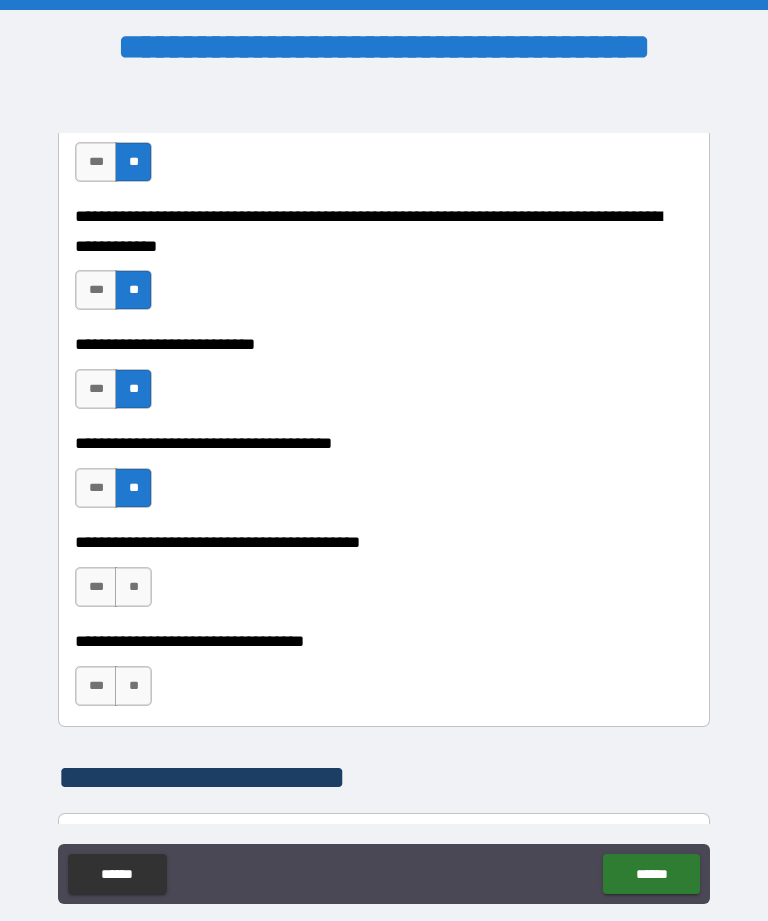 click on "**" at bounding box center [133, 587] 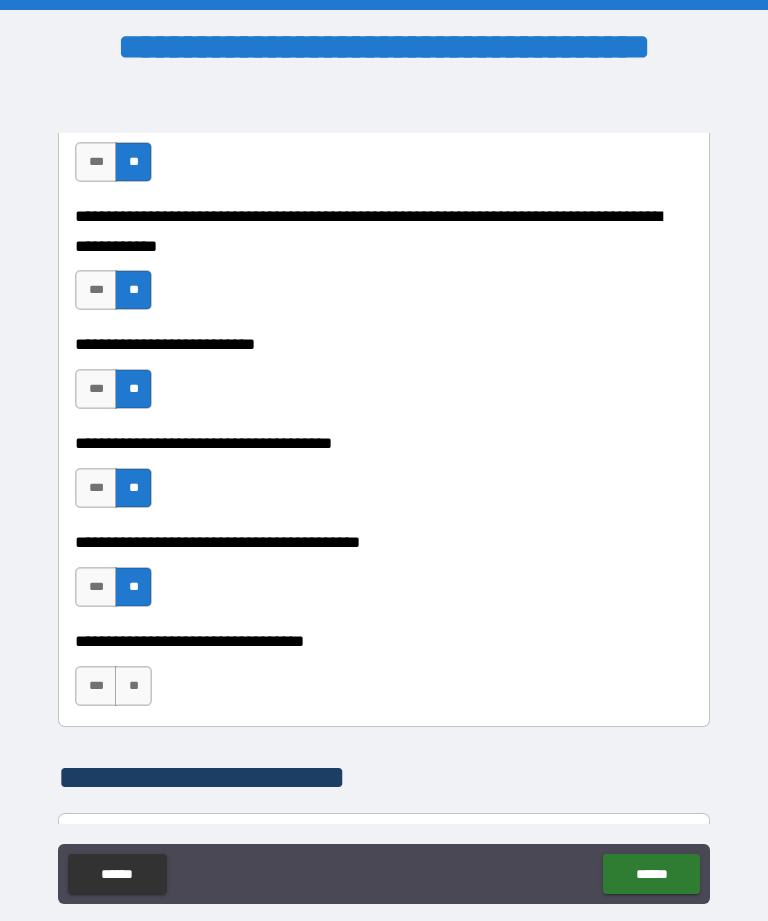 click on "**" at bounding box center [133, 686] 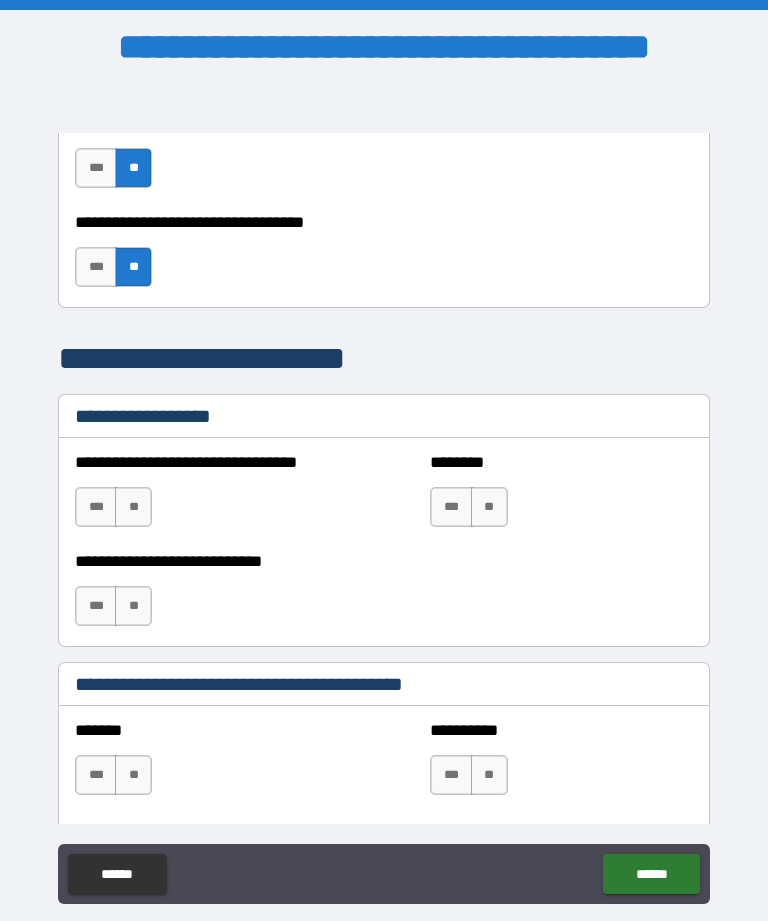 scroll, scrollTop: 1340, scrollLeft: 0, axis: vertical 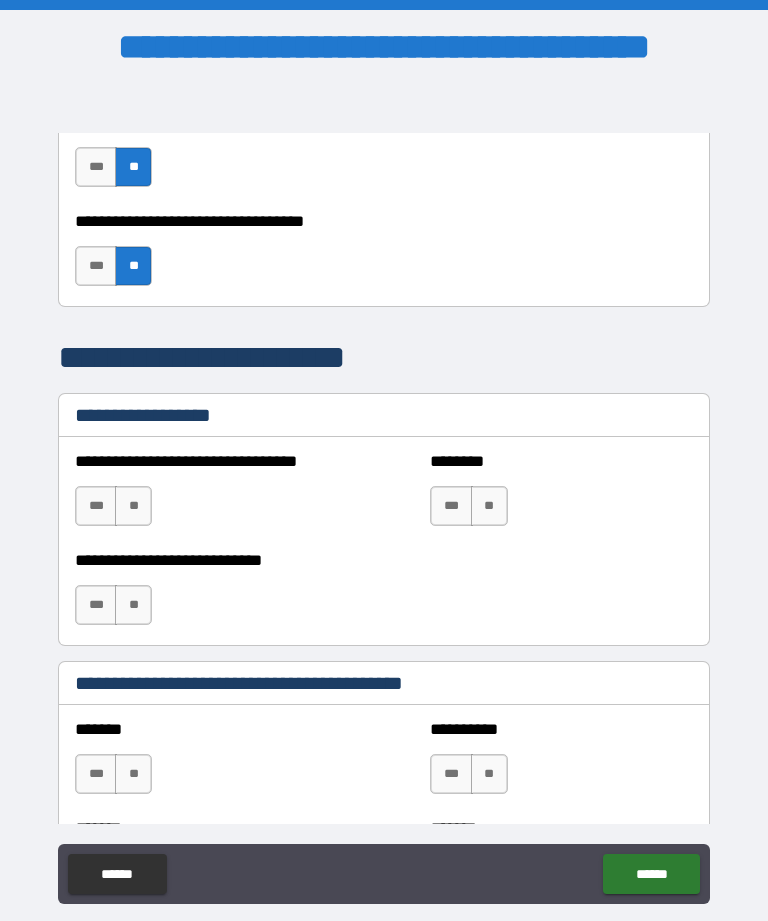 click on "**" at bounding box center [133, 506] 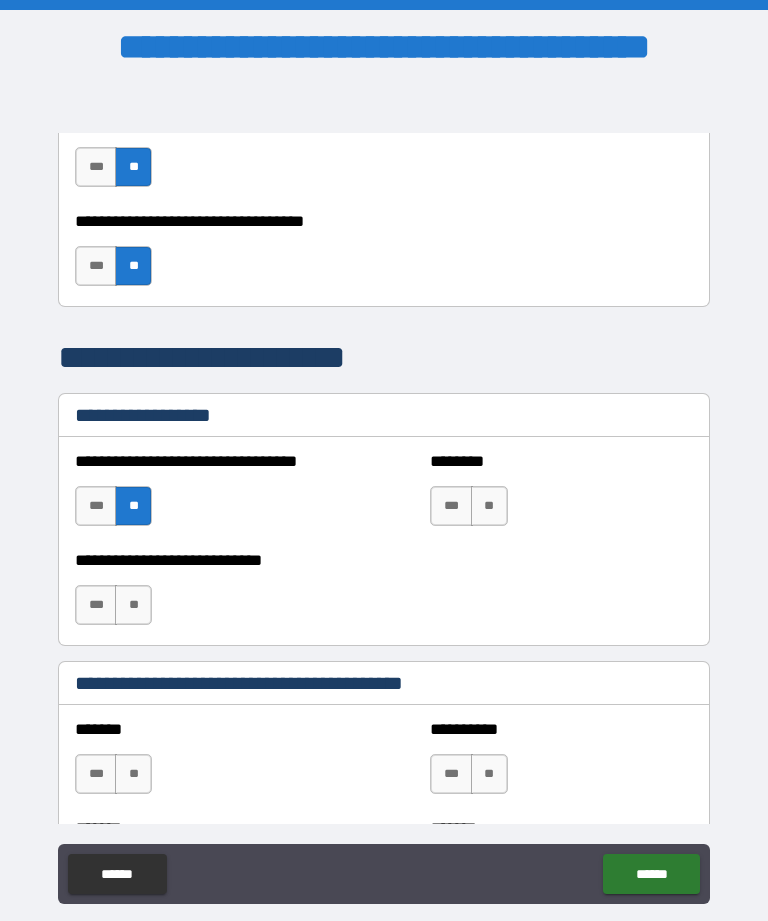 click on "**" at bounding box center [133, 605] 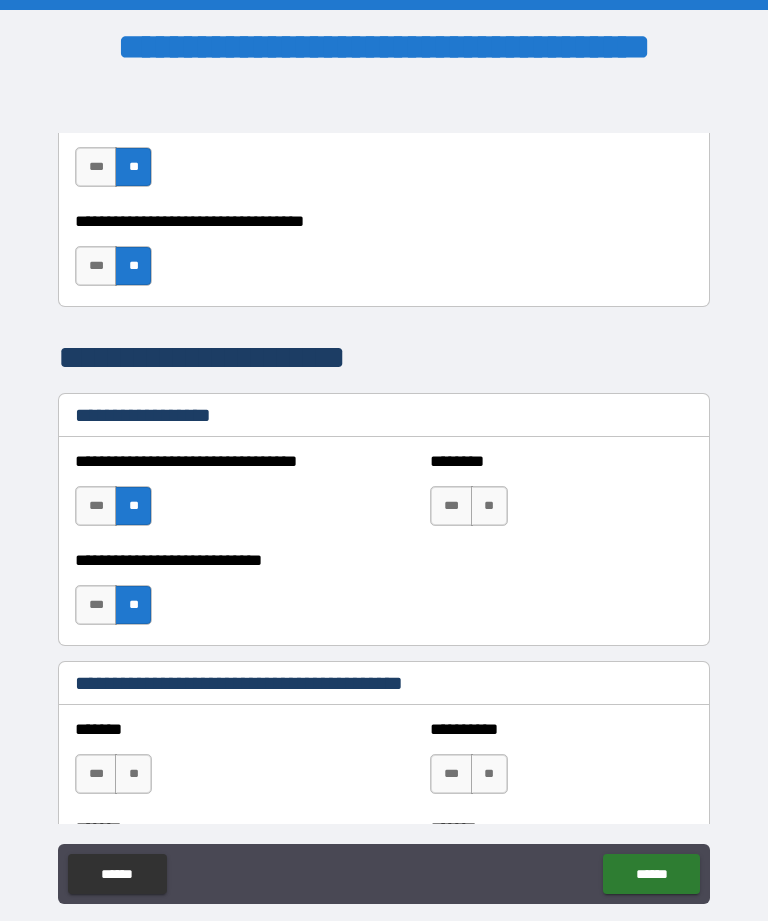 click on "**" at bounding box center (489, 506) 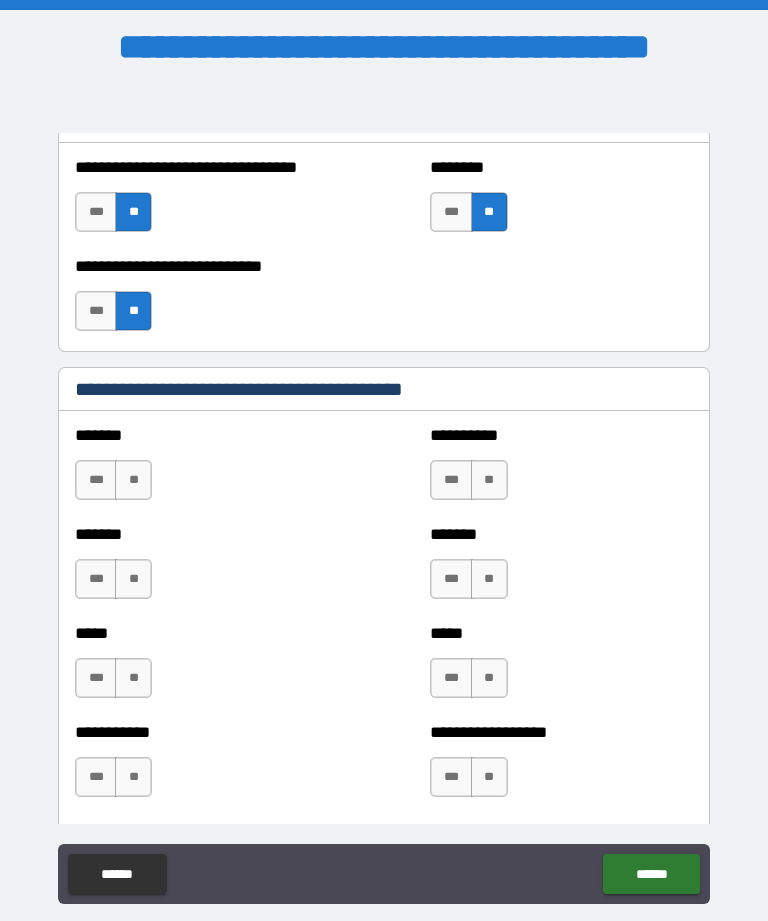scroll, scrollTop: 1634, scrollLeft: 0, axis: vertical 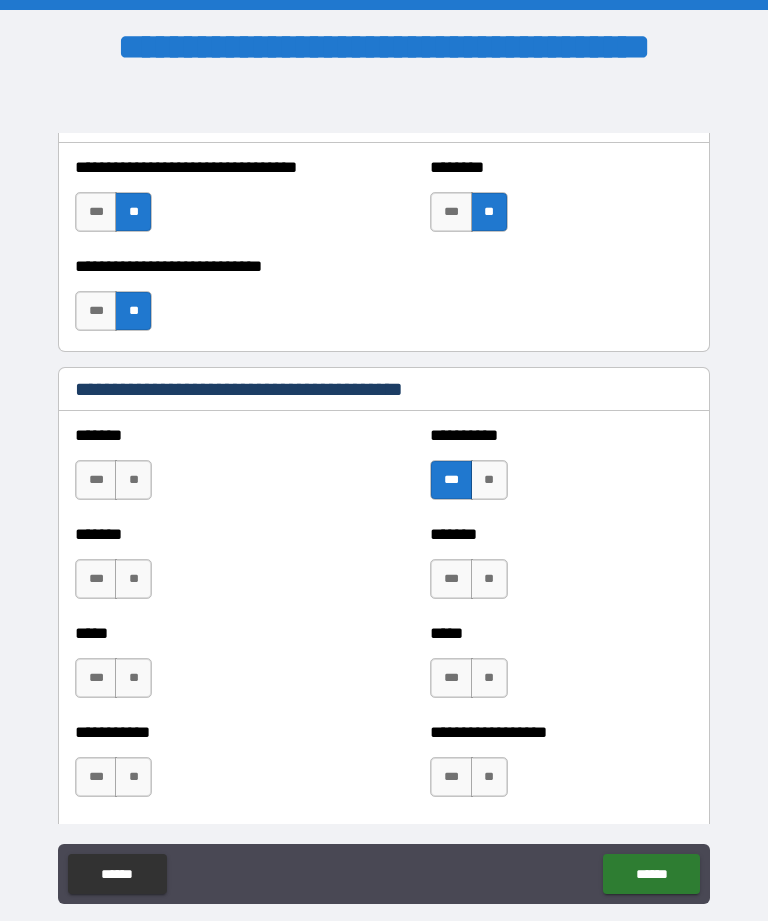 click on "**" at bounding box center (133, 480) 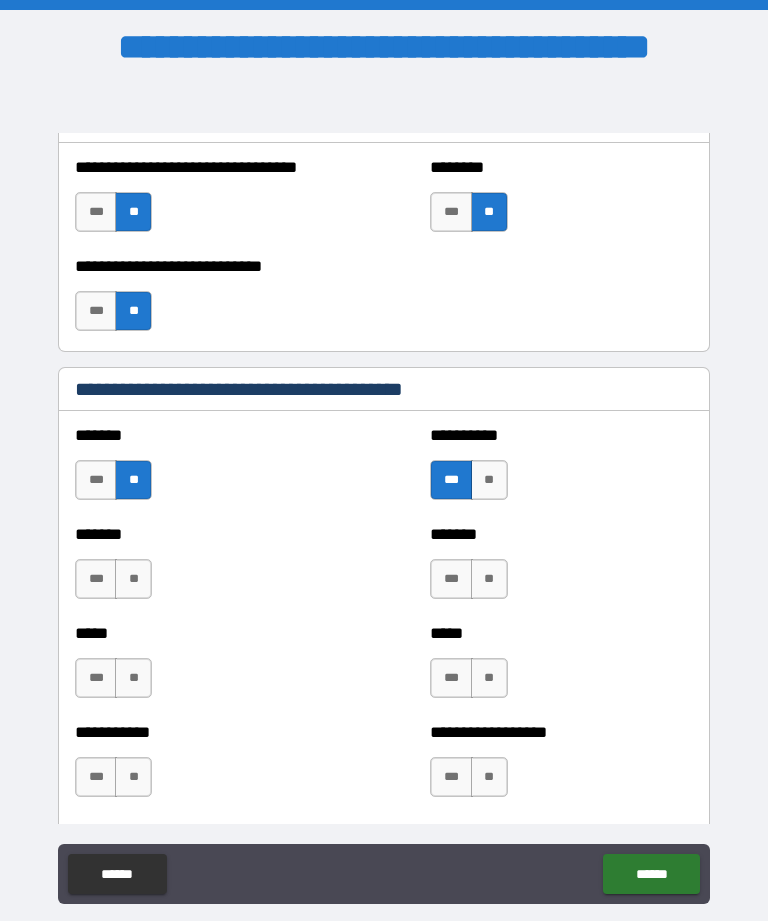 click on "**" at bounding box center (133, 579) 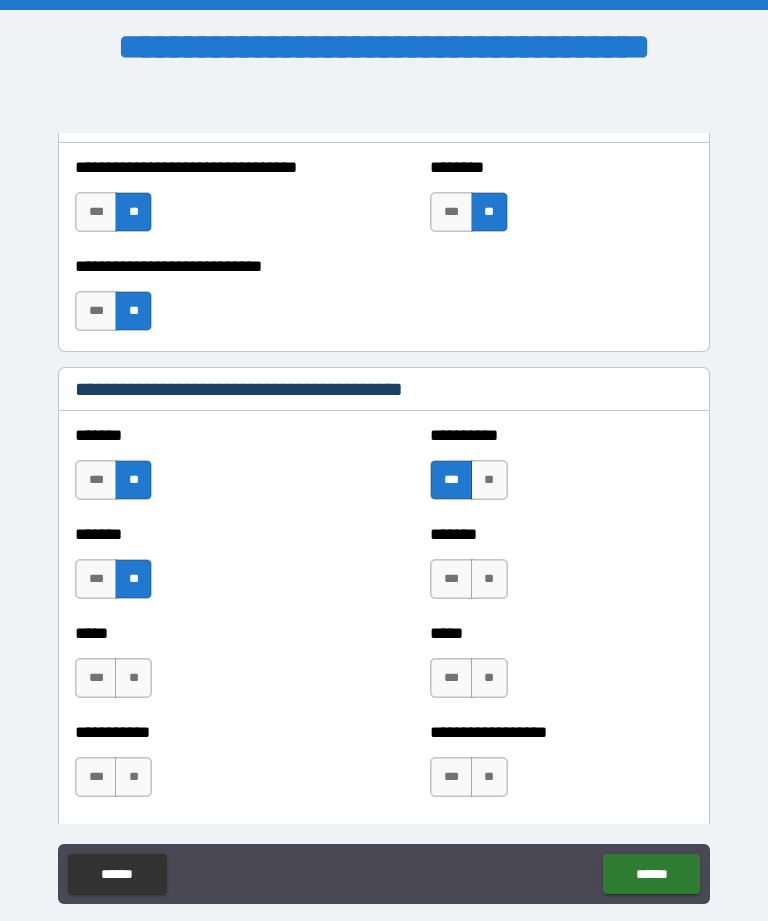 click on "**" at bounding box center [133, 678] 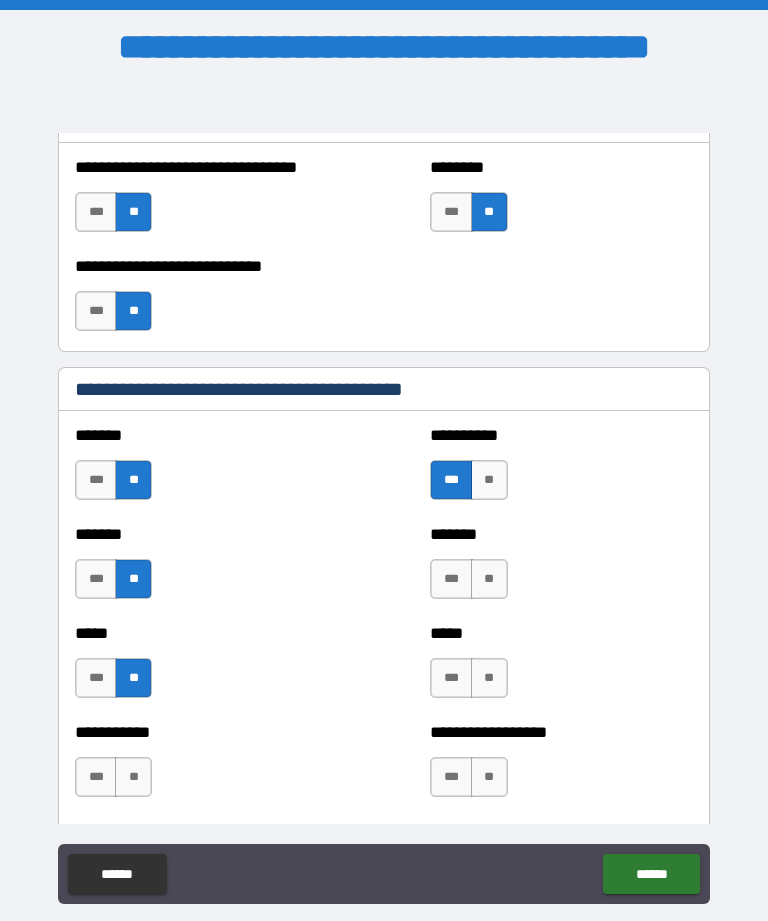 click on "**" at bounding box center [133, 777] 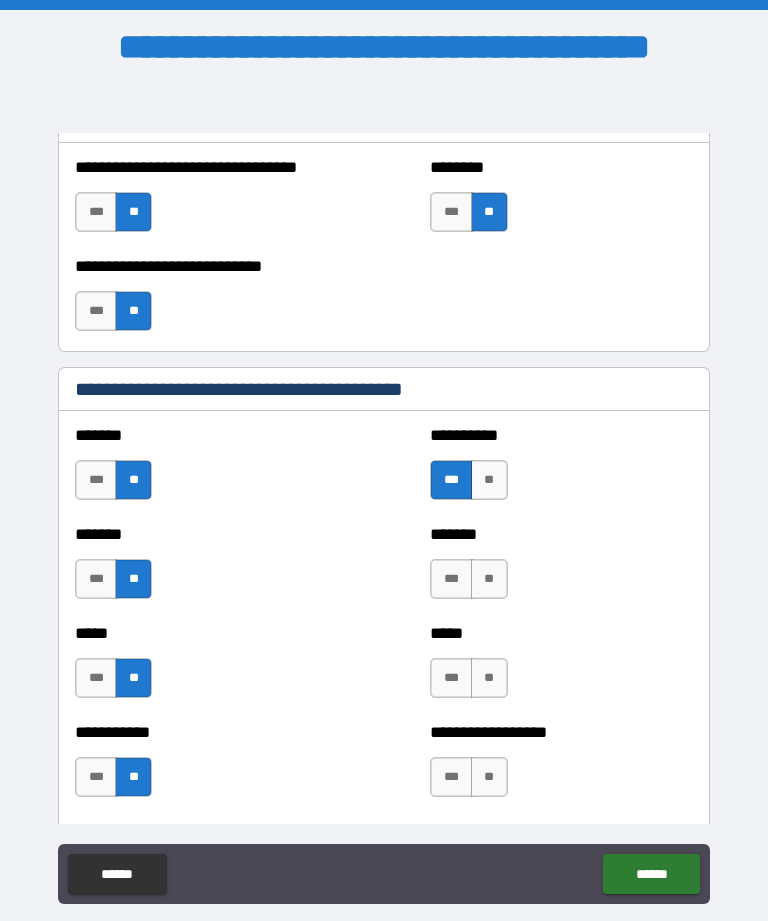 click on "**" at bounding box center (489, 579) 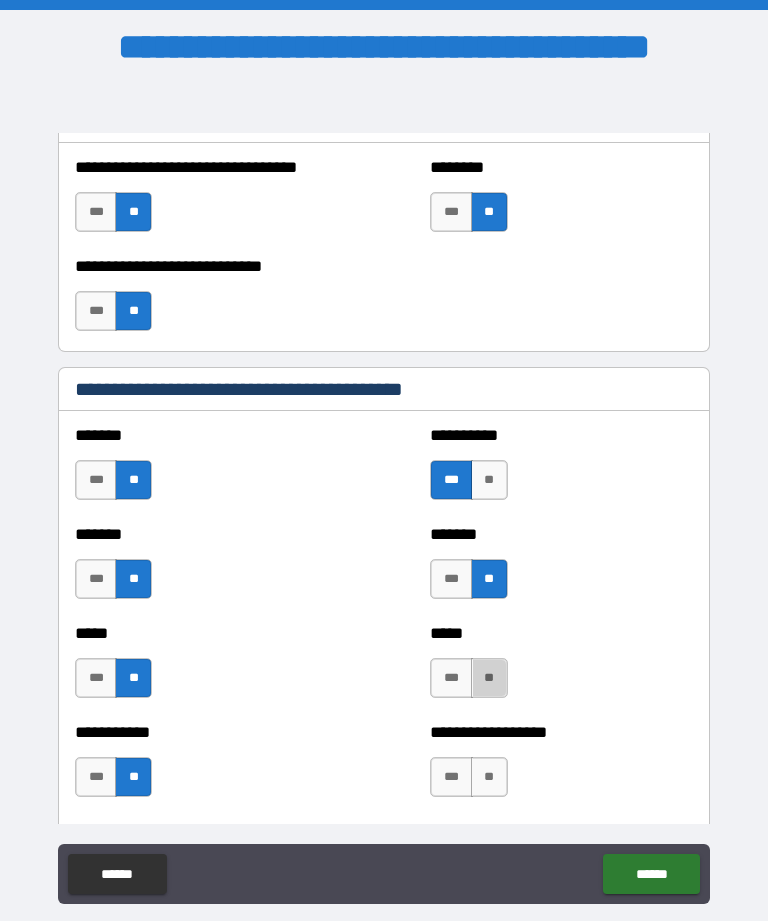click on "**" at bounding box center [489, 678] 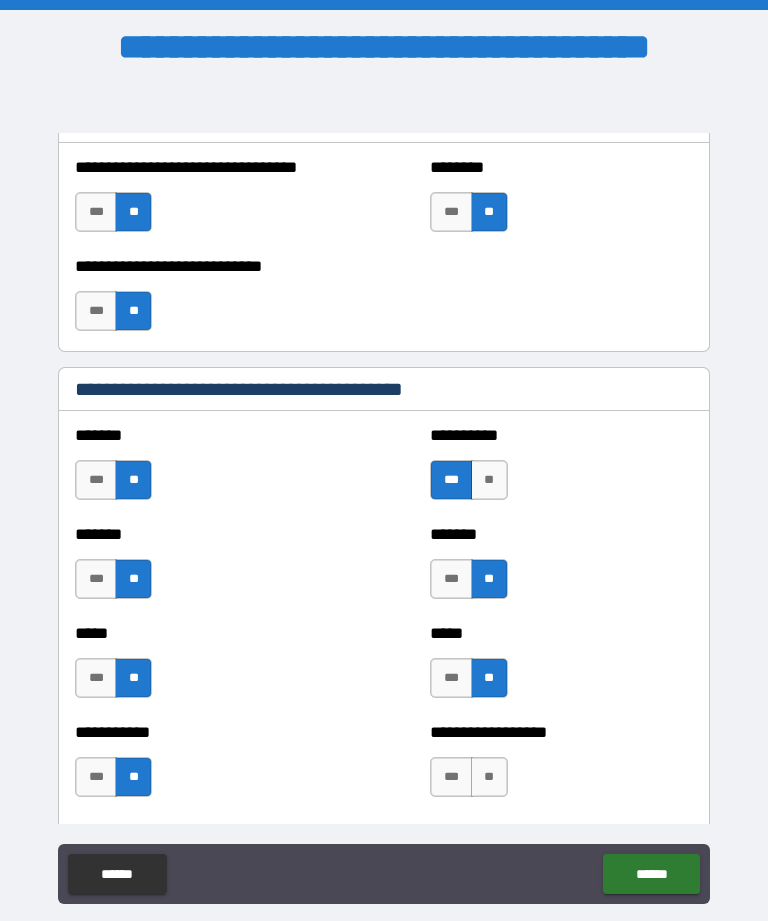 click on "**" at bounding box center [489, 777] 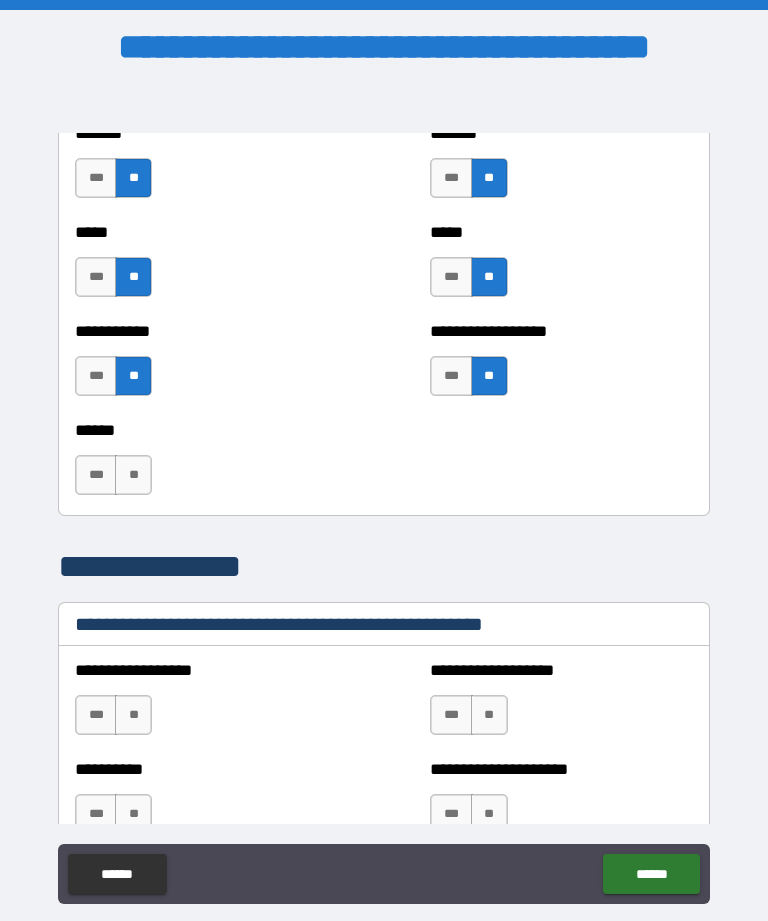 scroll, scrollTop: 2035, scrollLeft: 0, axis: vertical 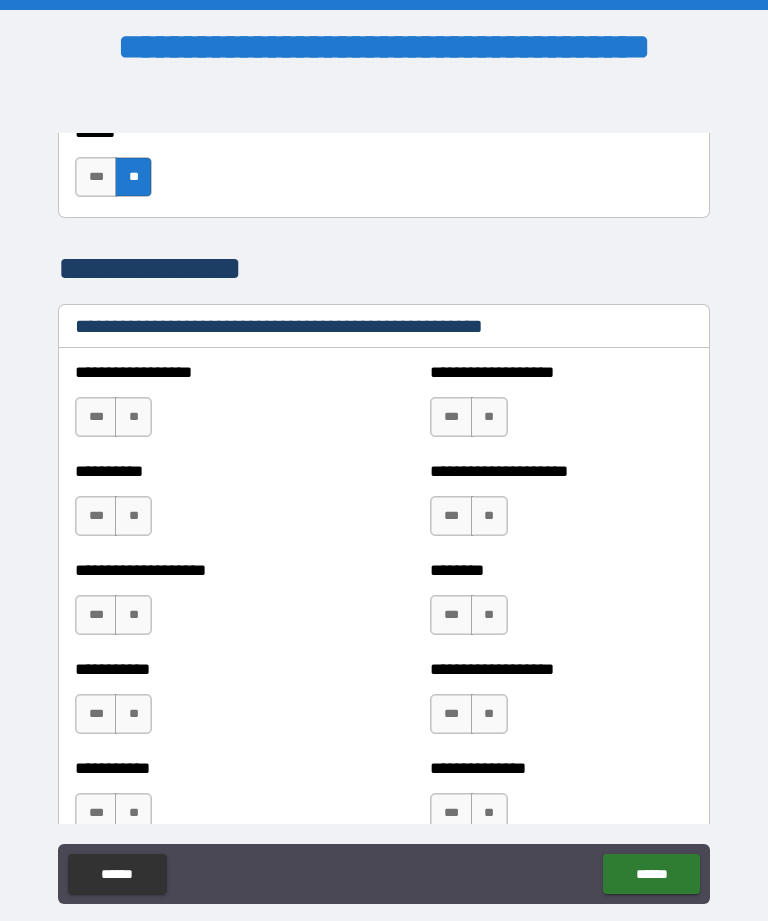click on "**" at bounding box center (133, 417) 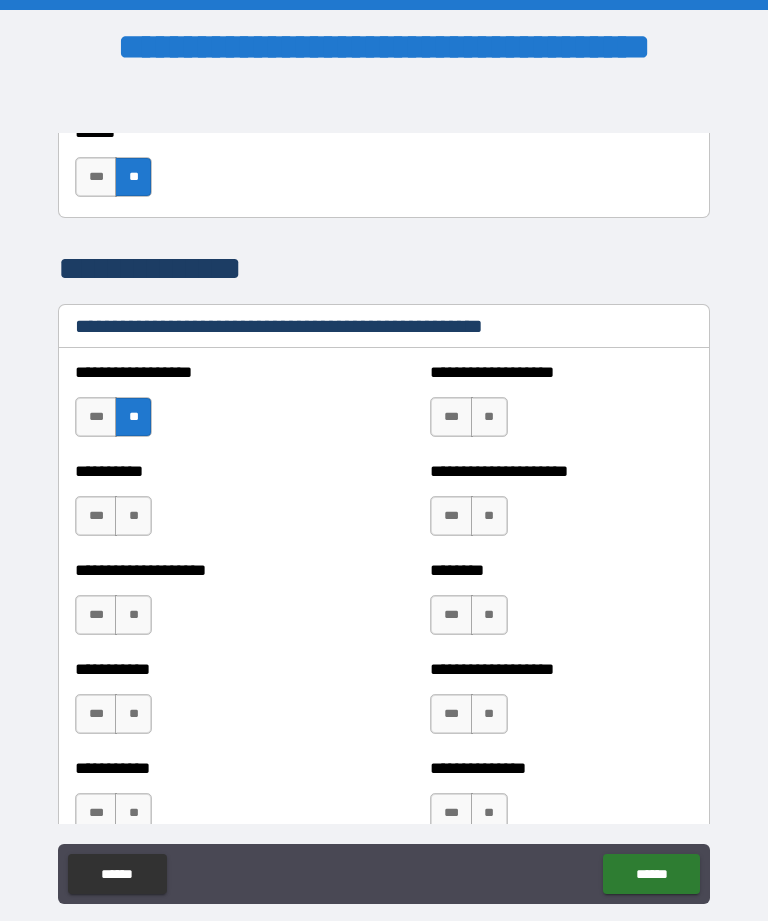 click on "**" at bounding box center (133, 516) 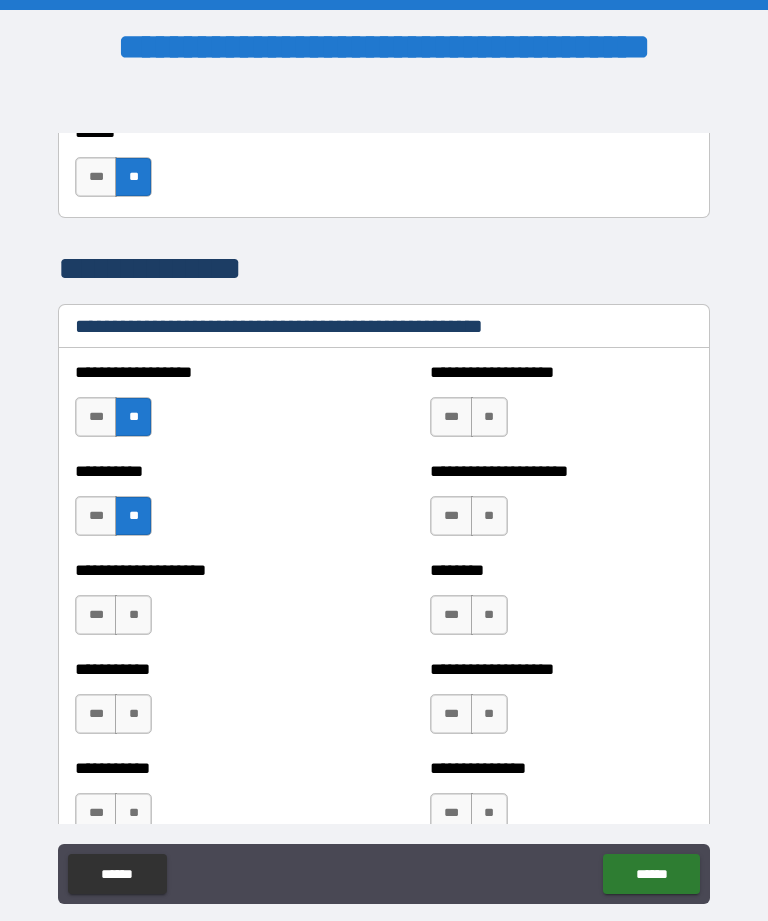 click on "**" at bounding box center [133, 615] 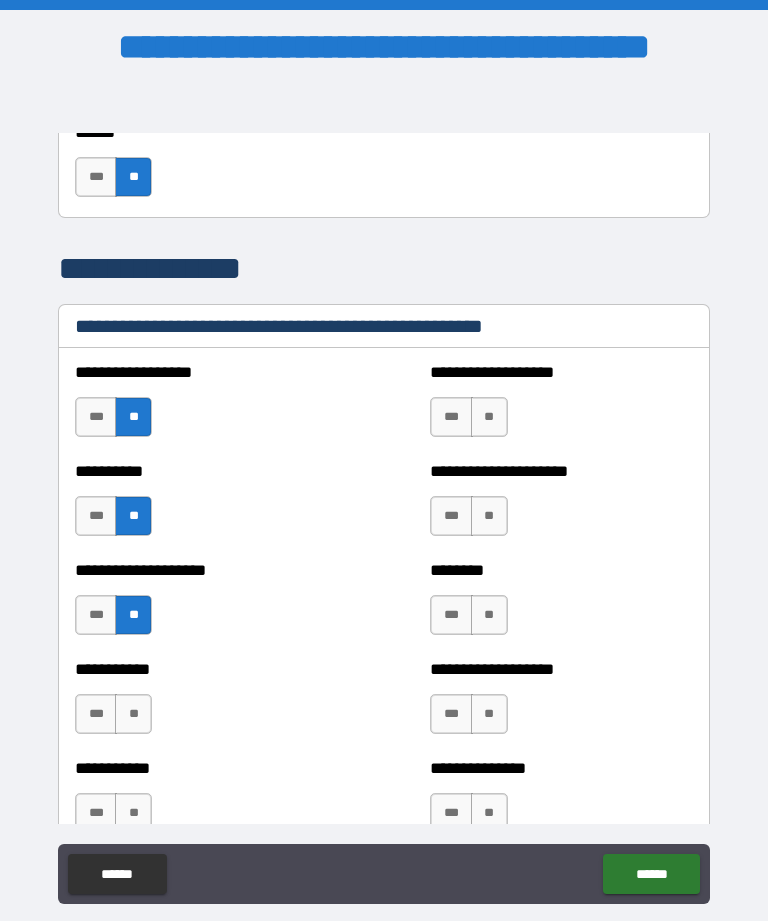 click on "**" at bounding box center [133, 714] 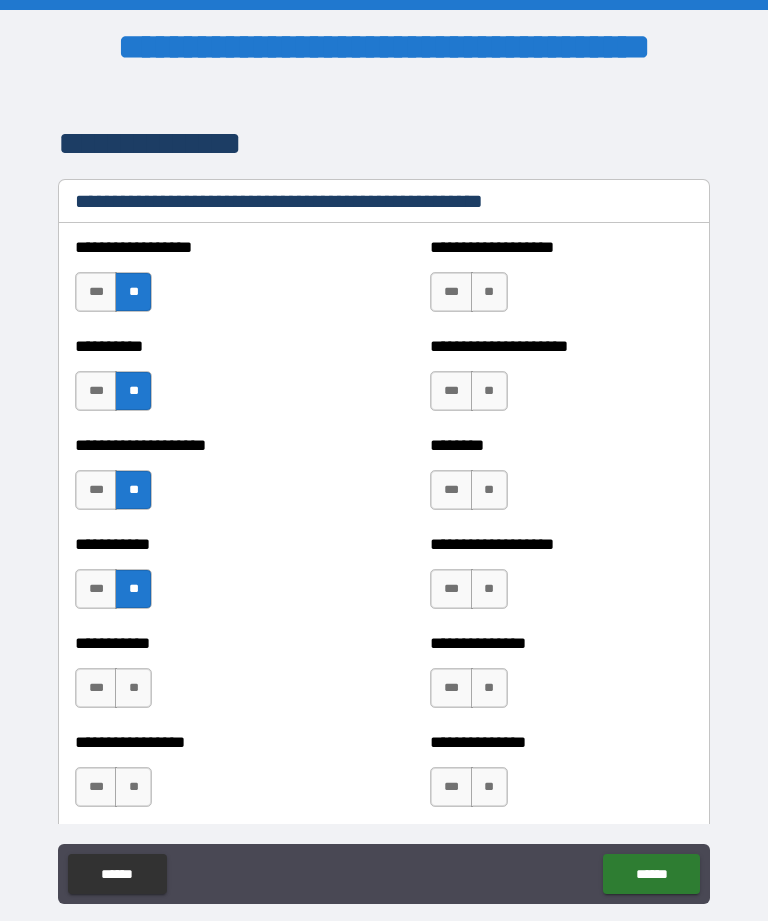click on "**" at bounding box center (133, 688) 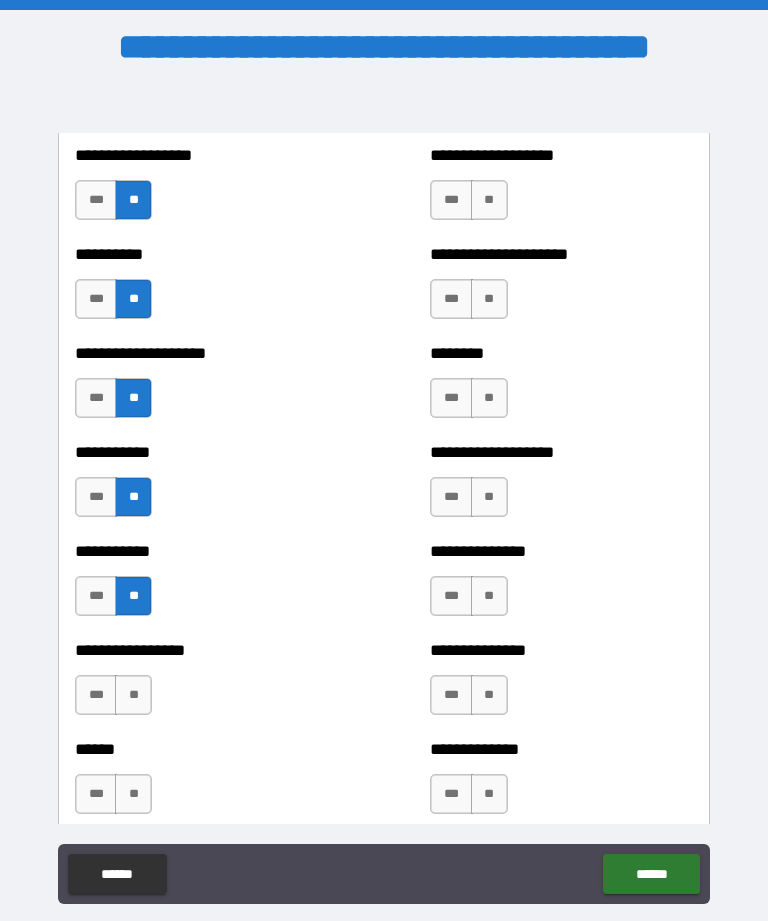 scroll, scrollTop: 2559, scrollLeft: 0, axis: vertical 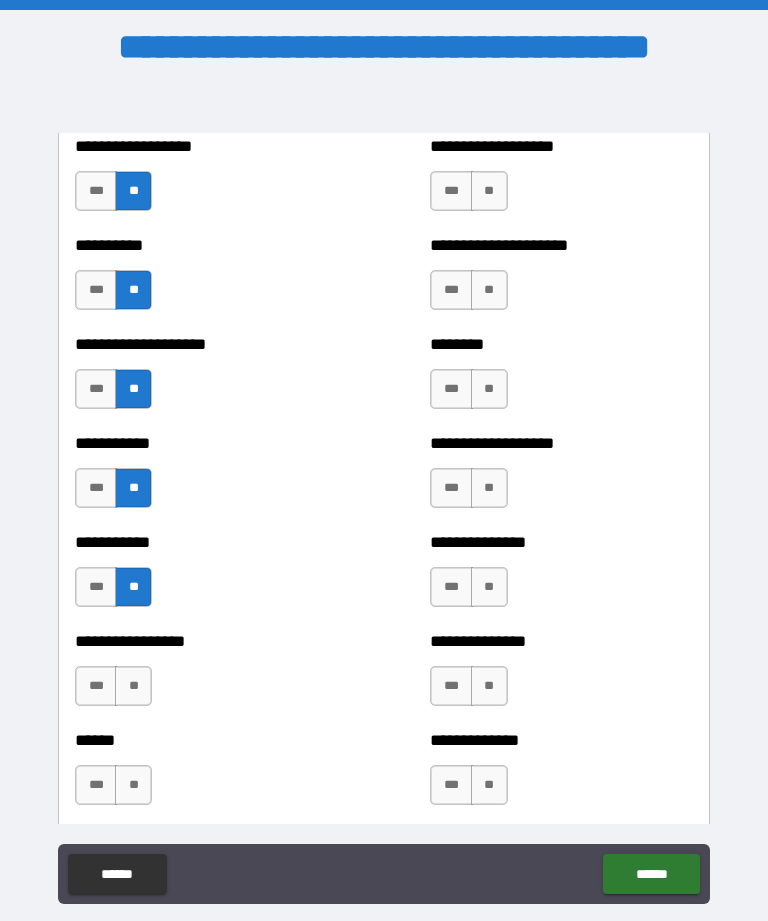 click on "**" at bounding box center [133, 686] 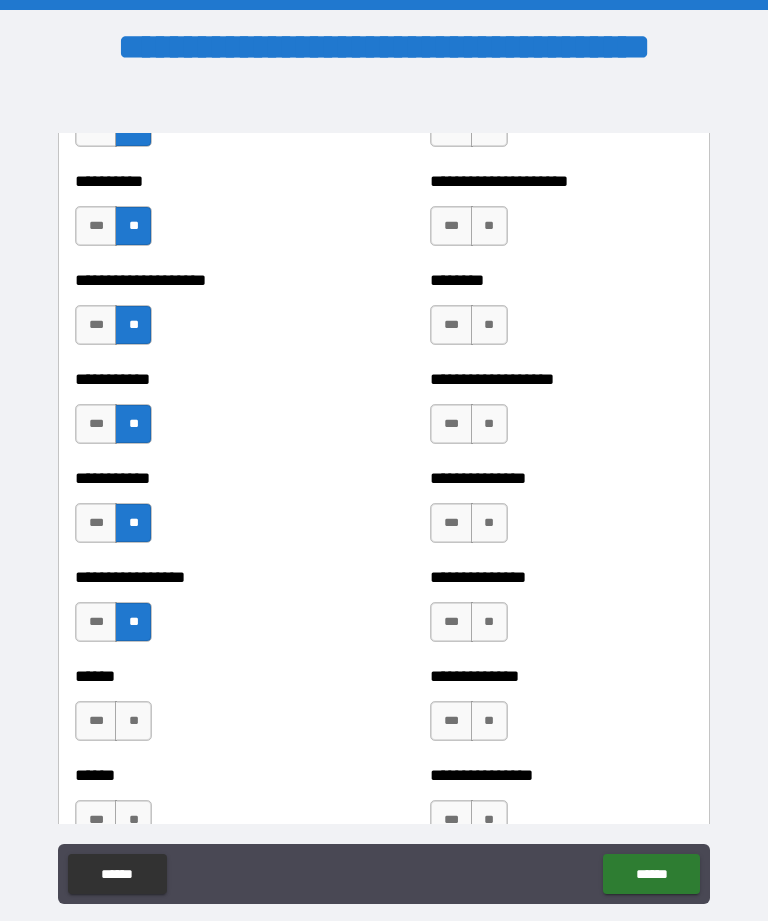scroll, scrollTop: 2628, scrollLeft: 0, axis: vertical 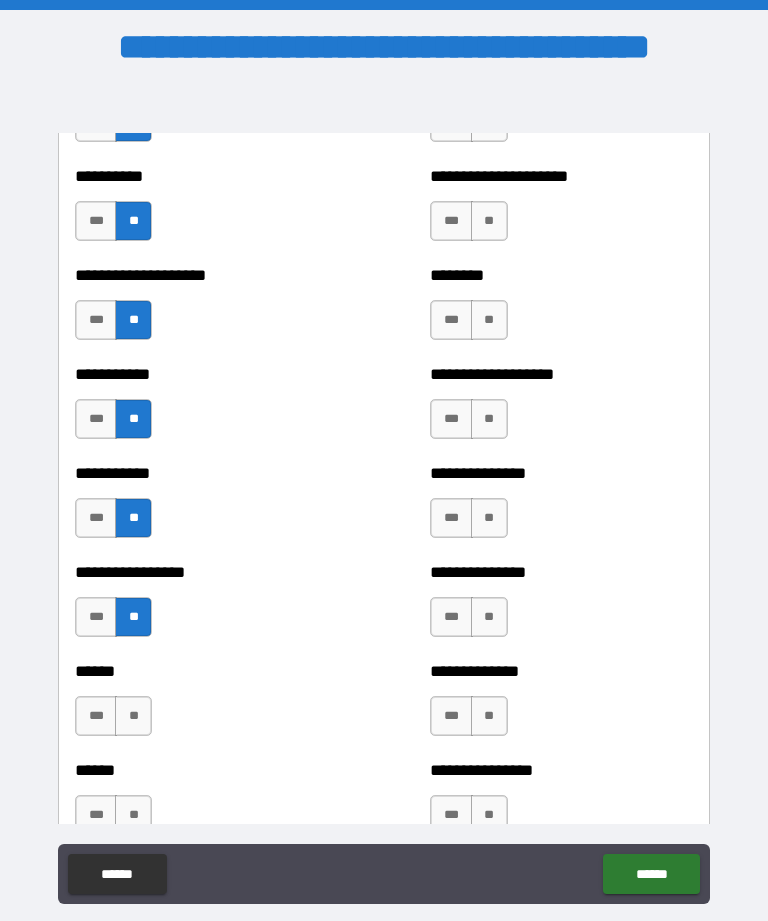 click on "***" at bounding box center [96, 716] 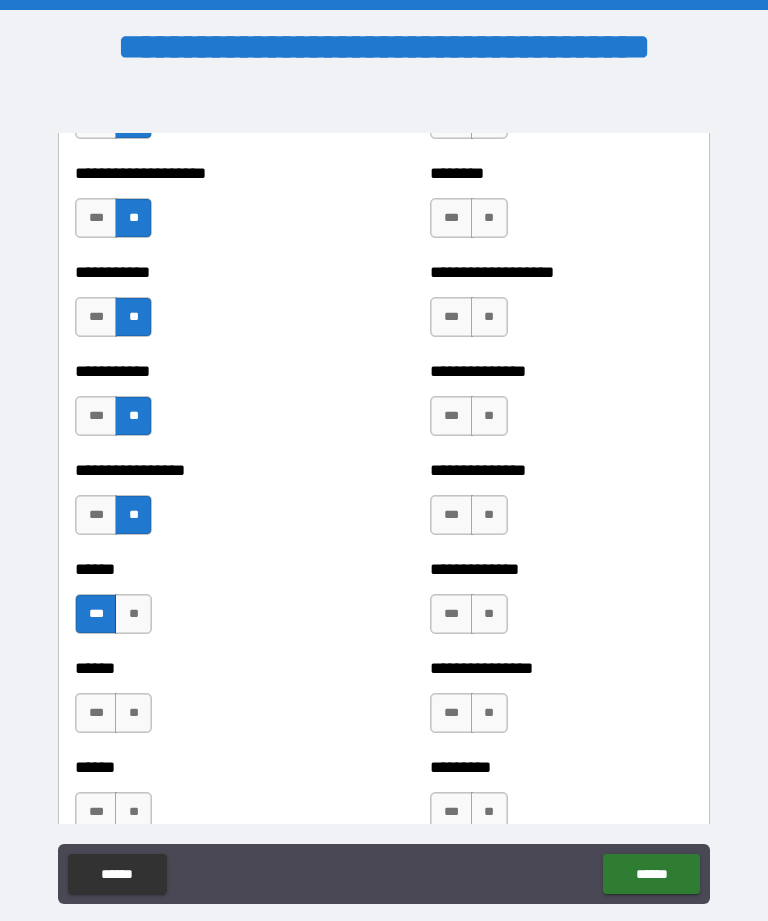 click on "**" at bounding box center [133, 713] 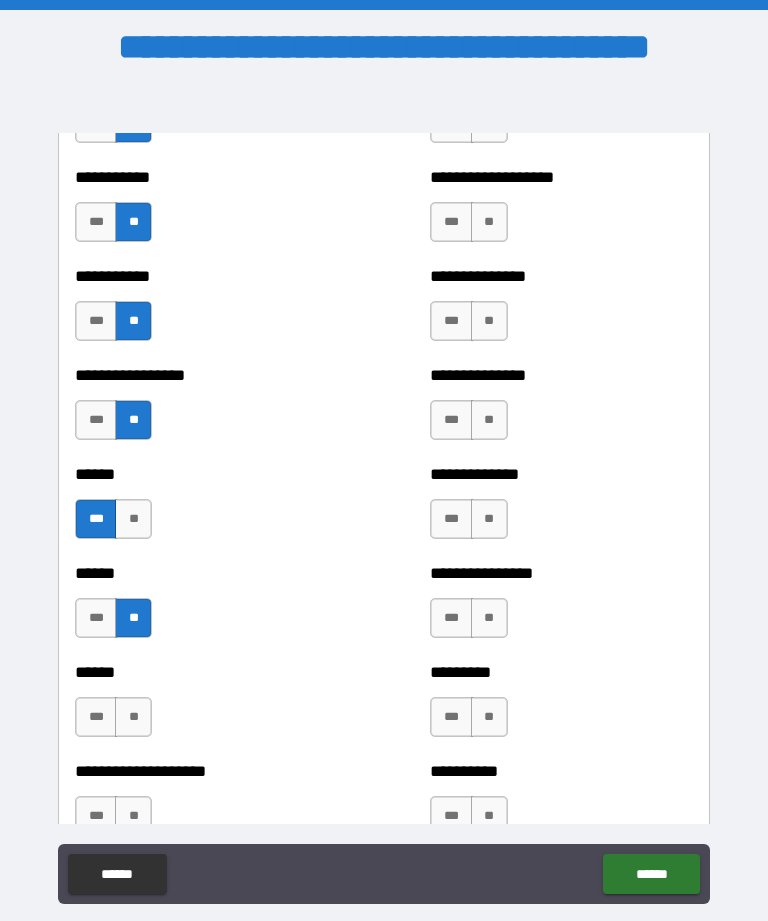 click on "**" at bounding box center [133, 717] 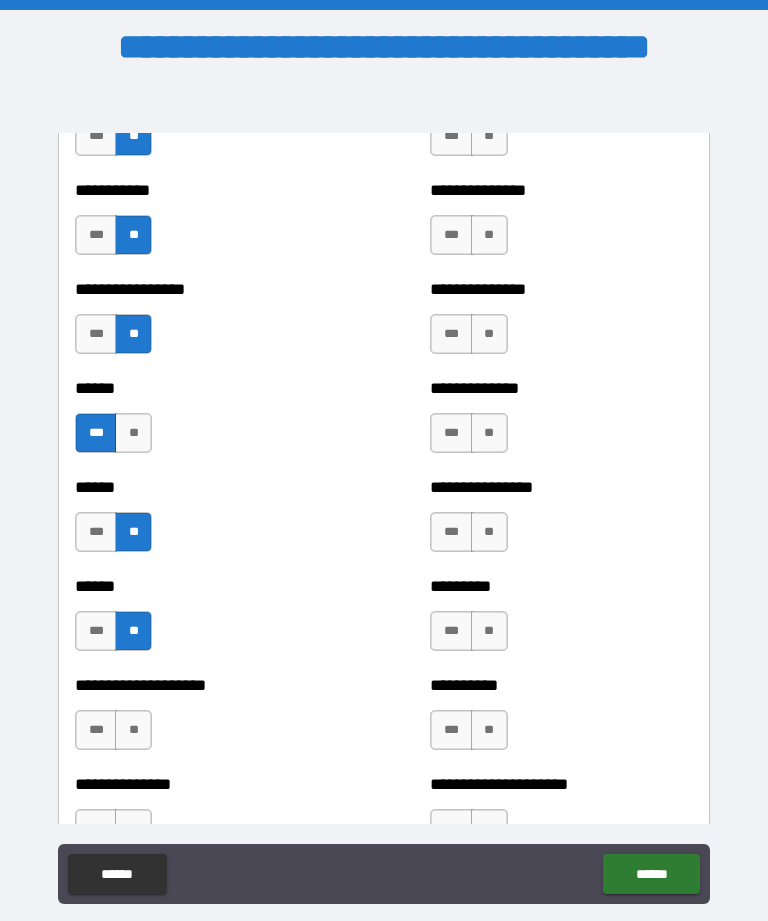 scroll, scrollTop: 2918, scrollLeft: 0, axis: vertical 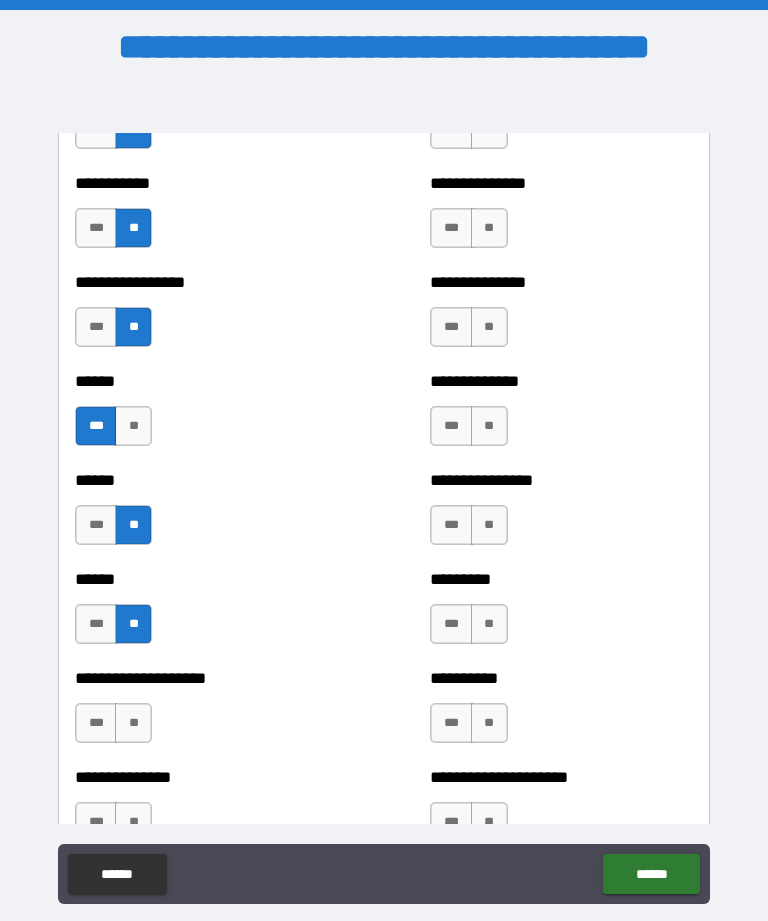 click on "***" at bounding box center (96, 723) 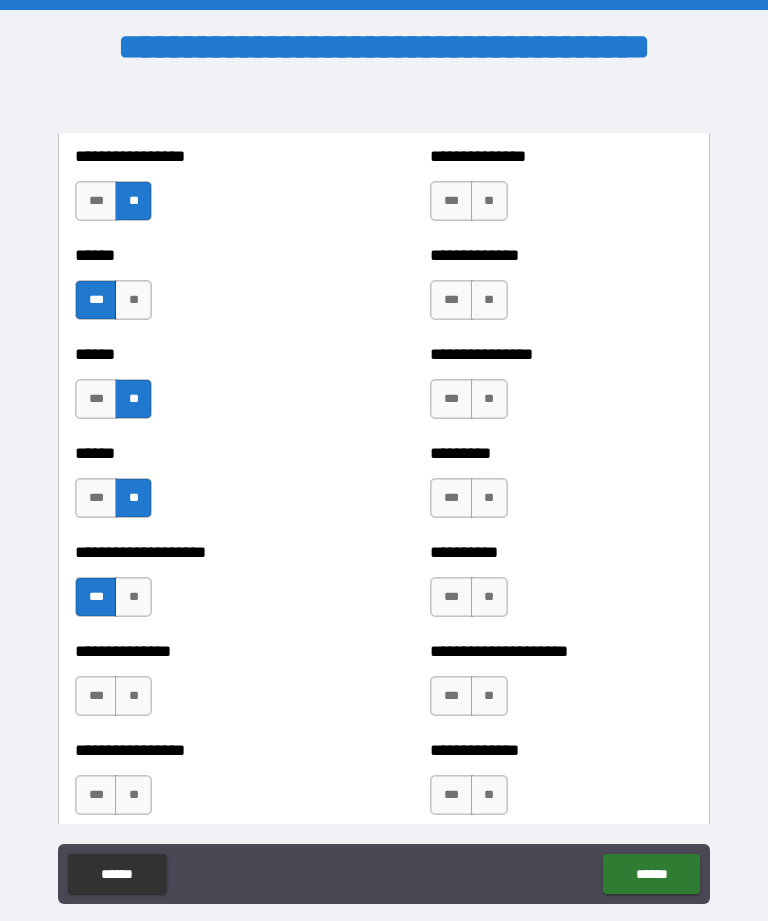 scroll, scrollTop: 3048, scrollLeft: 0, axis: vertical 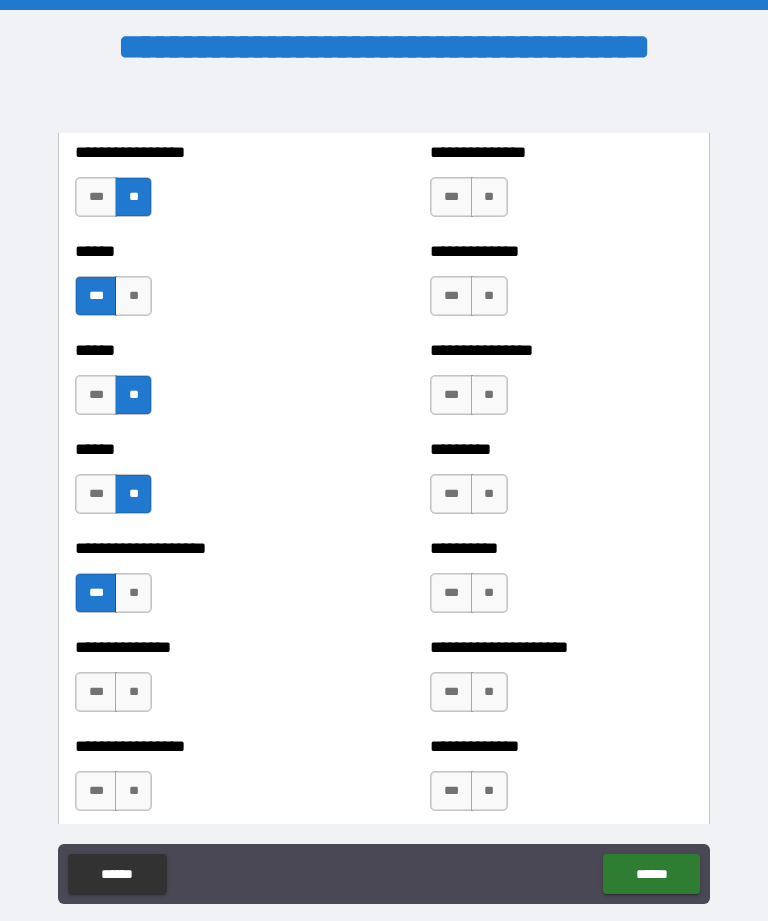 click on "**" at bounding box center [133, 692] 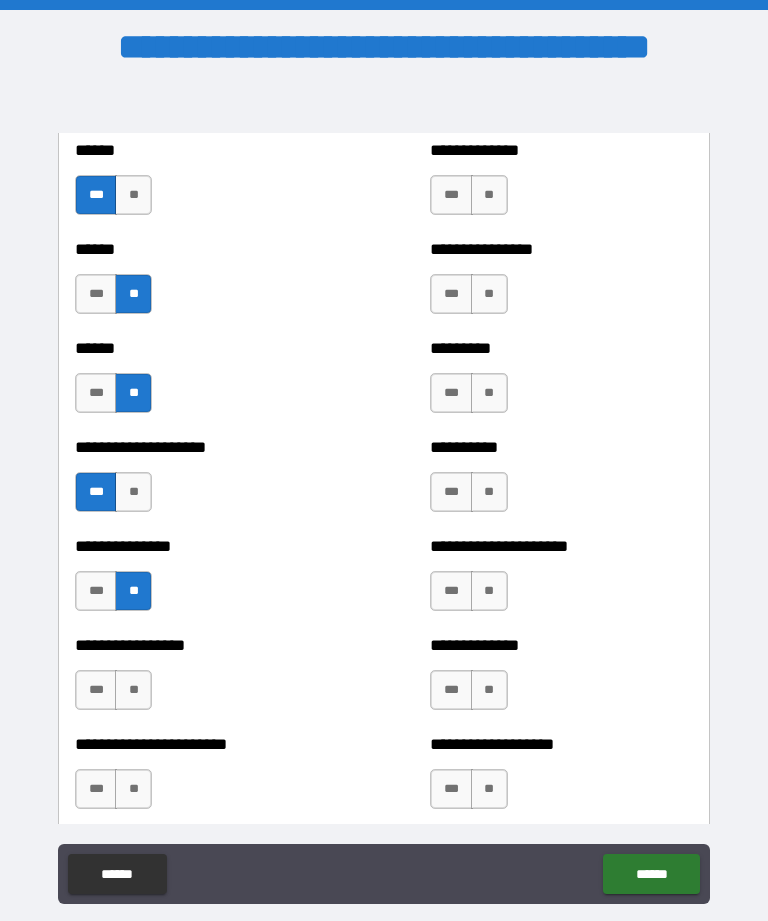 scroll, scrollTop: 3150, scrollLeft: 0, axis: vertical 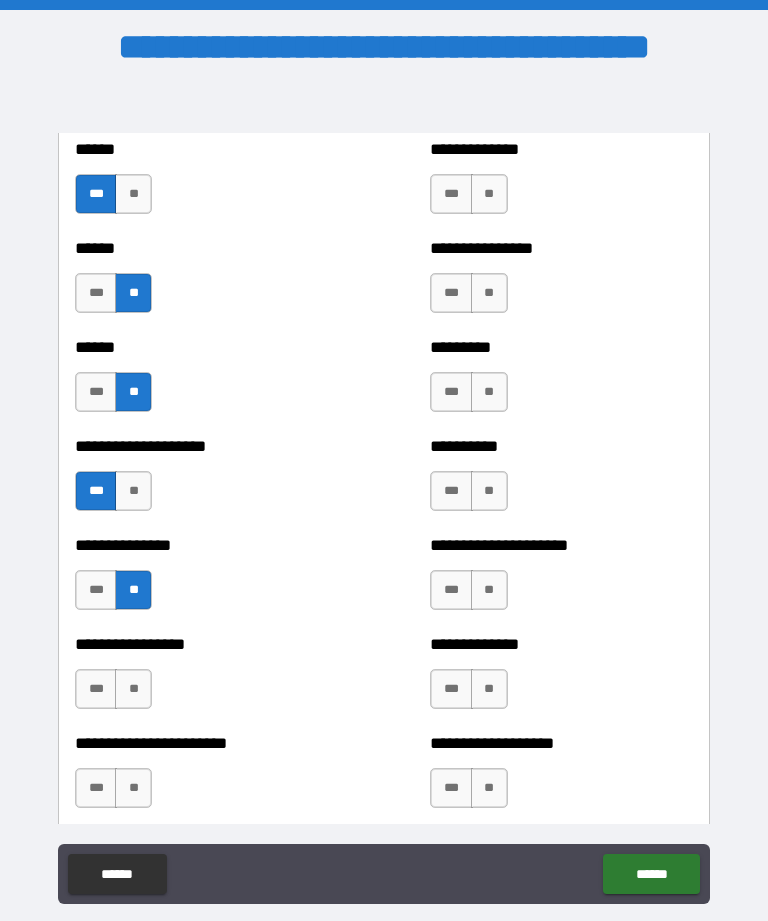 click on "***" at bounding box center [96, 689] 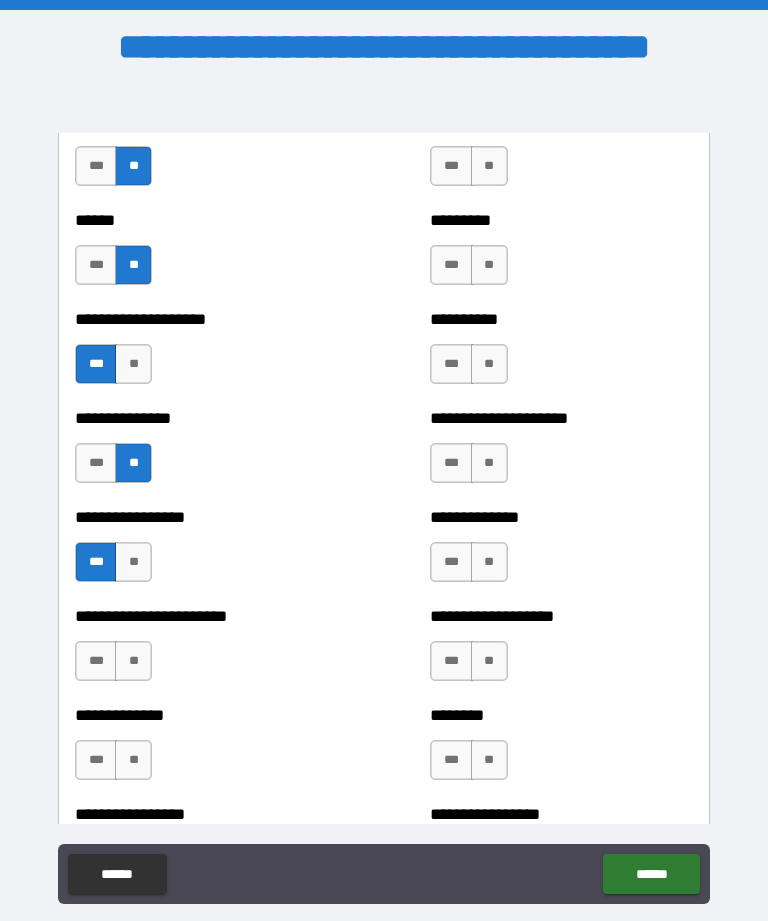 scroll, scrollTop: 3279, scrollLeft: 0, axis: vertical 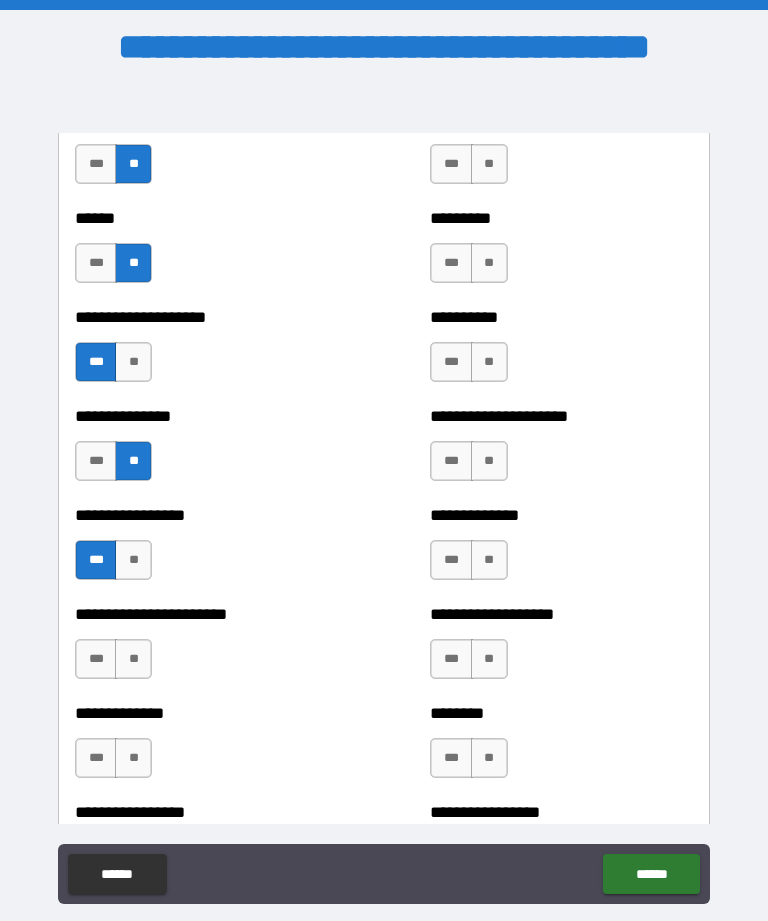 click on "**" at bounding box center (133, 659) 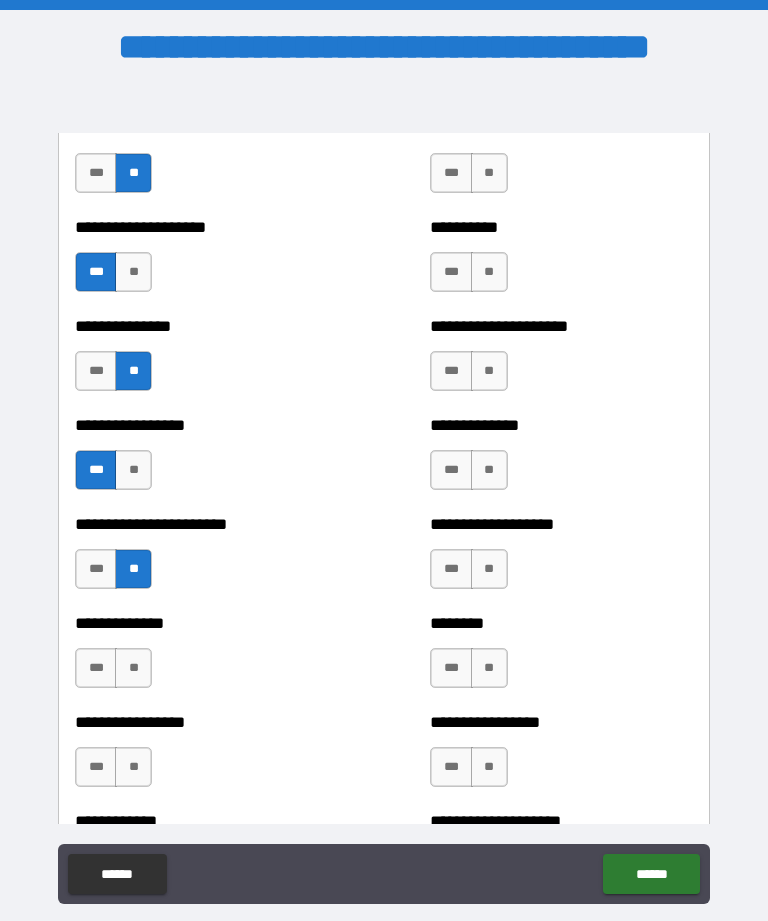scroll, scrollTop: 3374, scrollLeft: 0, axis: vertical 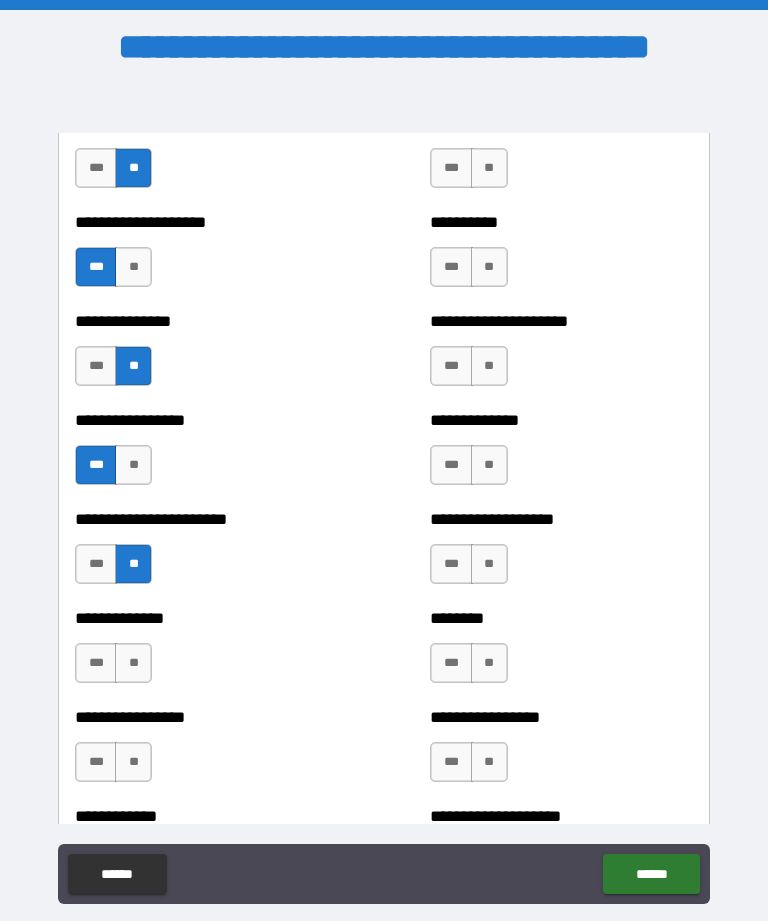 click on "**" at bounding box center (133, 663) 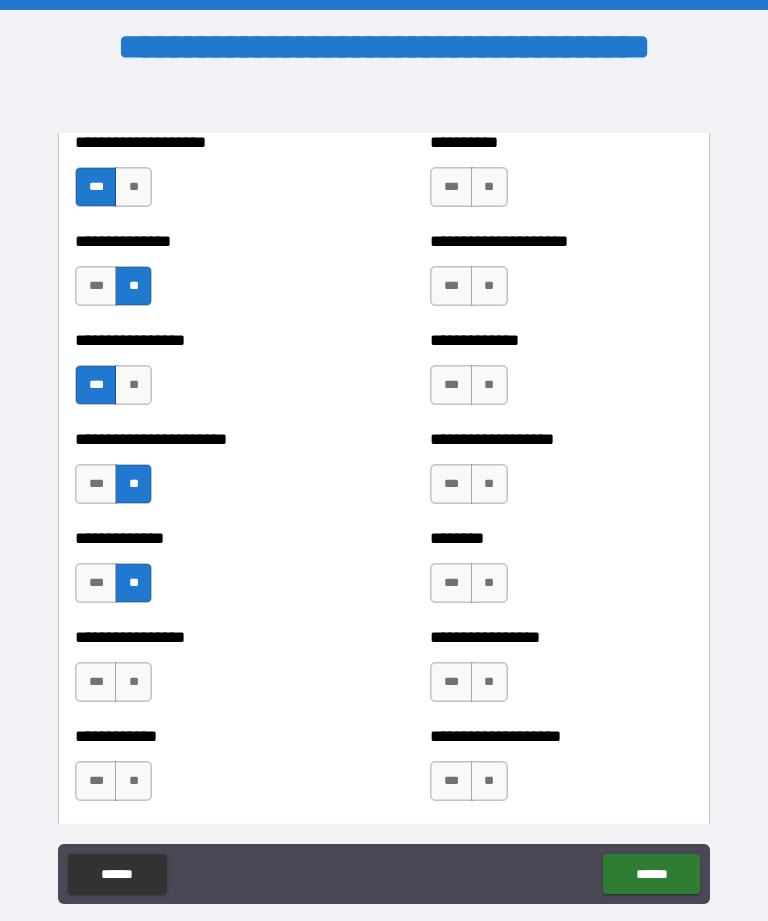 click on "**" at bounding box center (133, 682) 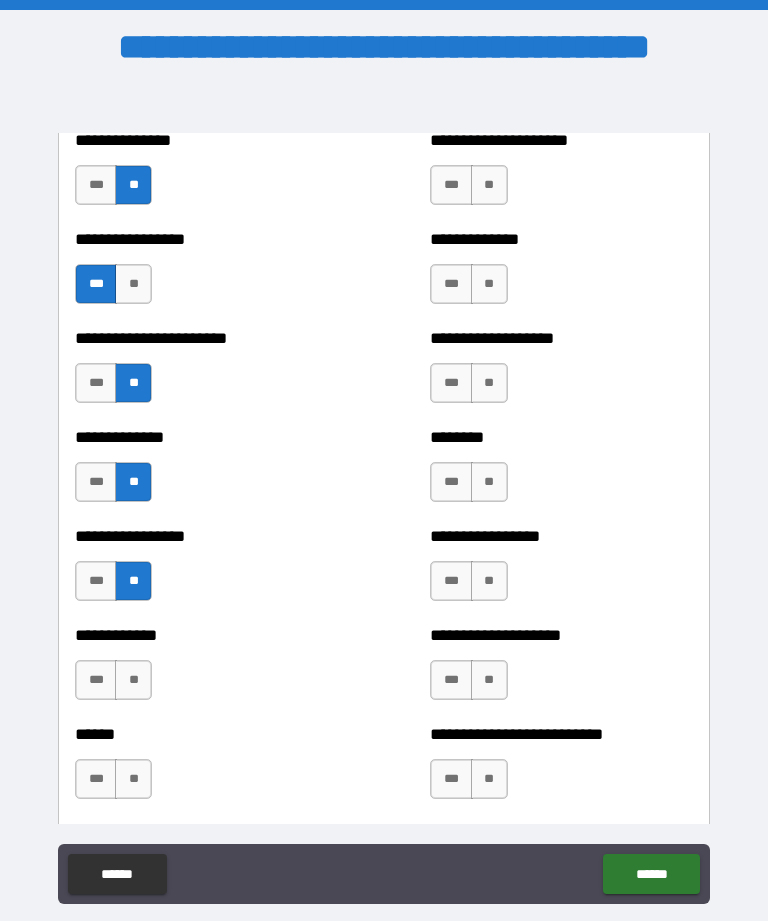 click on "**" at bounding box center (133, 680) 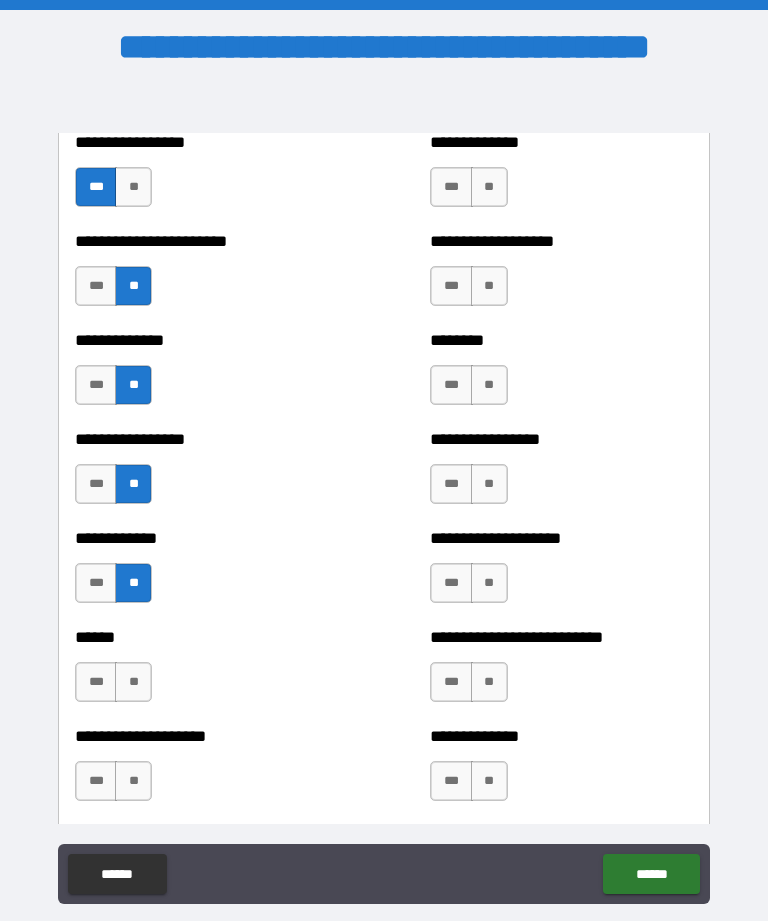 click on "**" at bounding box center [133, 682] 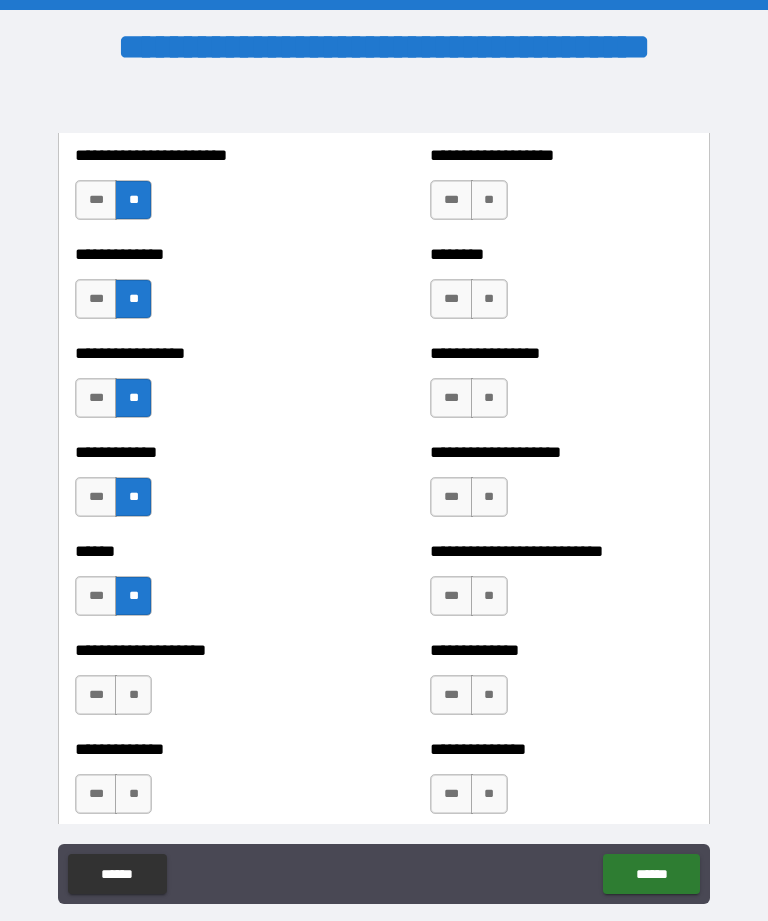 click on "**" at bounding box center [133, 695] 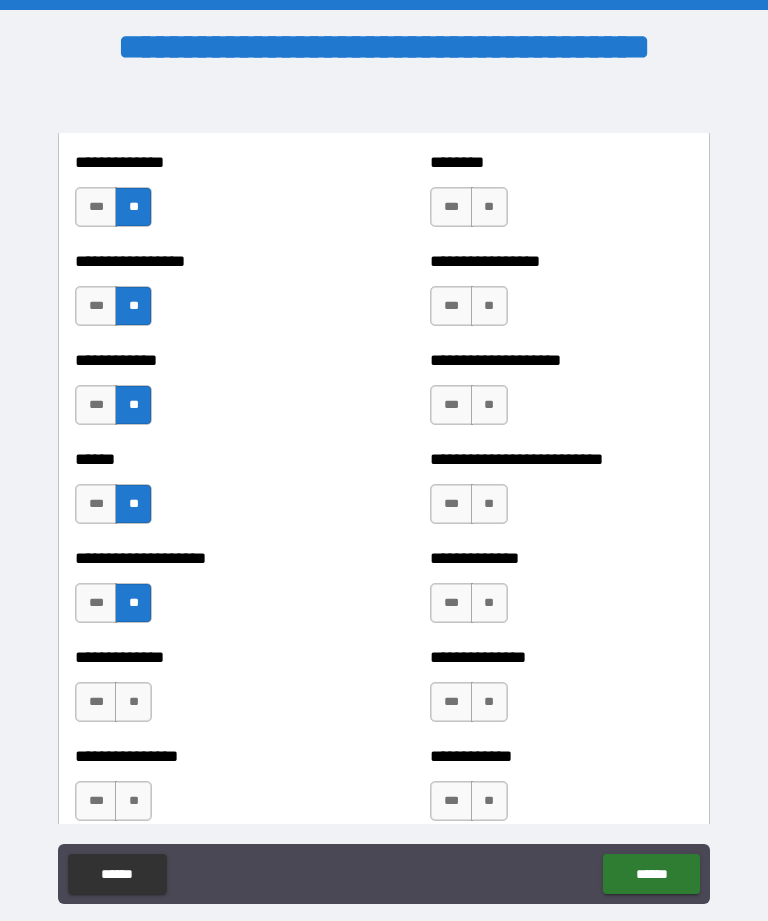 click on "**" at bounding box center (133, 702) 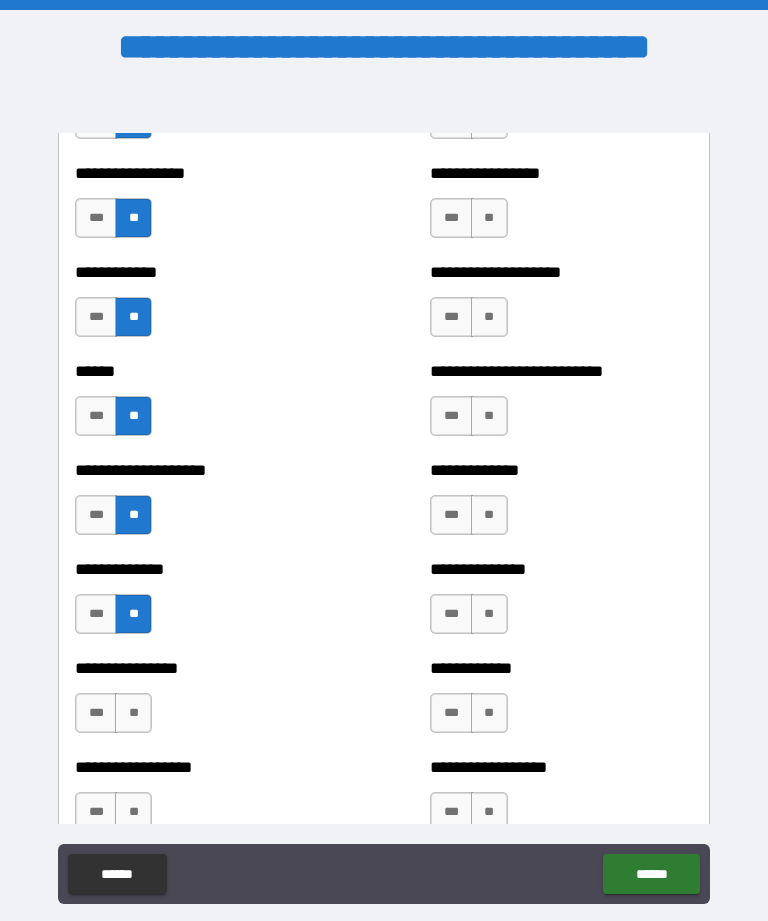 click on "**" at bounding box center [133, 713] 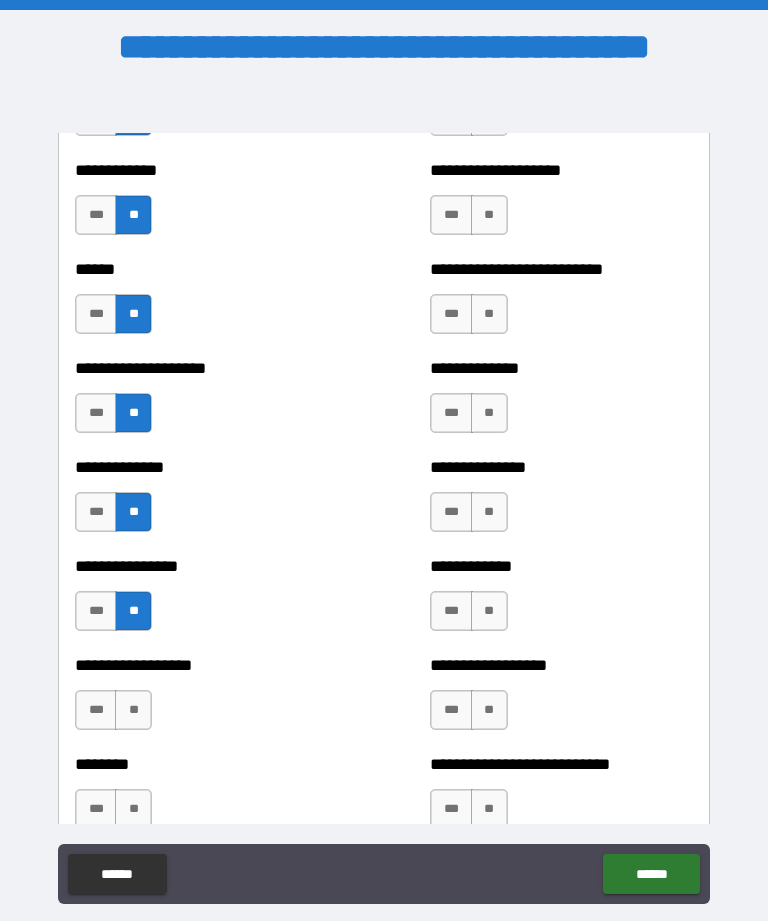 scroll, scrollTop: 4027, scrollLeft: 0, axis: vertical 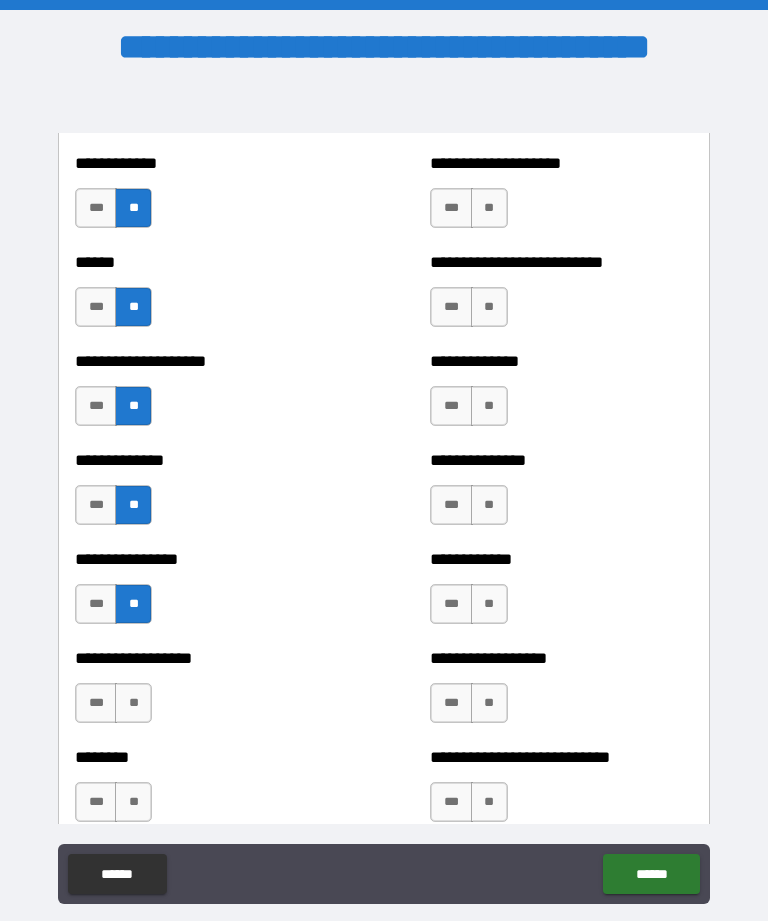 click on "***" at bounding box center [96, 703] 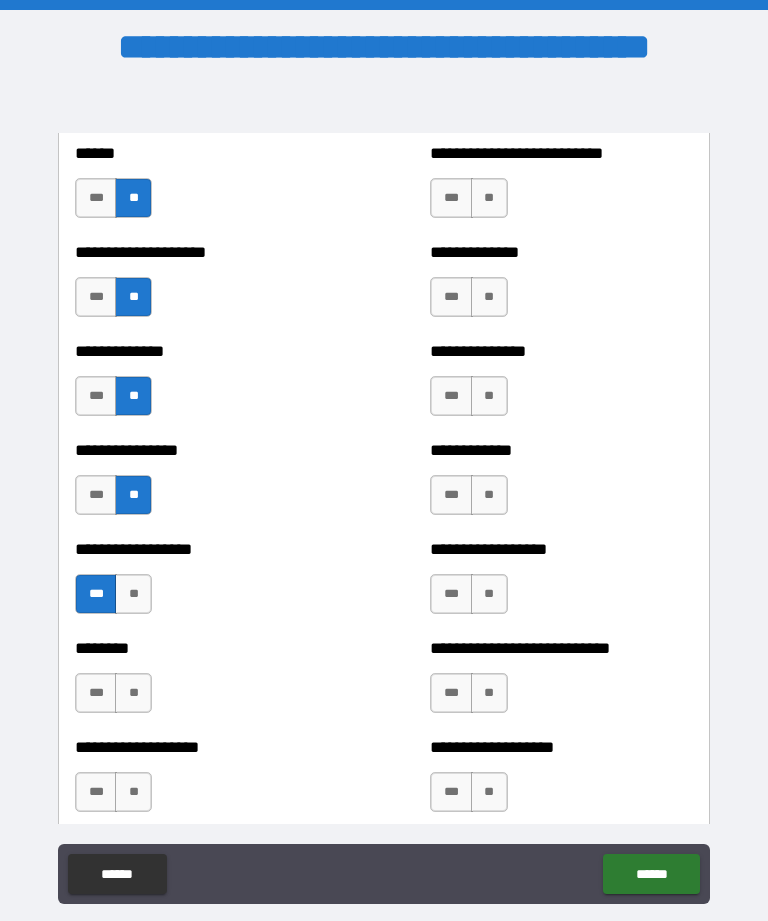 click on "**" at bounding box center (133, 693) 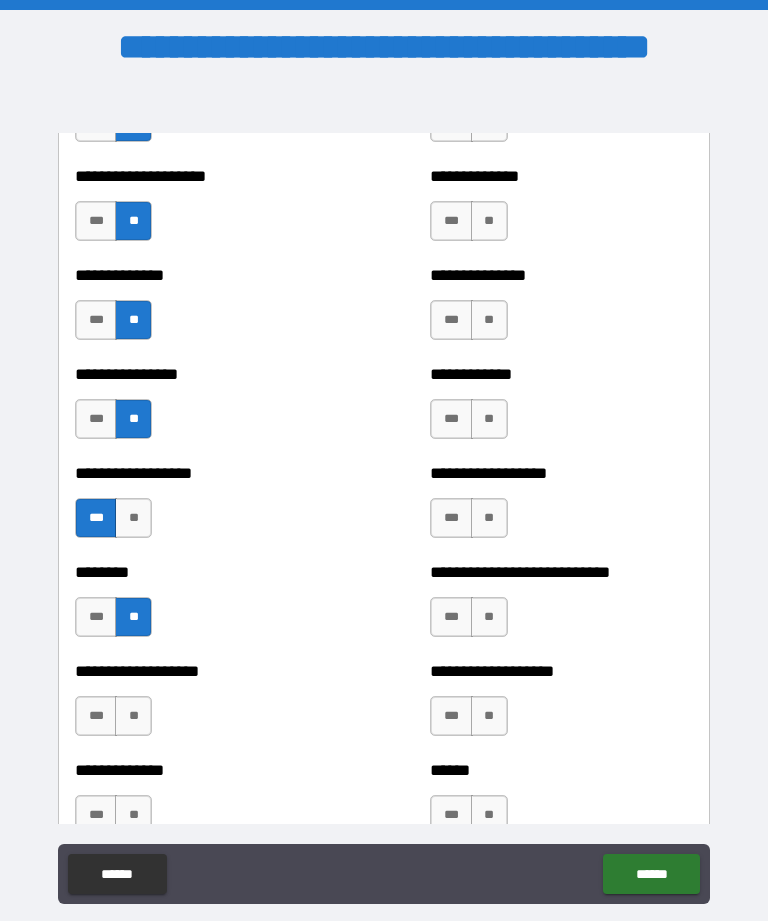 click on "**" at bounding box center [133, 716] 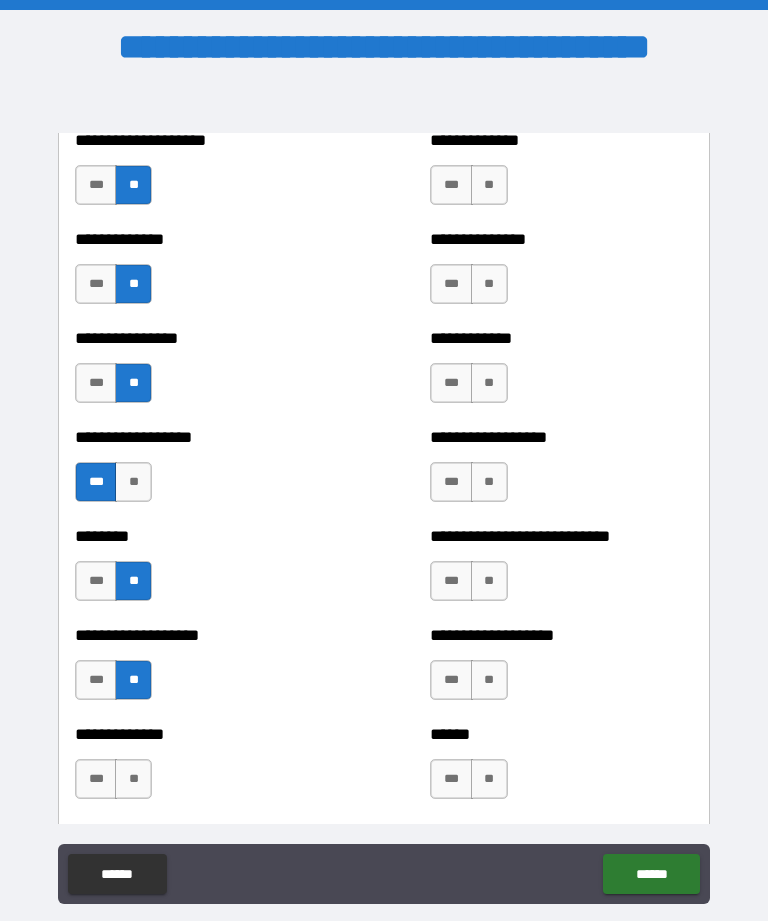 scroll, scrollTop: 4307, scrollLeft: 0, axis: vertical 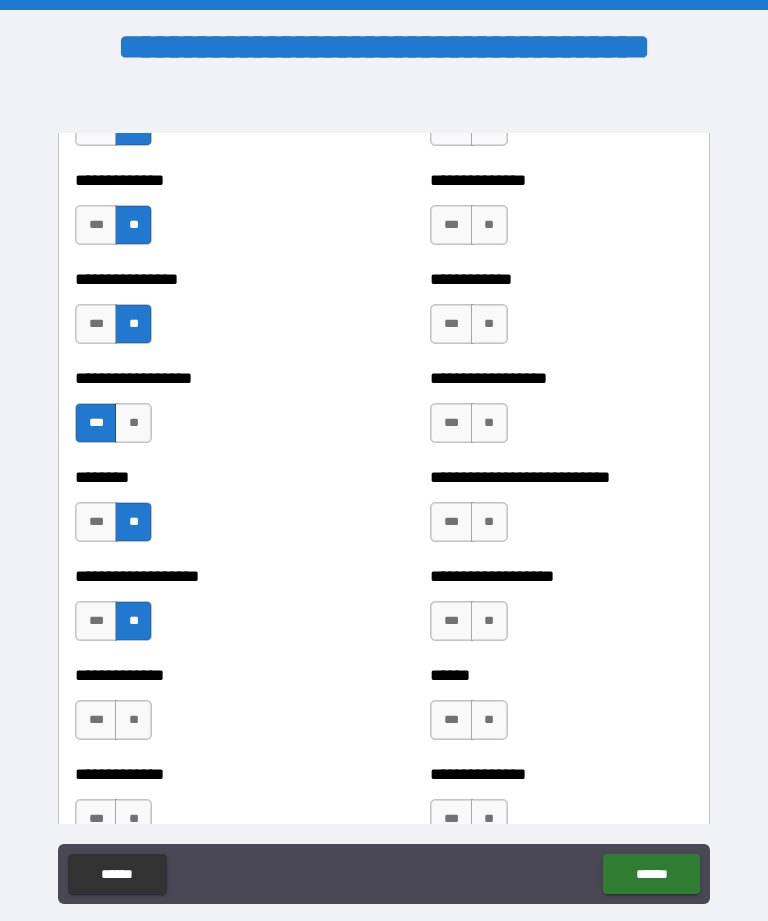click on "**" at bounding box center [133, 720] 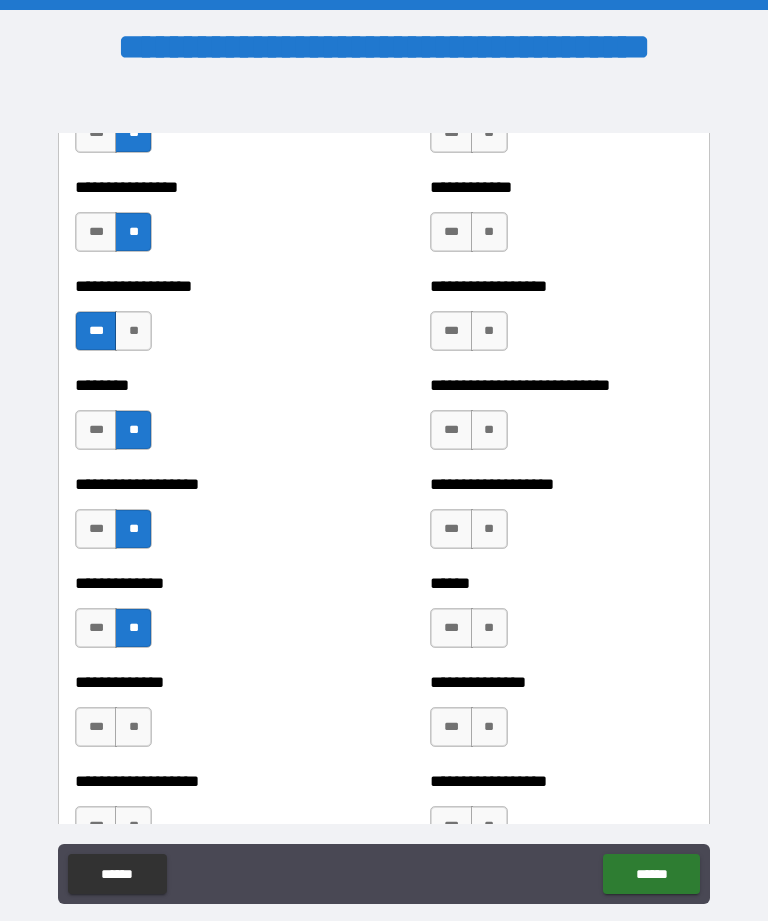 scroll, scrollTop: 4406, scrollLeft: 0, axis: vertical 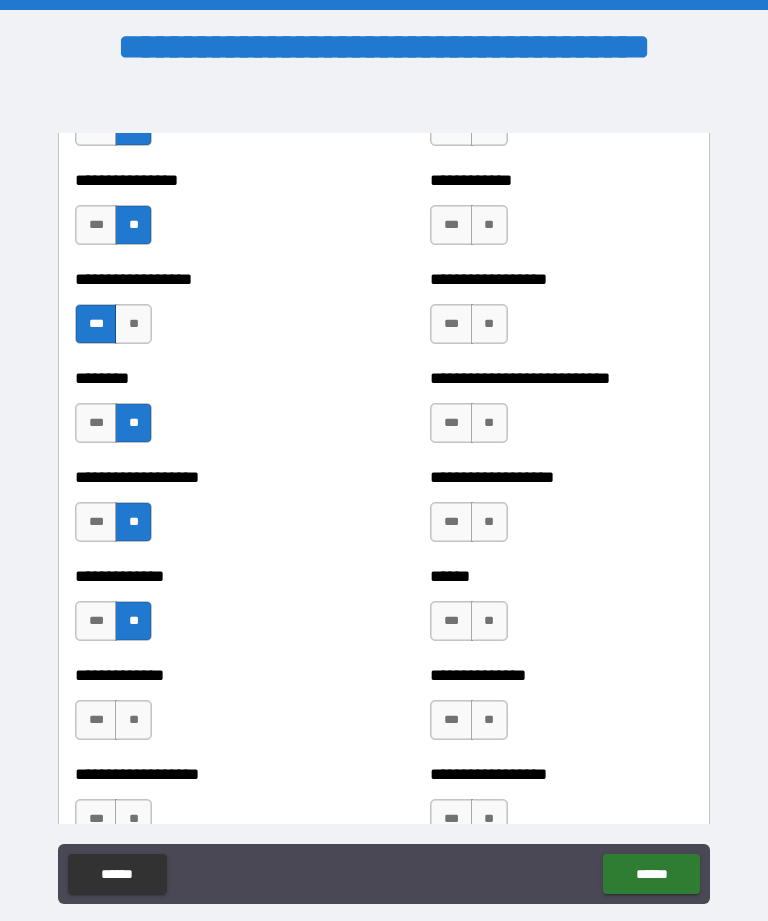 click on "***" at bounding box center (96, 720) 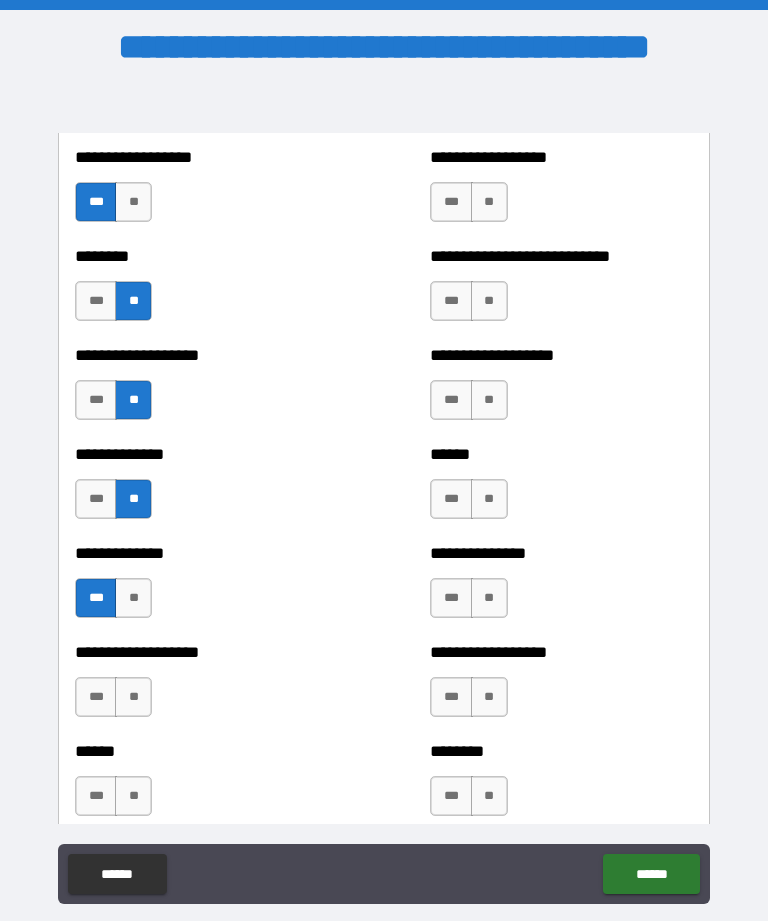 scroll, scrollTop: 4539, scrollLeft: 0, axis: vertical 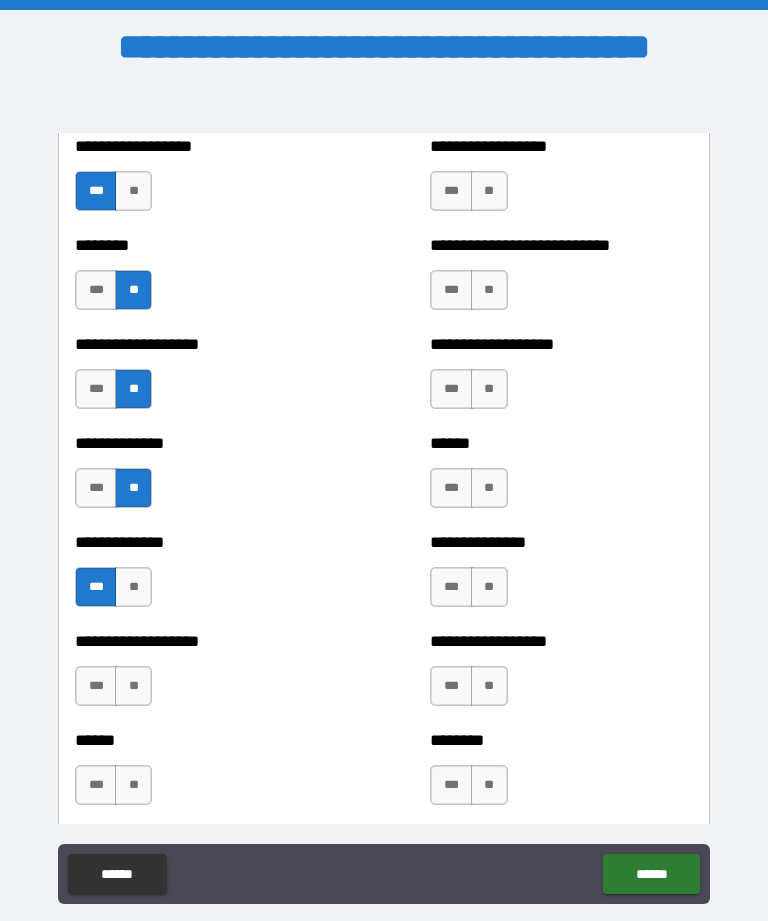 click on "**" at bounding box center (133, 686) 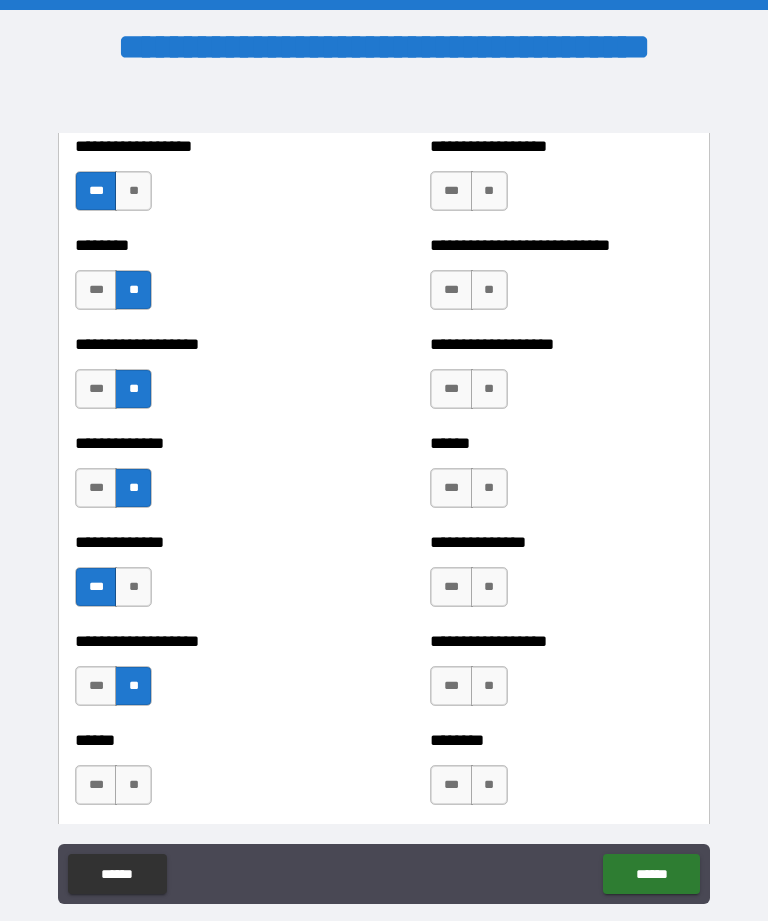 click on "**" at bounding box center [133, 785] 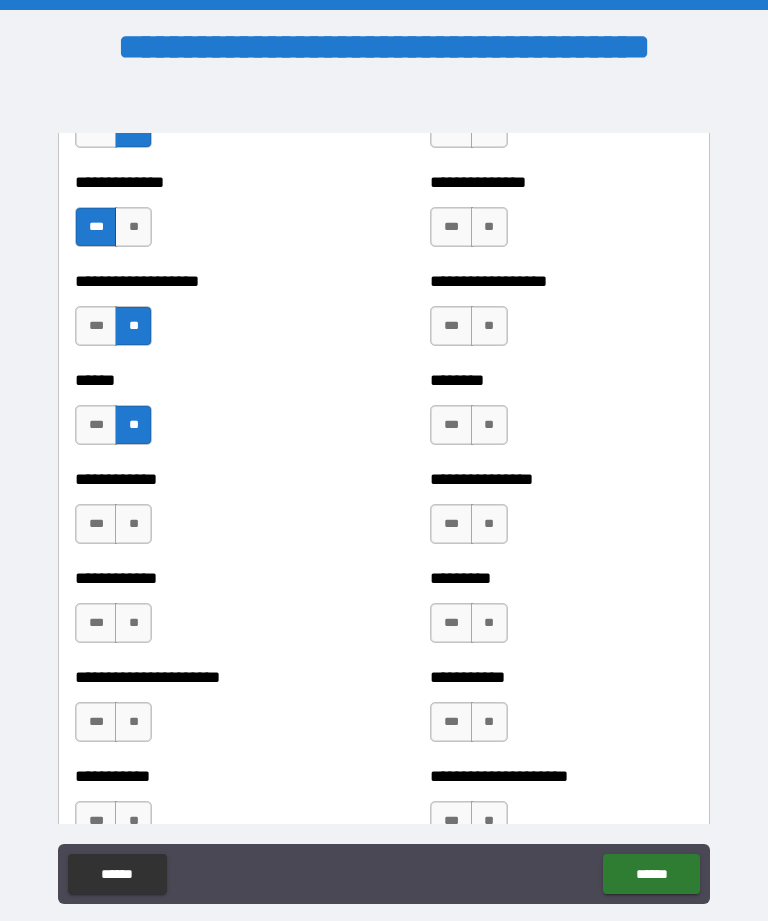 scroll, scrollTop: 4901, scrollLeft: 0, axis: vertical 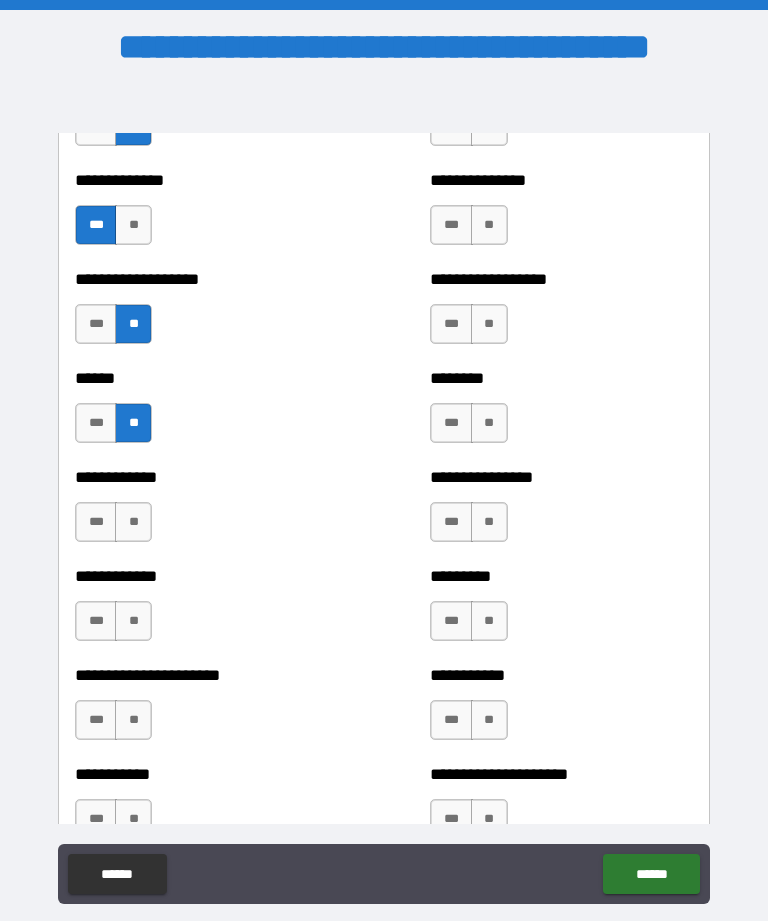 click on "**" at bounding box center (133, 522) 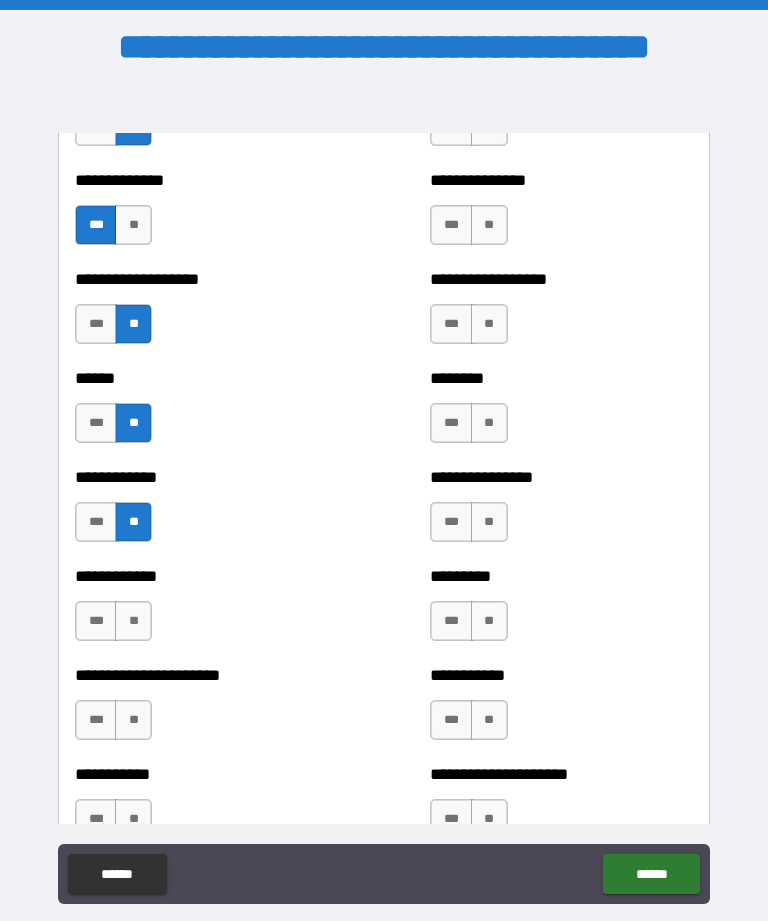 click on "**" at bounding box center (133, 621) 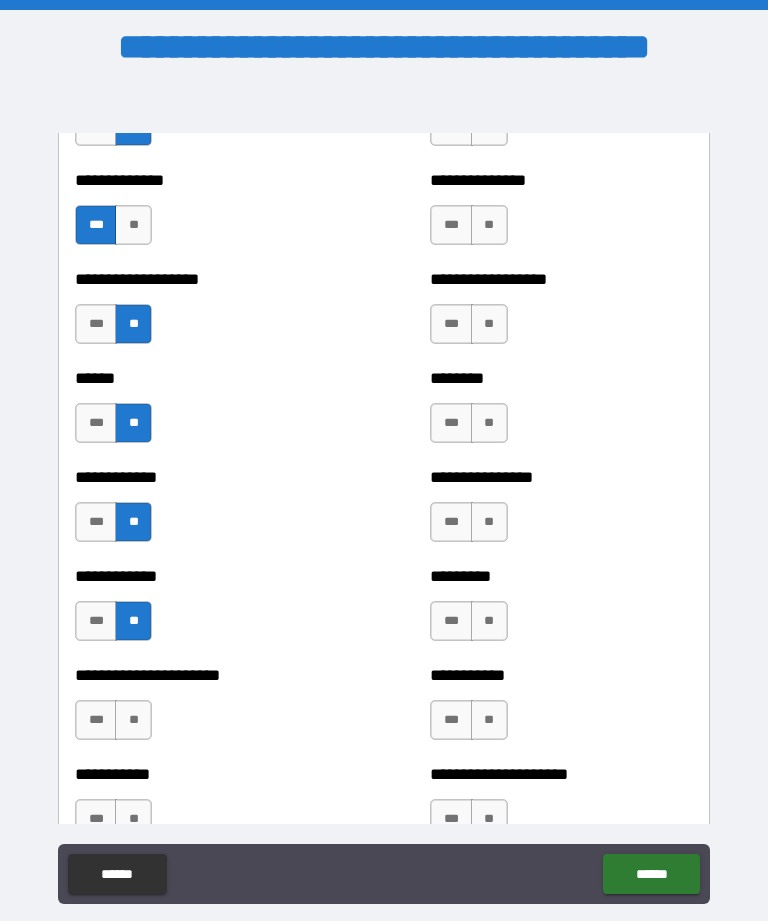 click on "**" at bounding box center (133, 720) 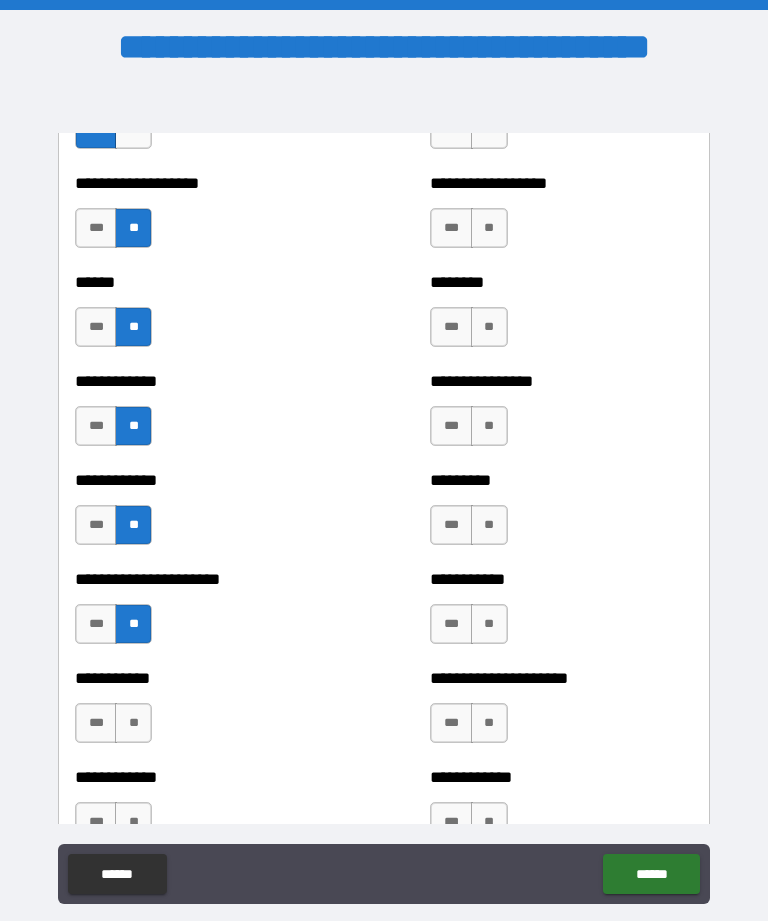 click on "**" at bounding box center (133, 723) 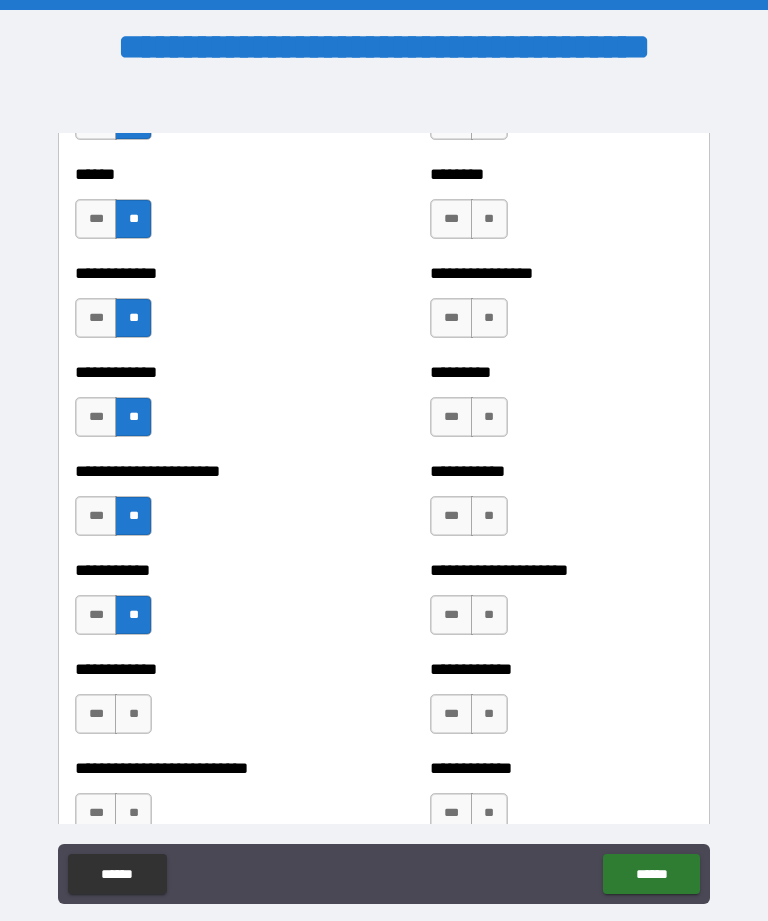 click on "**" at bounding box center (133, 714) 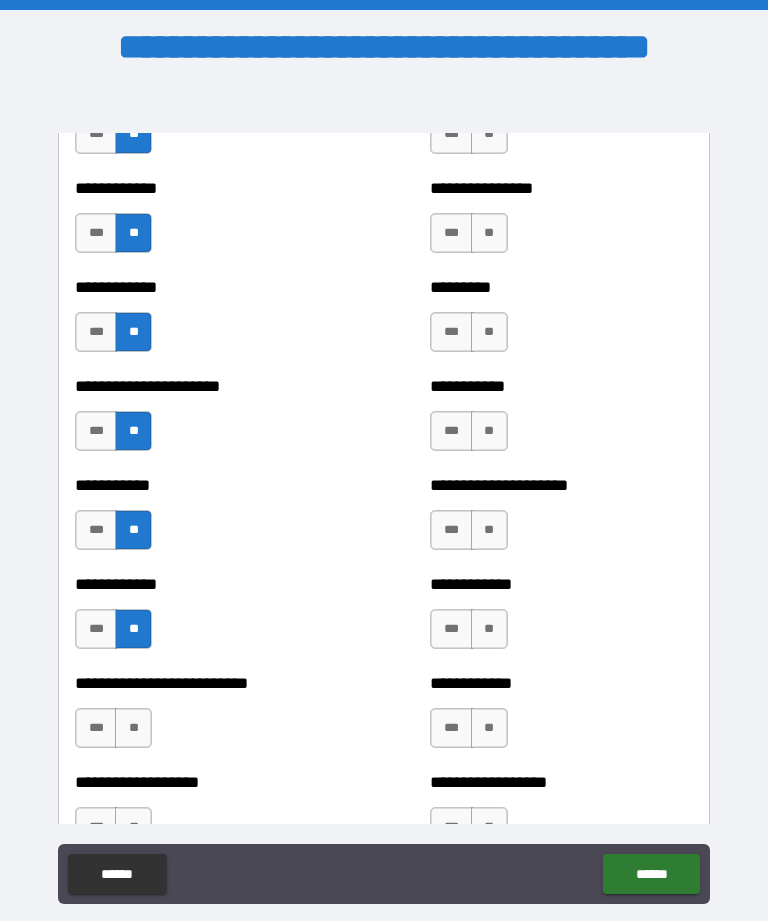 click on "**" at bounding box center (133, 728) 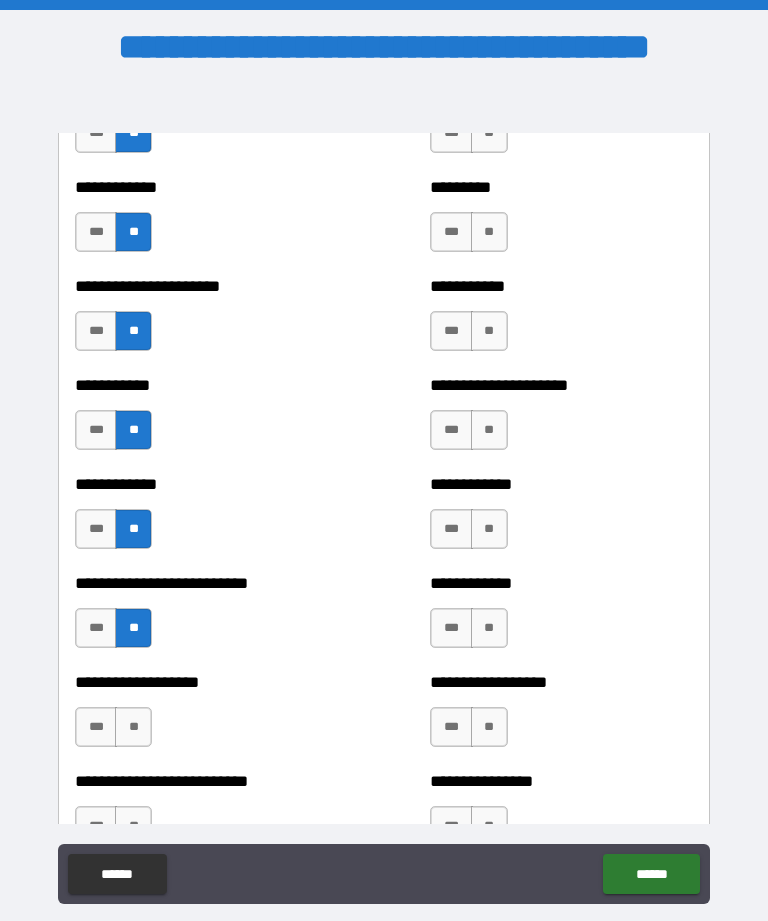 click on "**" at bounding box center (133, 727) 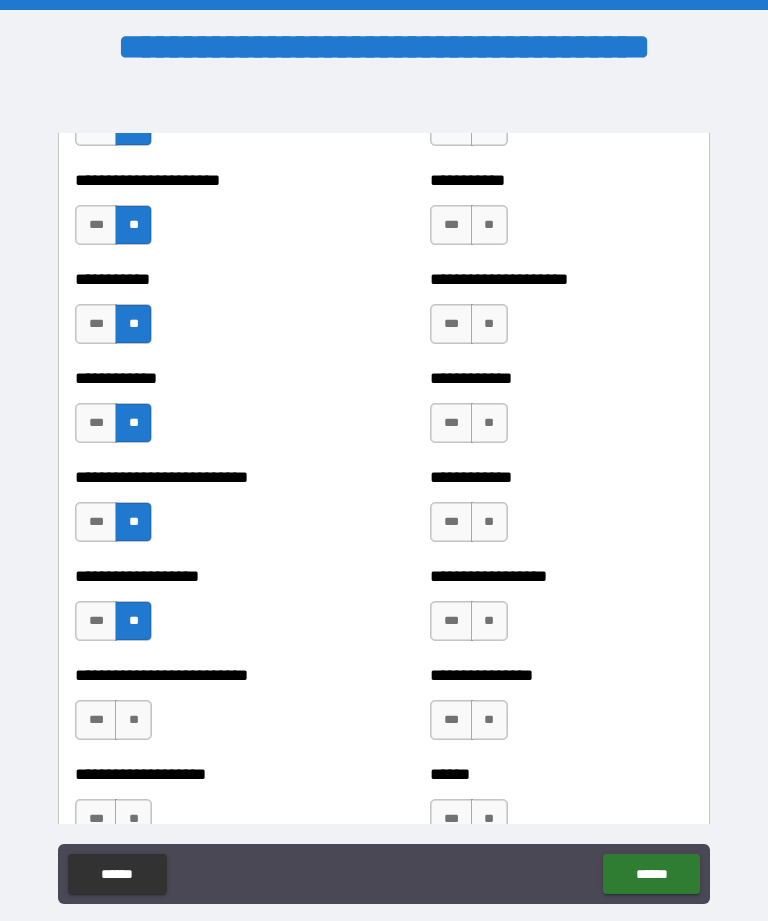 click on "**" at bounding box center [133, 720] 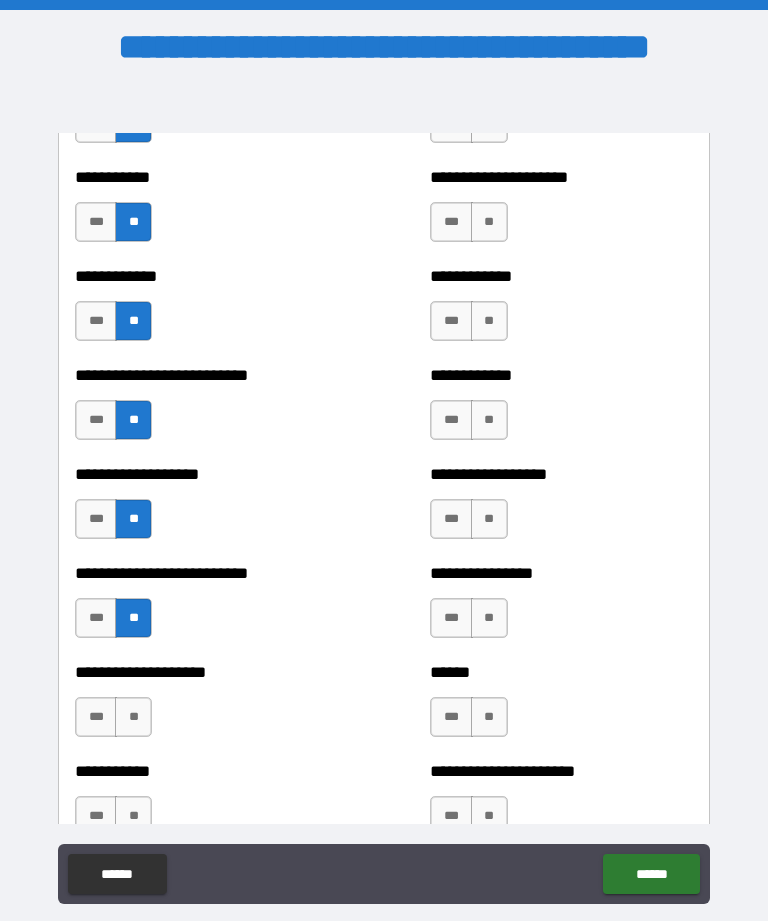 click on "**" at bounding box center (133, 717) 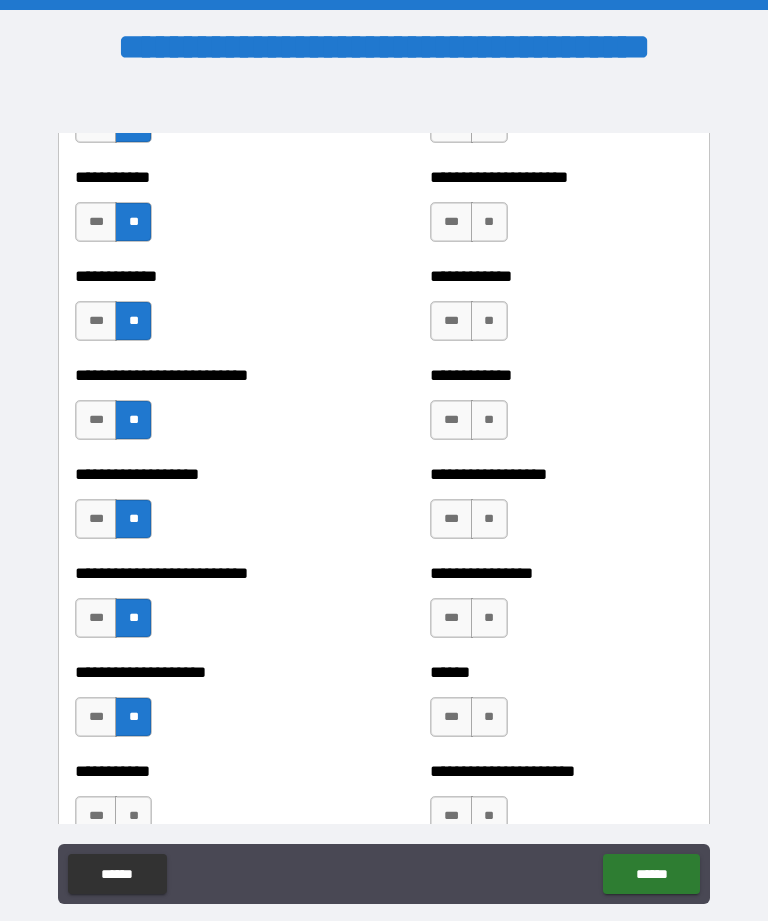 scroll, scrollTop: 5602, scrollLeft: 0, axis: vertical 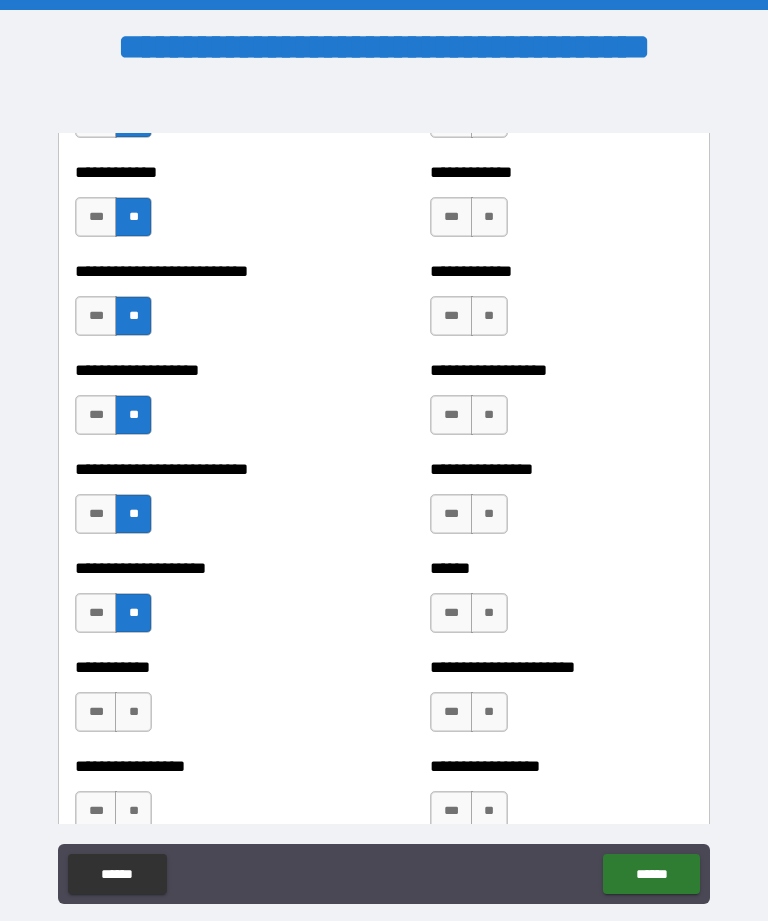 click on "**" at bounding box center (133, 712) 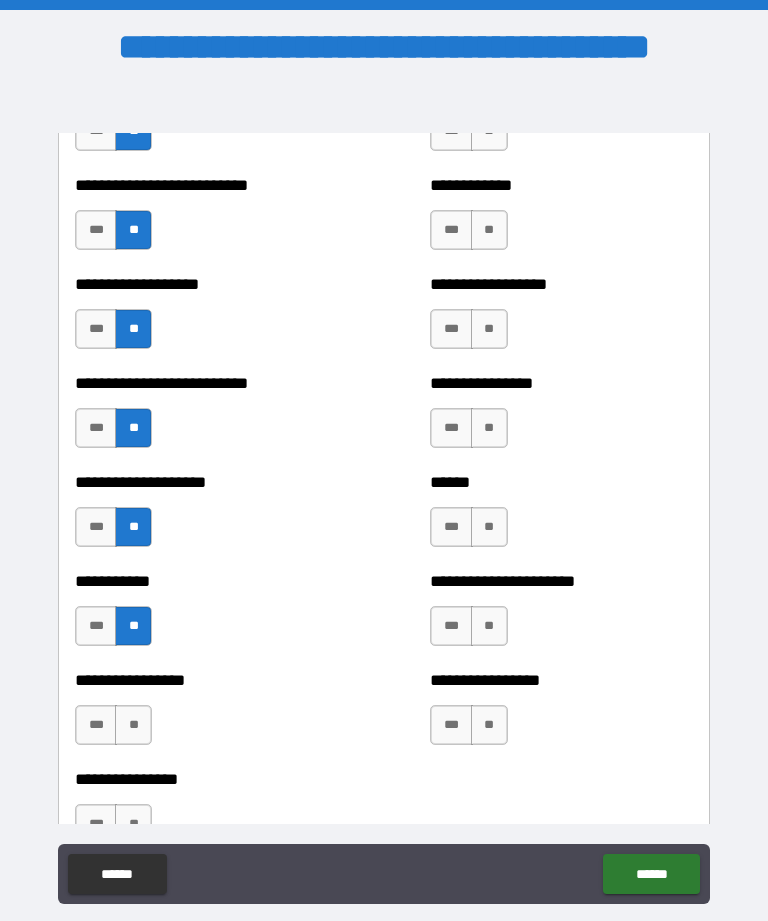 scroll, scrollTop: 5690, scrollLeft: 0, axis: vertical 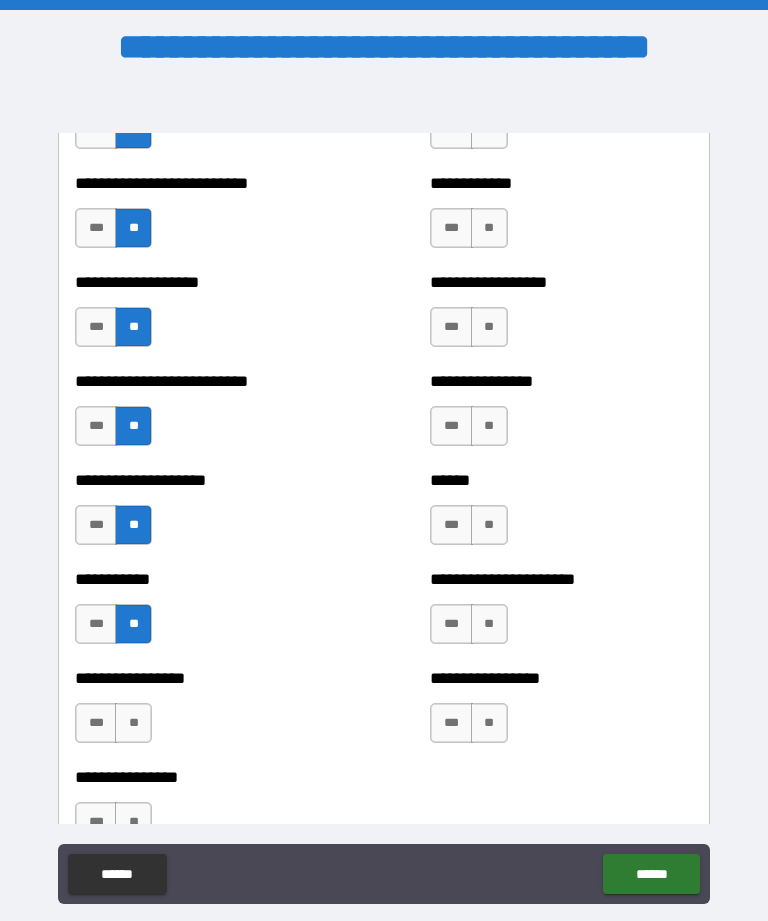 click on "**********" at bounding box center (206, 713) 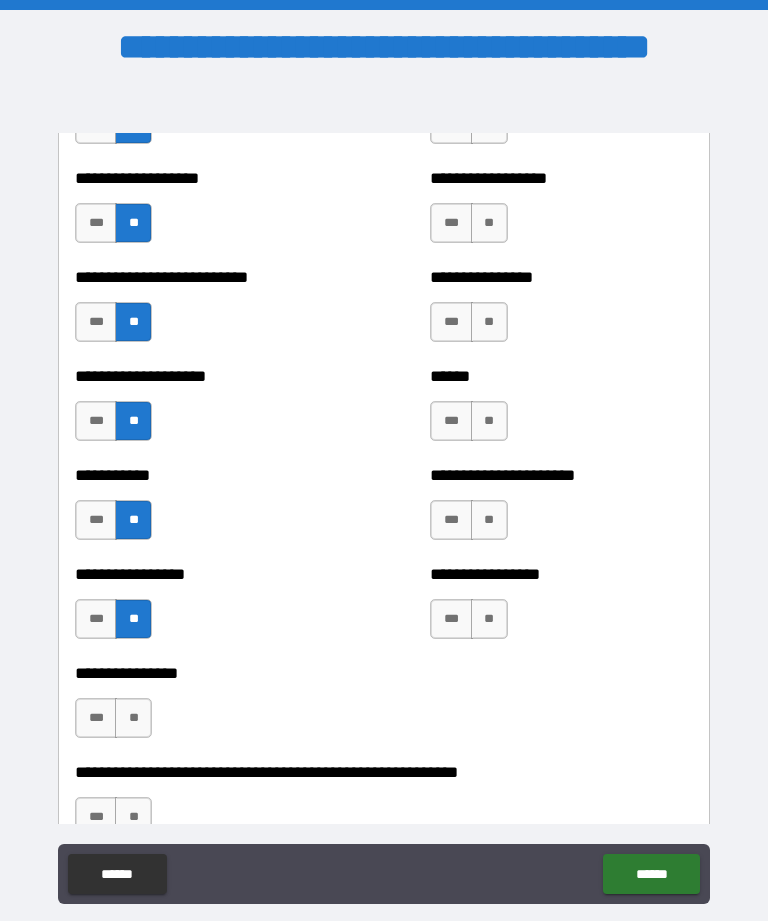scroll, scrollTop: 5798, scrollLeft: 0, axis: vertical 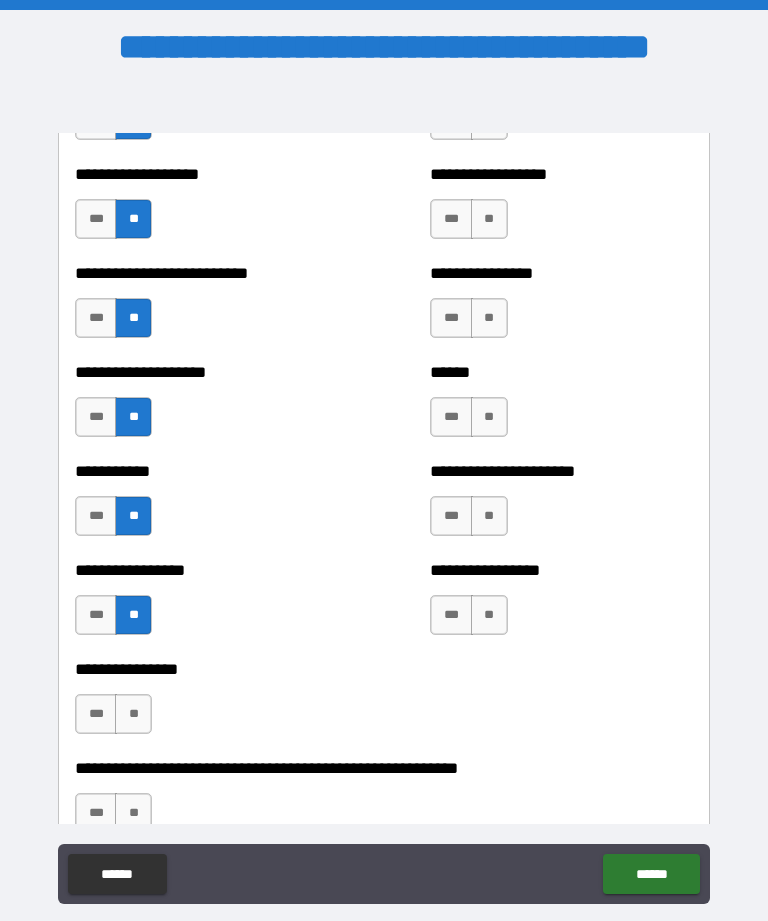 click on "**" at bounding box center [133, 714] 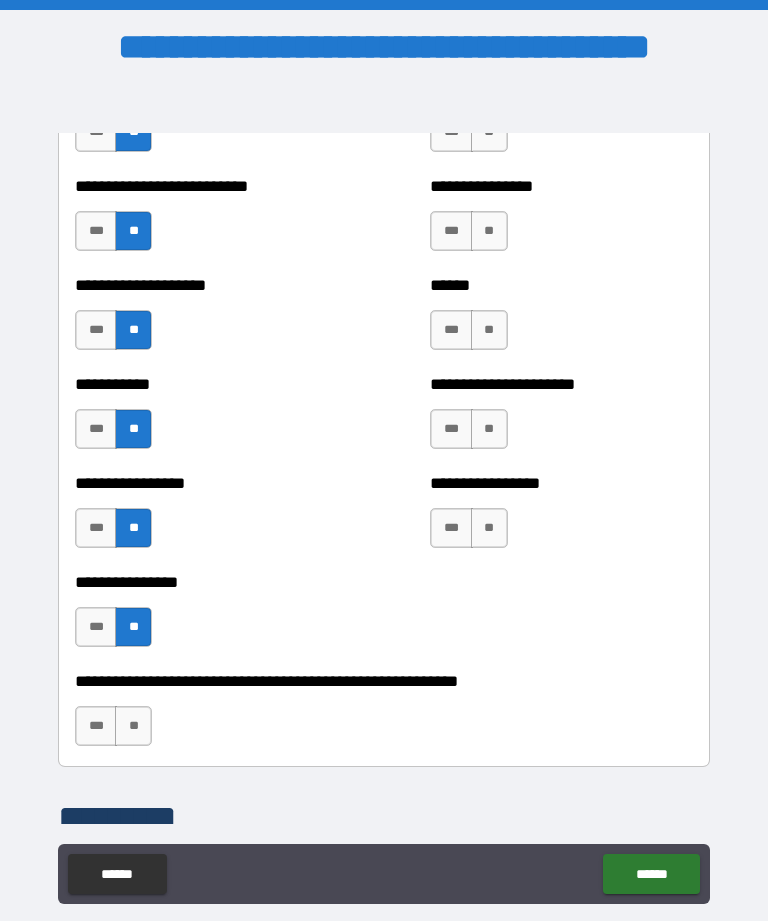 scroll, scrollTop: 5897, scrollLeft: 0, axis: vertical 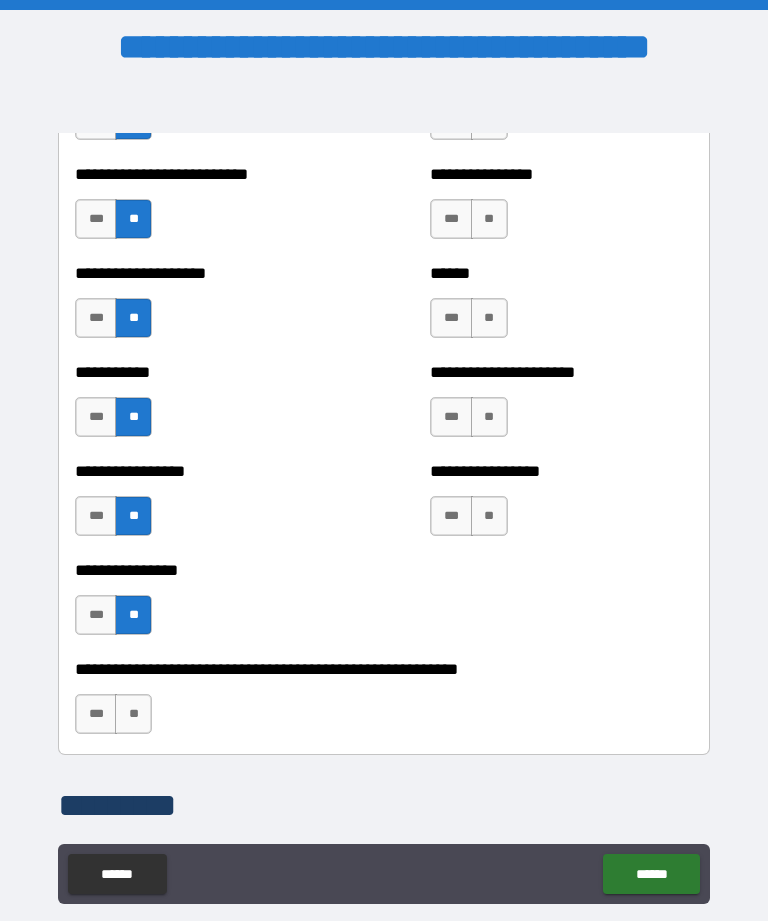 click on "**" at bounding box center [133, 714] 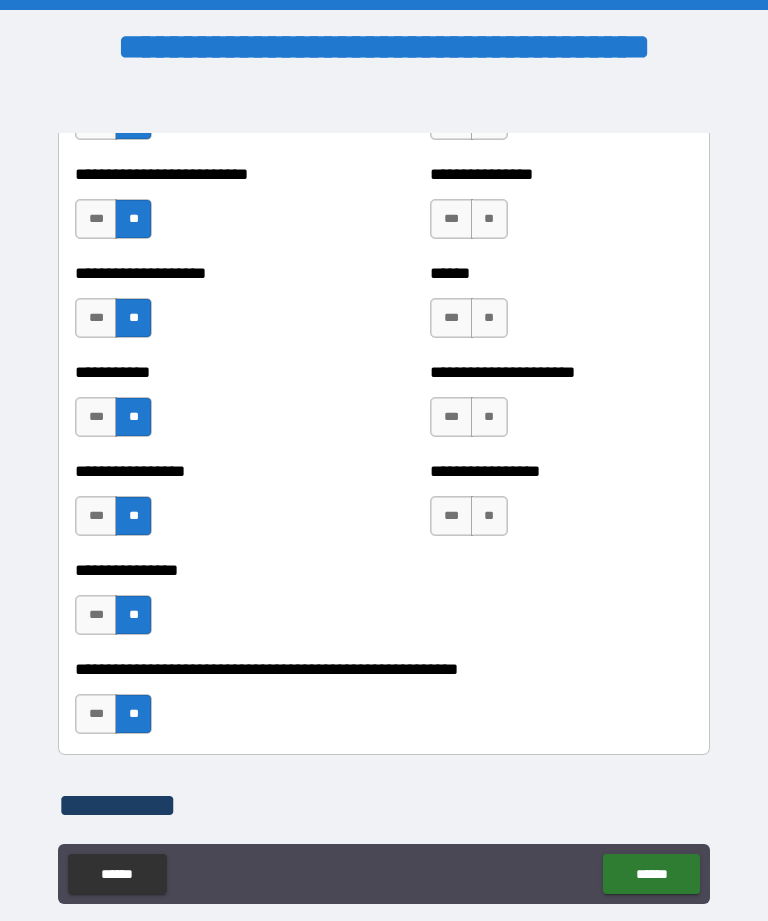 click on "**" at bounding box center (489, 516) 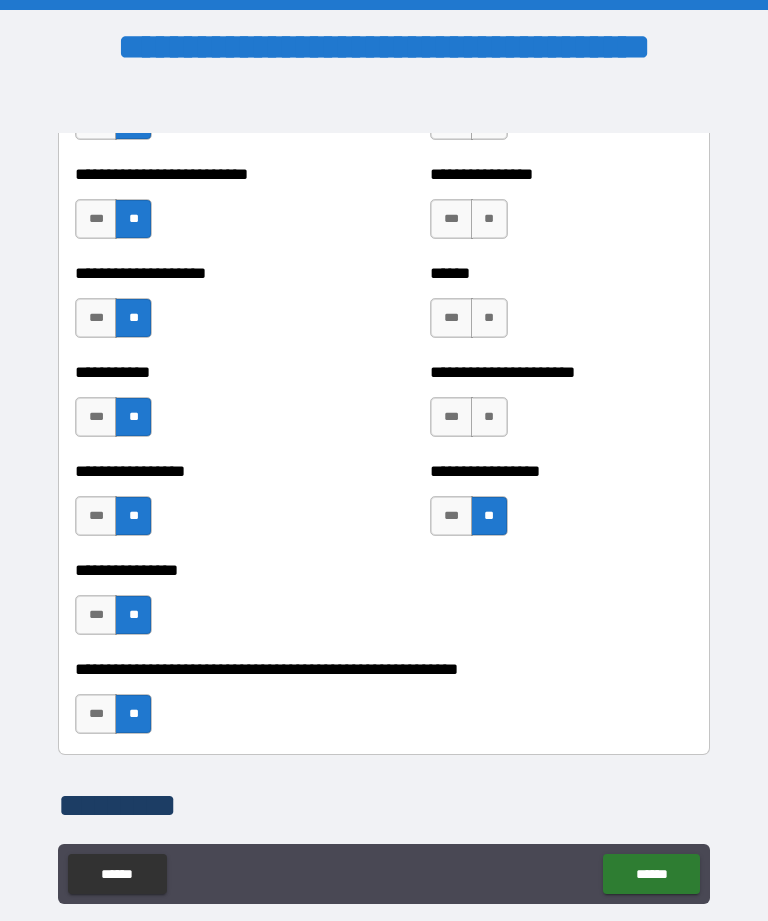 click on "**" at bounding box center [489, 417] 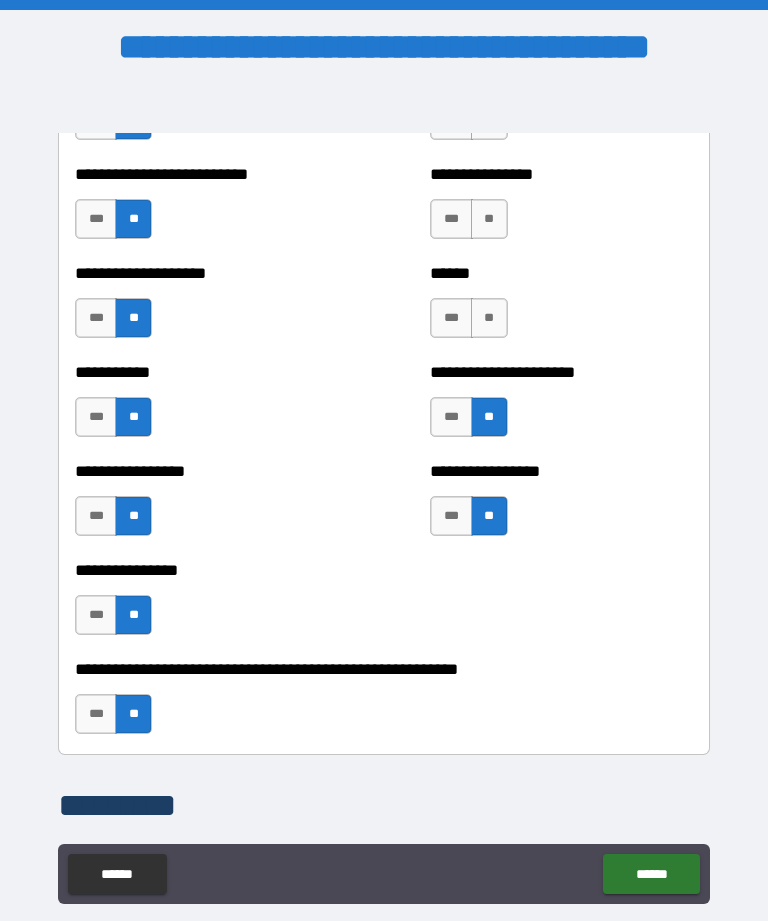 click on "**" at bounding box center (489, 318) 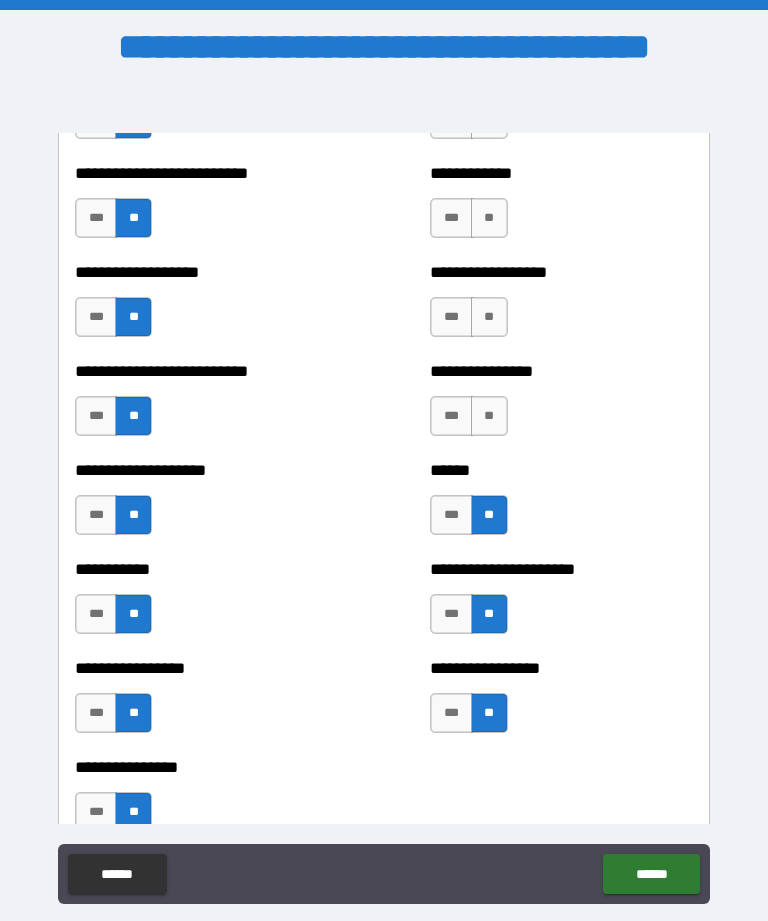 scroll, scrollTop: 5700, scrollLeft: 0, axis: vertical 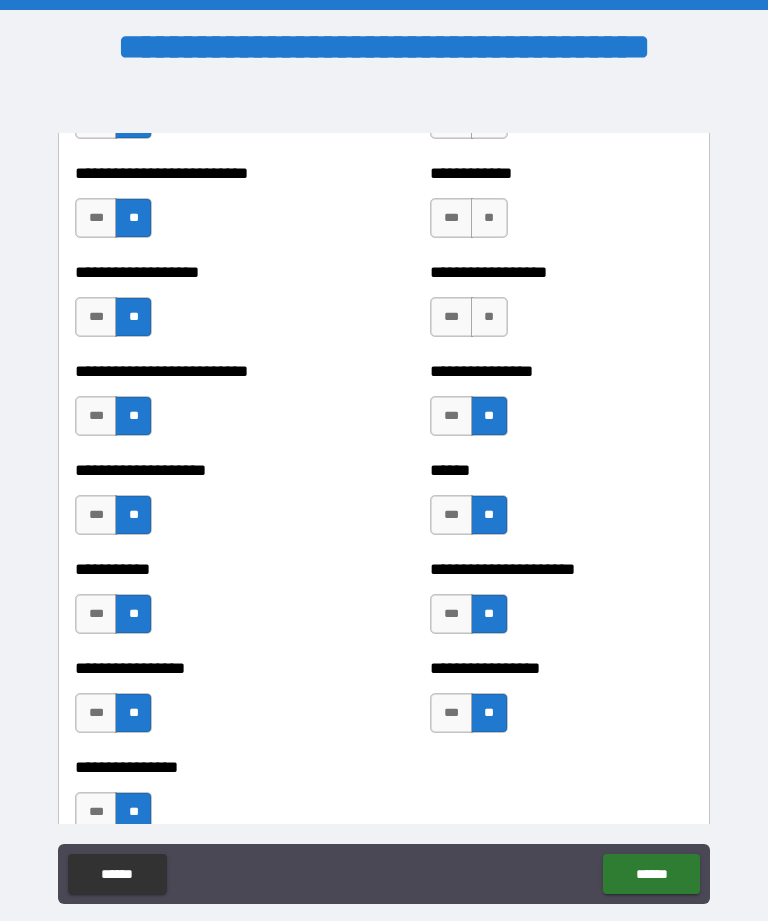 click on "**" at bounding box center [489, 317] 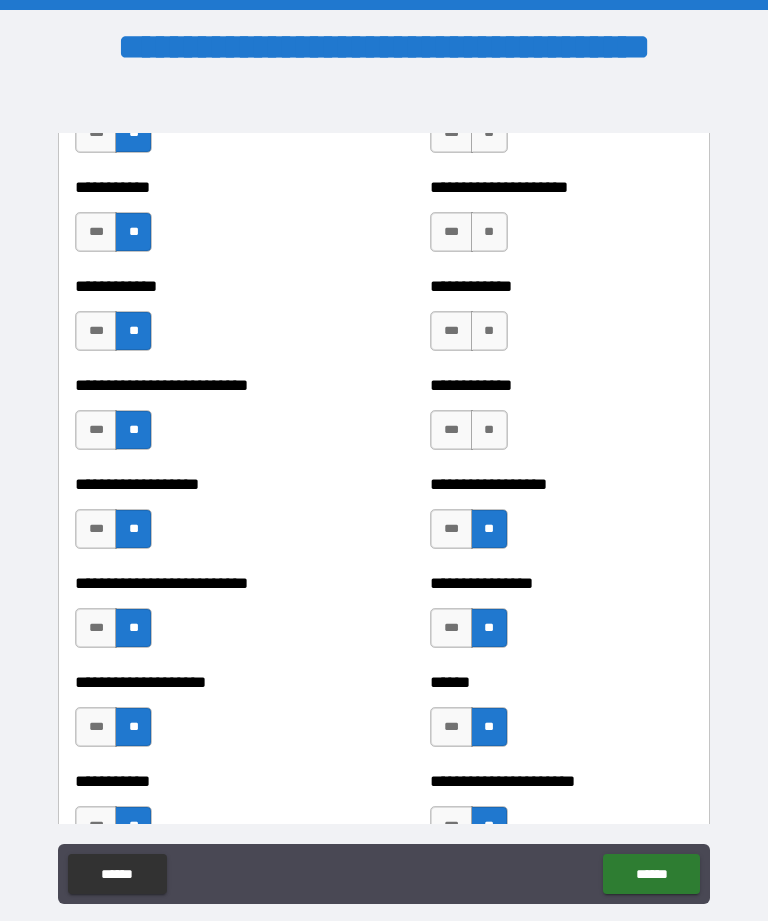 scroll, scrollTop: 5476, scrollLeft: 0, axis: vertical 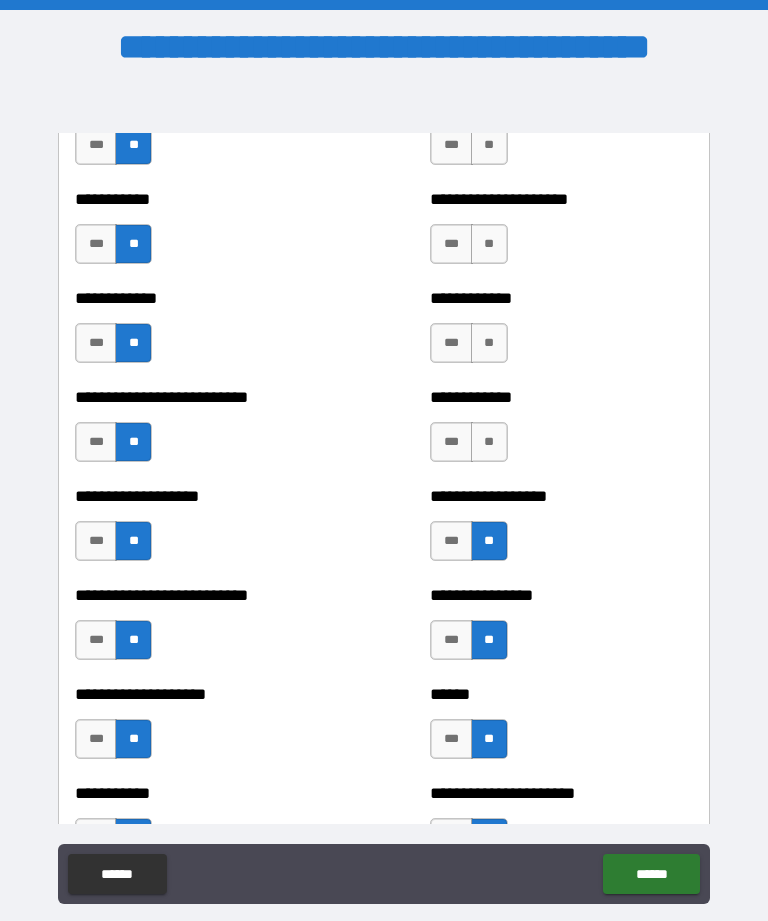 click on "**" at bounding box center (489, 442) 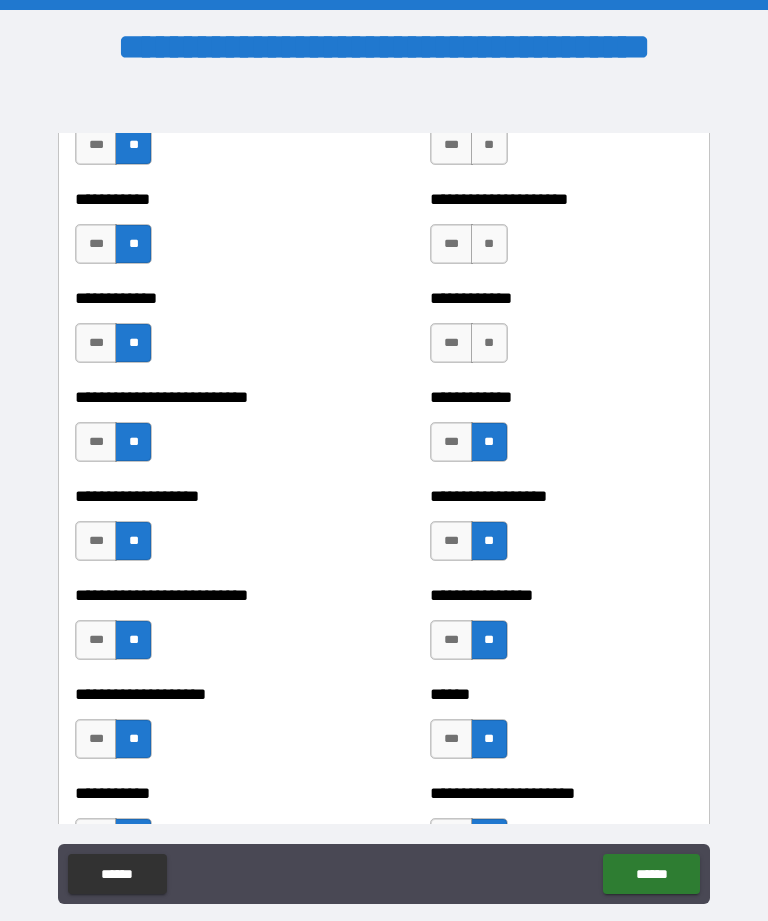 click on "**" at bounding box center (489, 343) 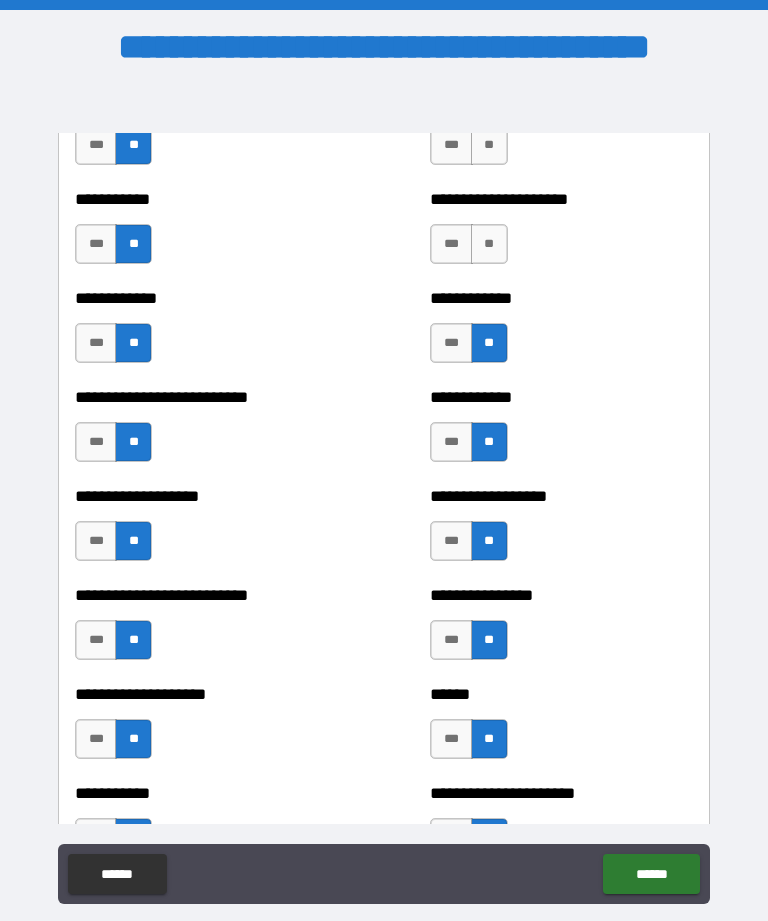 click on "**" at bounding box center [489, 244] 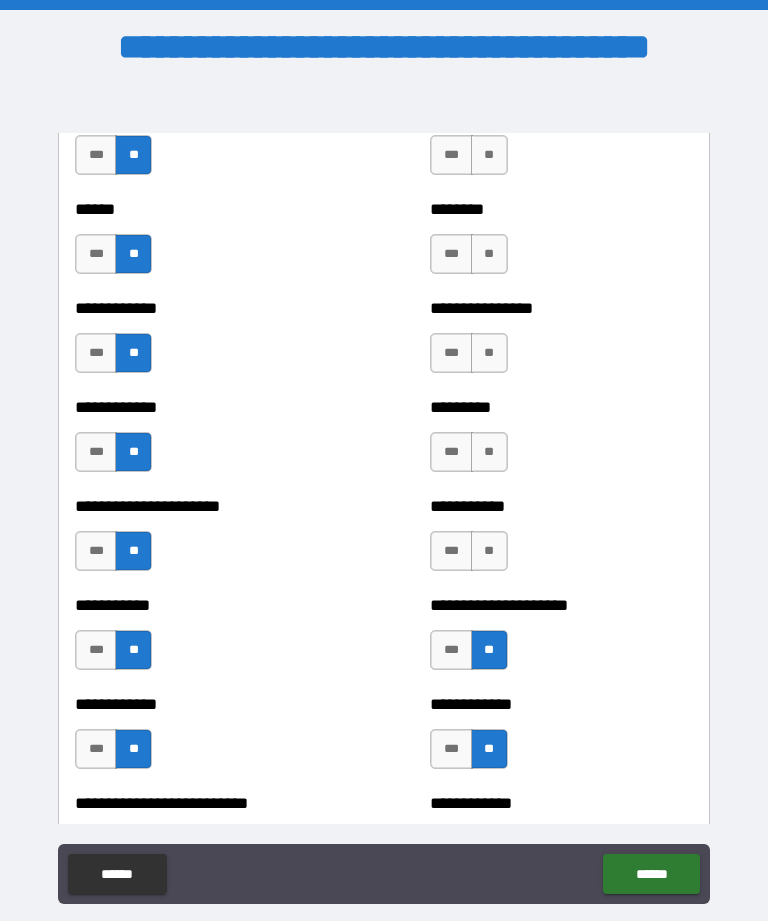scroll, scrollTop: 5070, scrollLeft: 0, axis: vertical 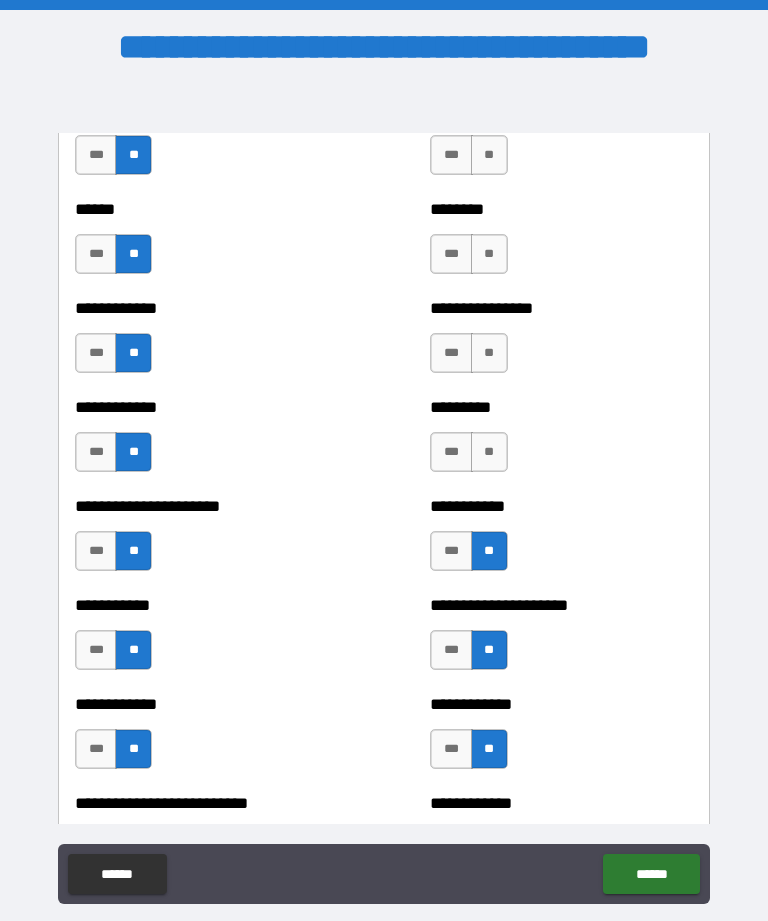 click on "**" at bounding box center (489, 452) 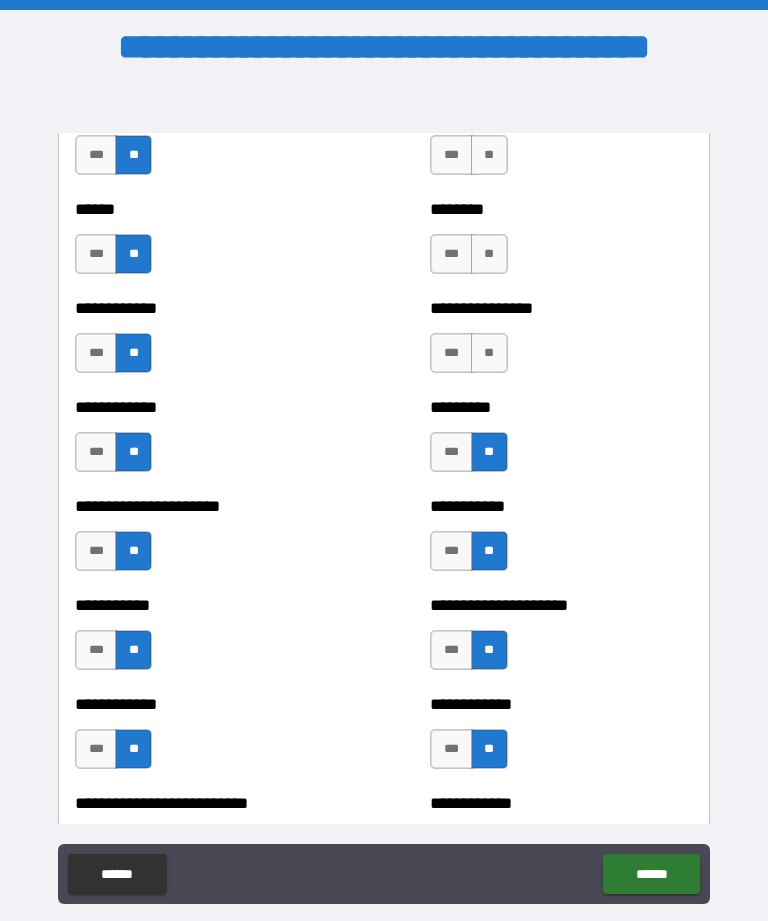 click on "**" at bounding box center (489, 353) 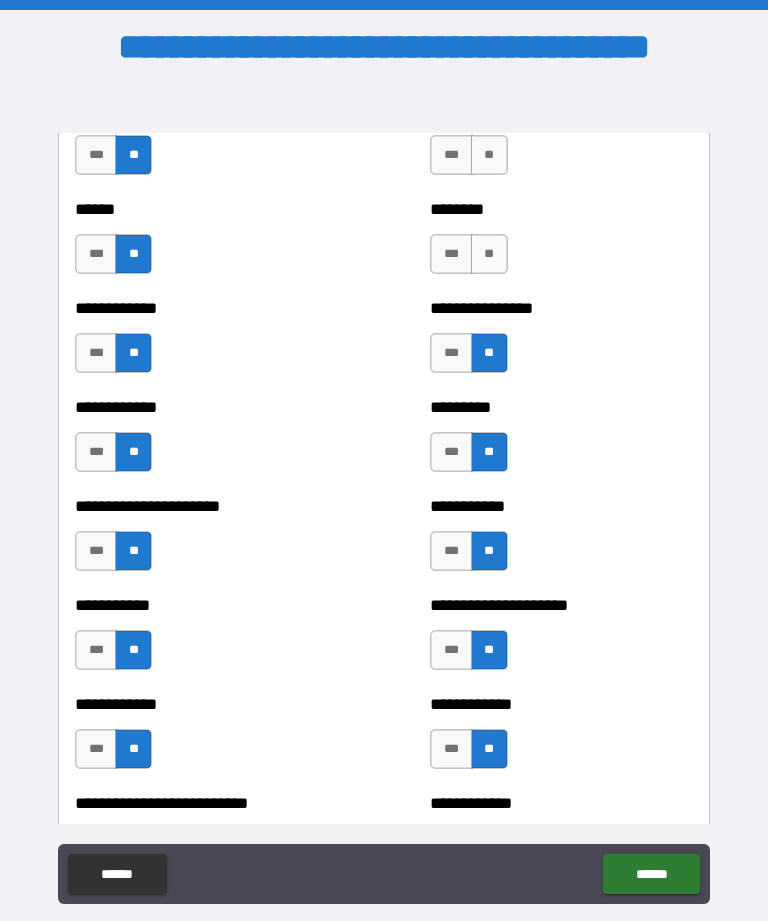 click on "**" at bounding box center [489, 254] 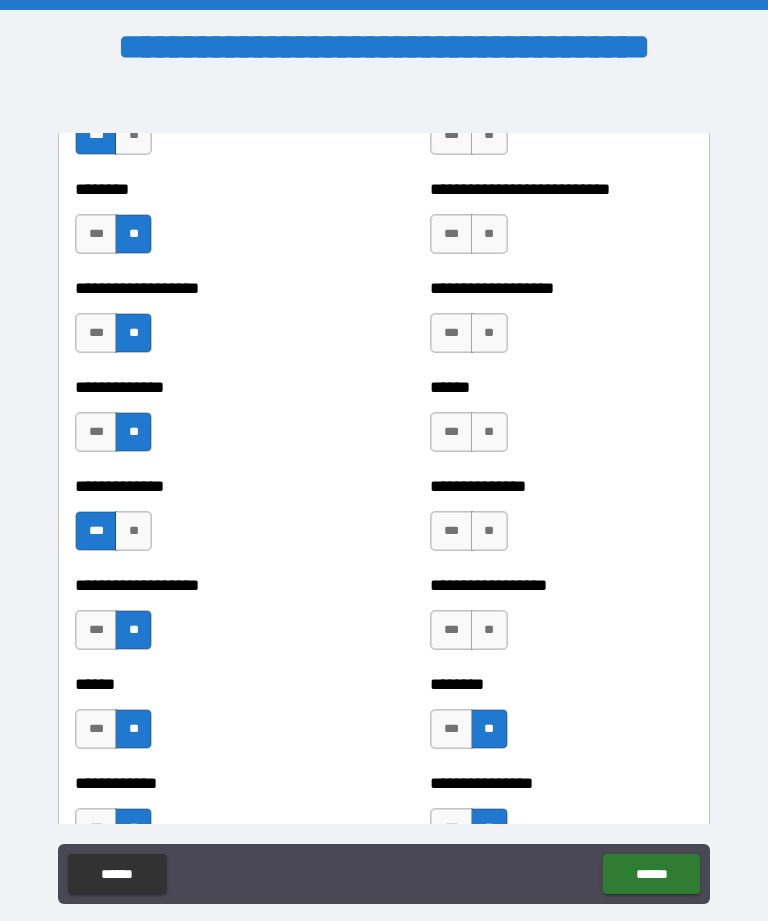 scroll, scrollTop: 4595, scrollLeft: 0, axis: vertical 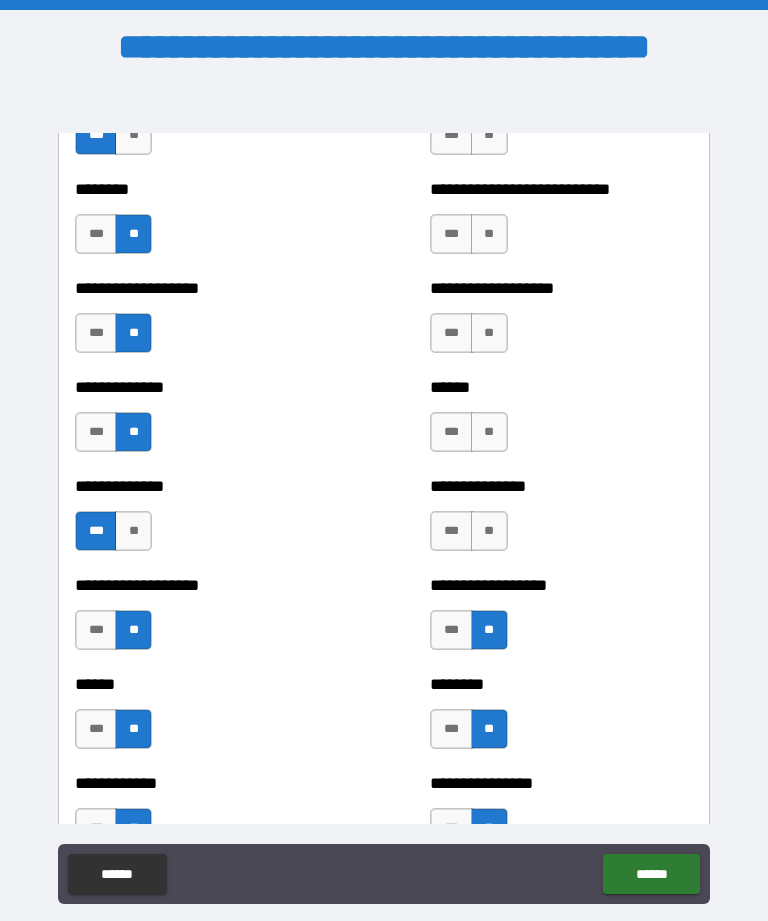 click on "**" at bounding box center [489, 531] 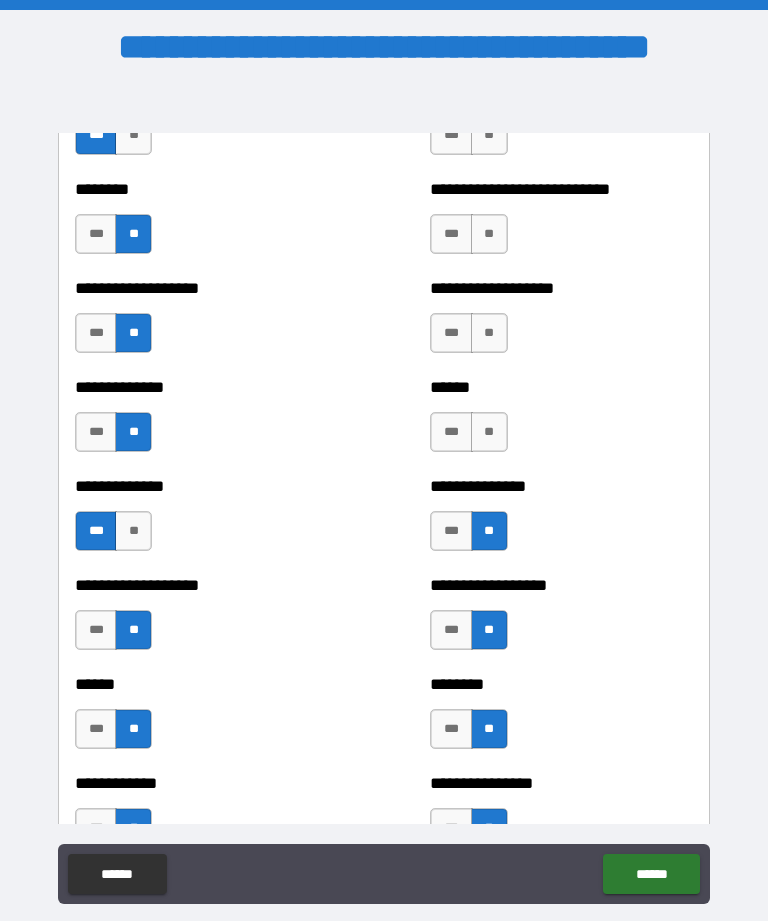 click on "**" at bounding box center (489, 432) 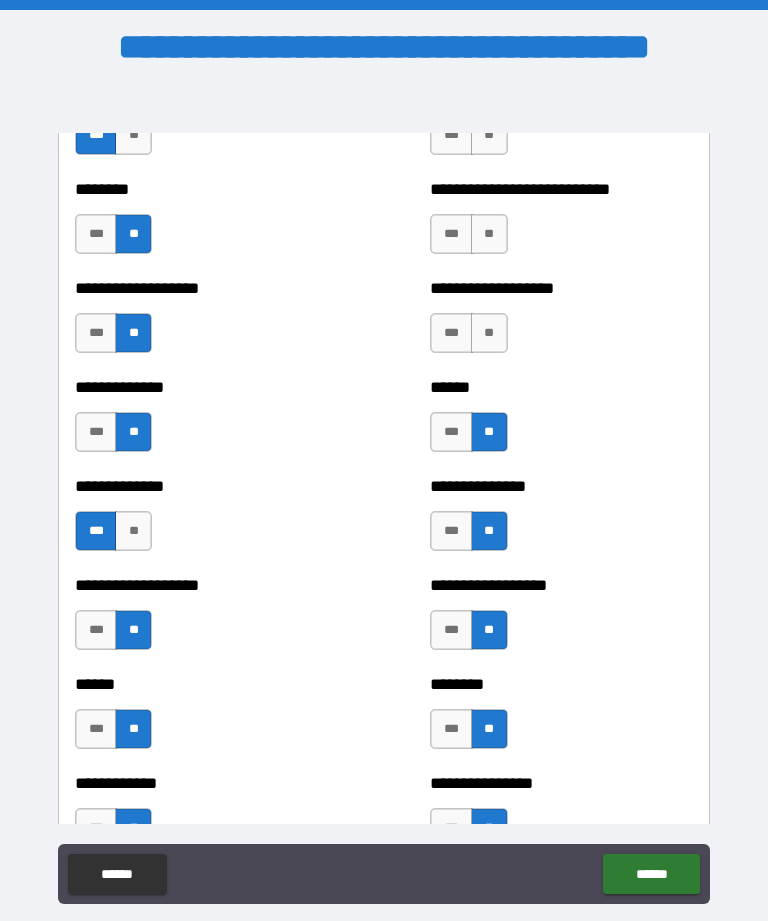 click on "**" at bounding box center (489, 333) 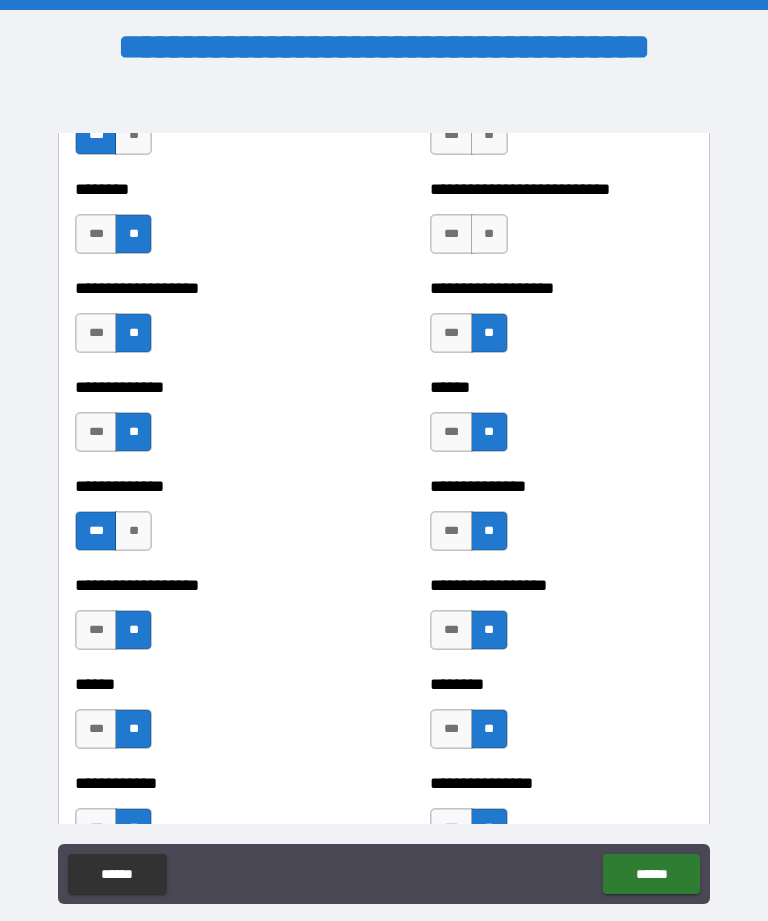 click on "**" at bounding box center (489, 234) 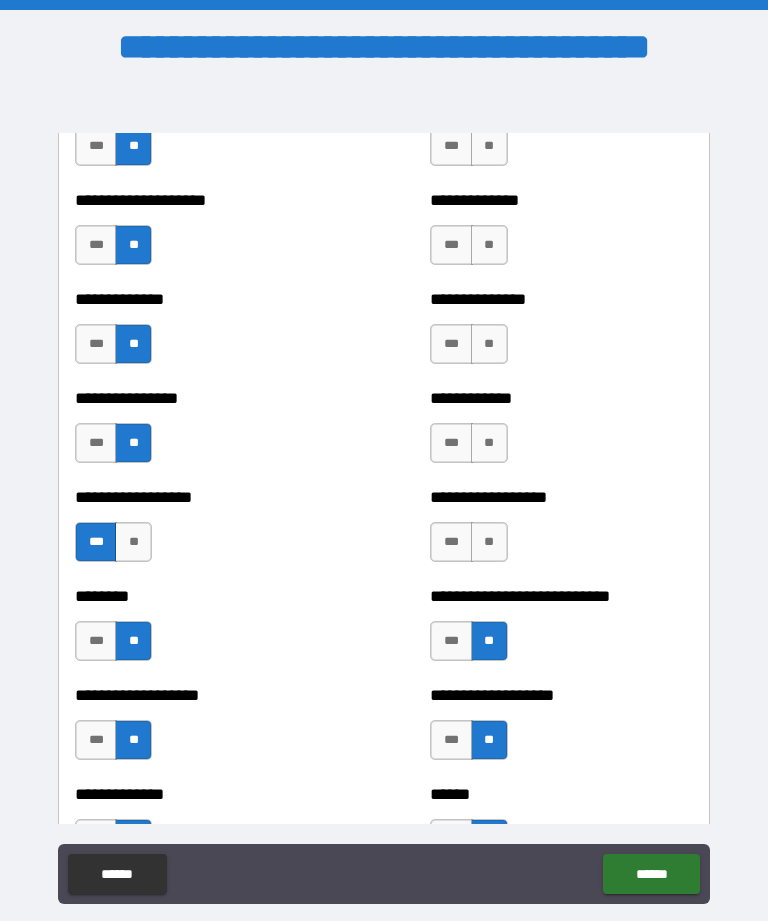 scroll, scrollTop: 4178, scrollLeft: 0, axis: vertical 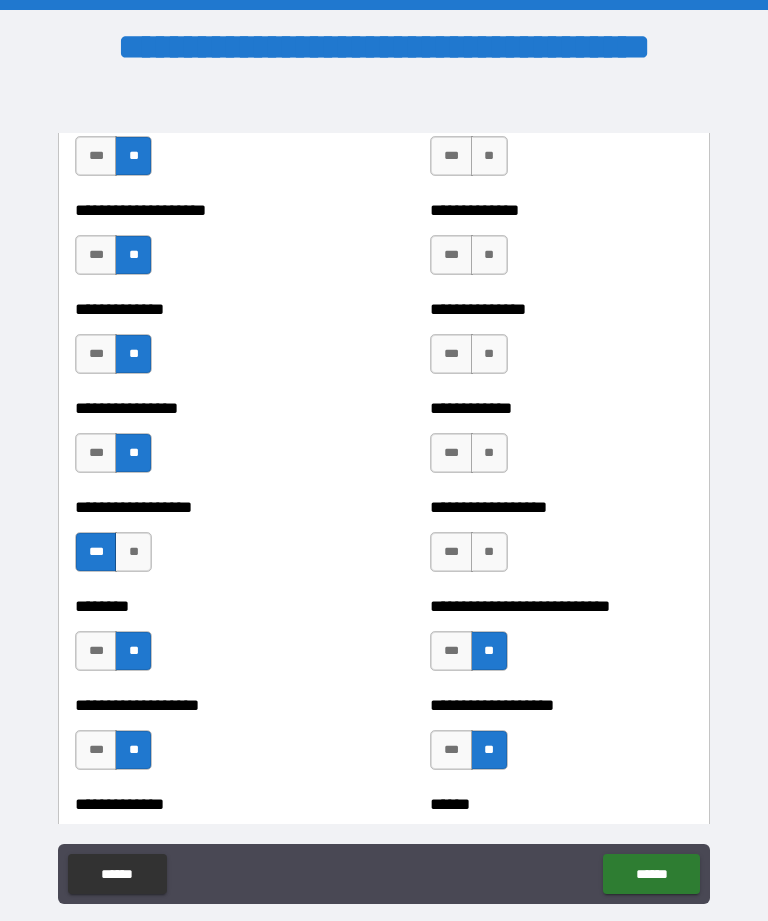 click on "**" at bounding box center [489, 552] 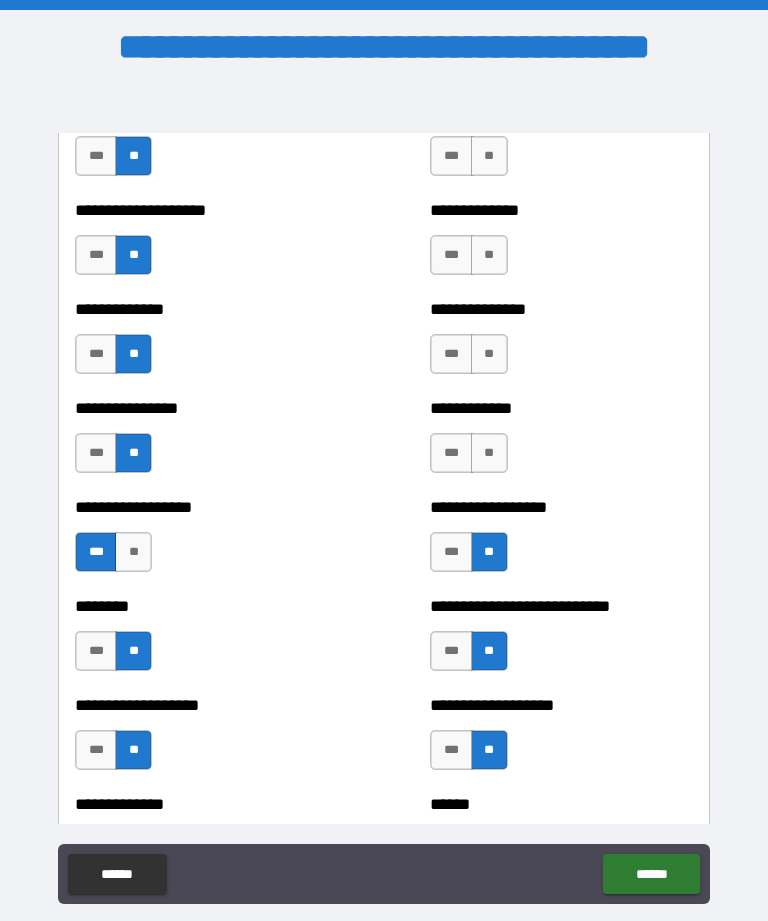 click on "**" at bounding box center [489, 453] 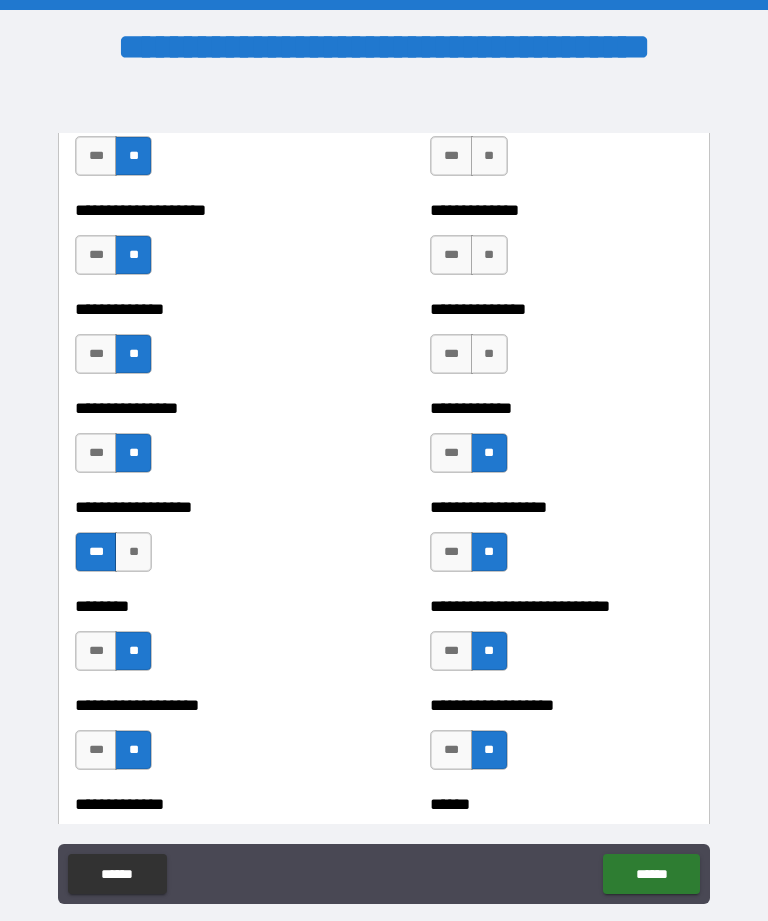click on "**" at bounding box center (489, 354) 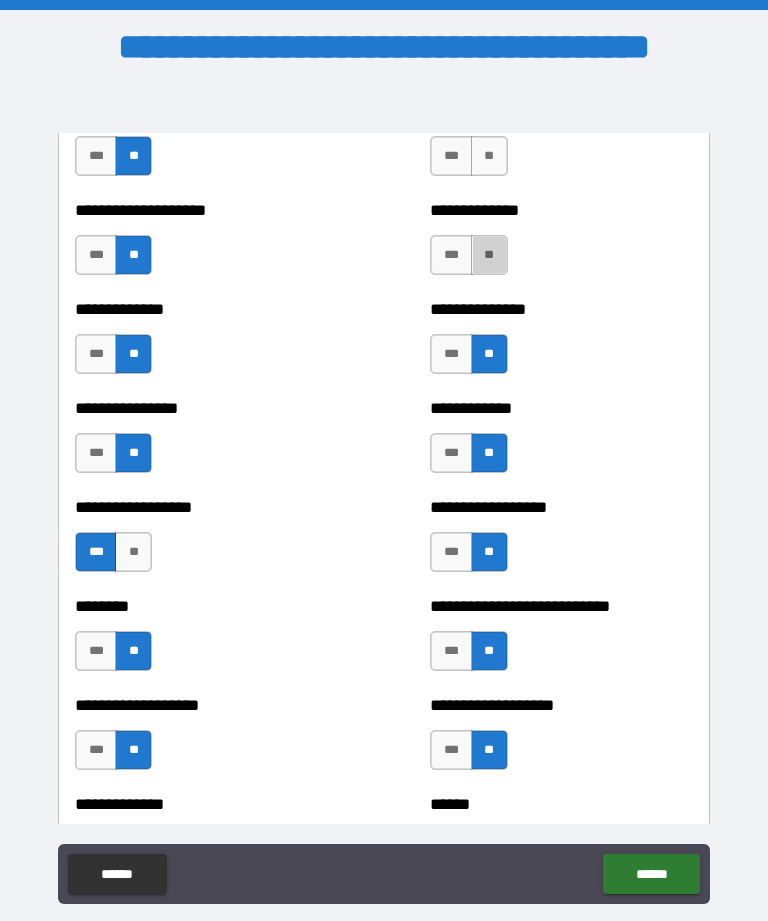 click on "**" at bounding box center [489, 255] 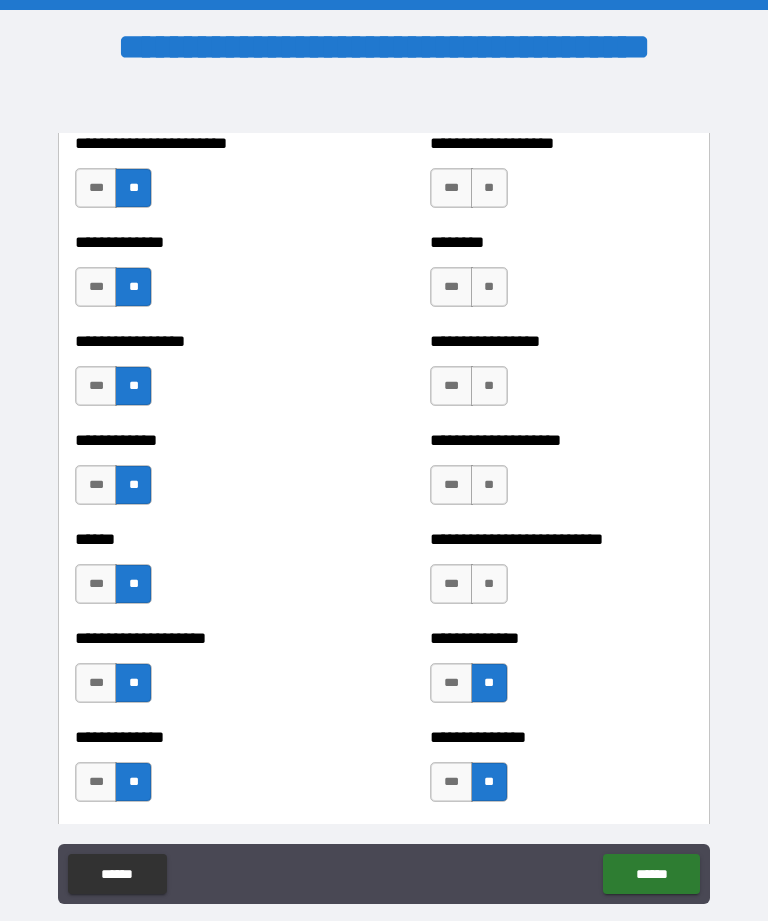 scroll, scrollTop: 3747, scrollLeft: 0, axis: vertical 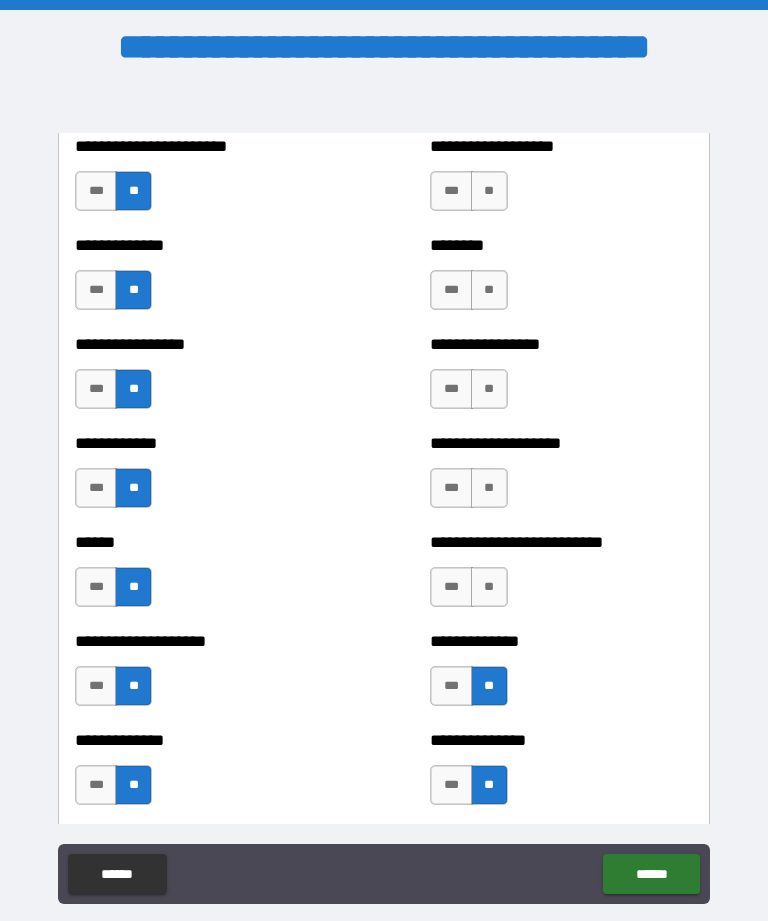 click on "**" at bounding box center (489, 587) 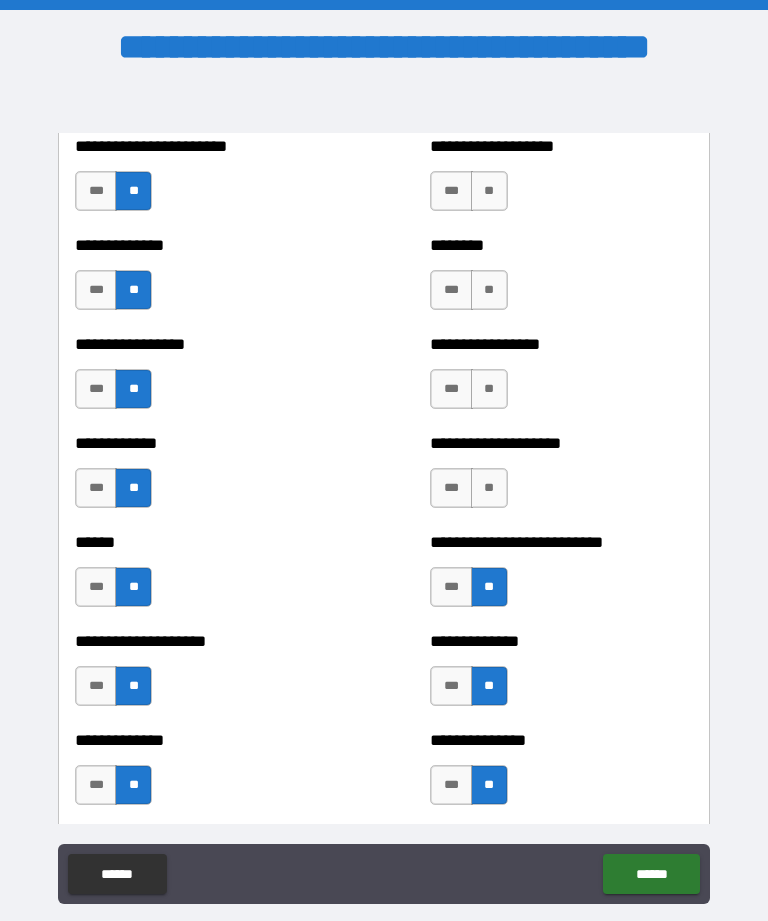 click on "**" at bounding box center (489, 488) 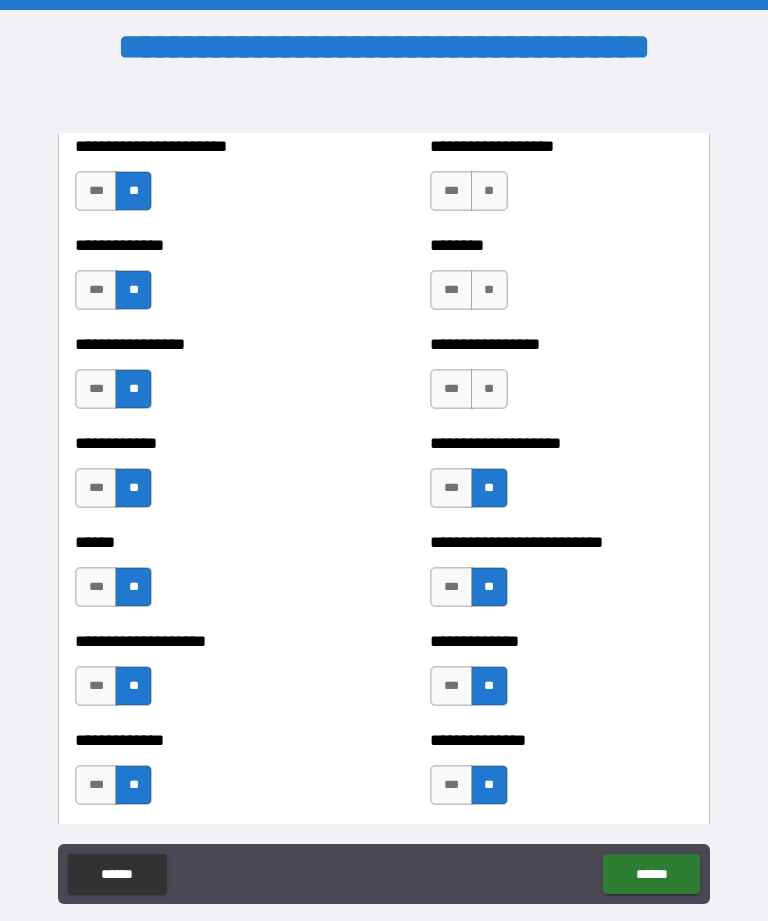 click on "**" at bounding box center [489, 389] 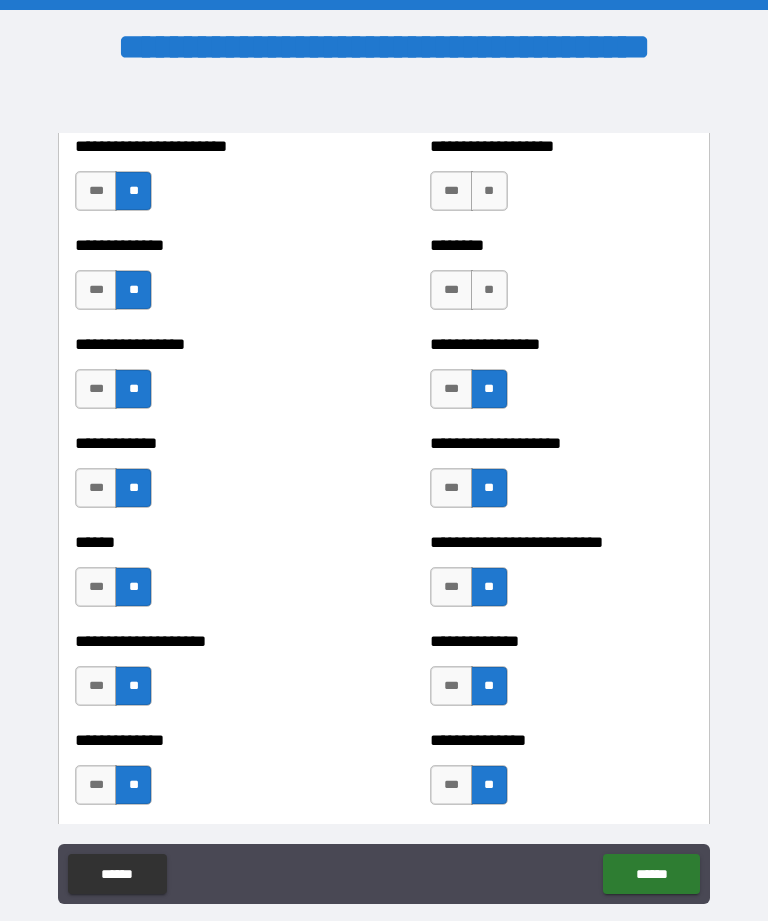 click on "**" at bounding box center (489, 290) 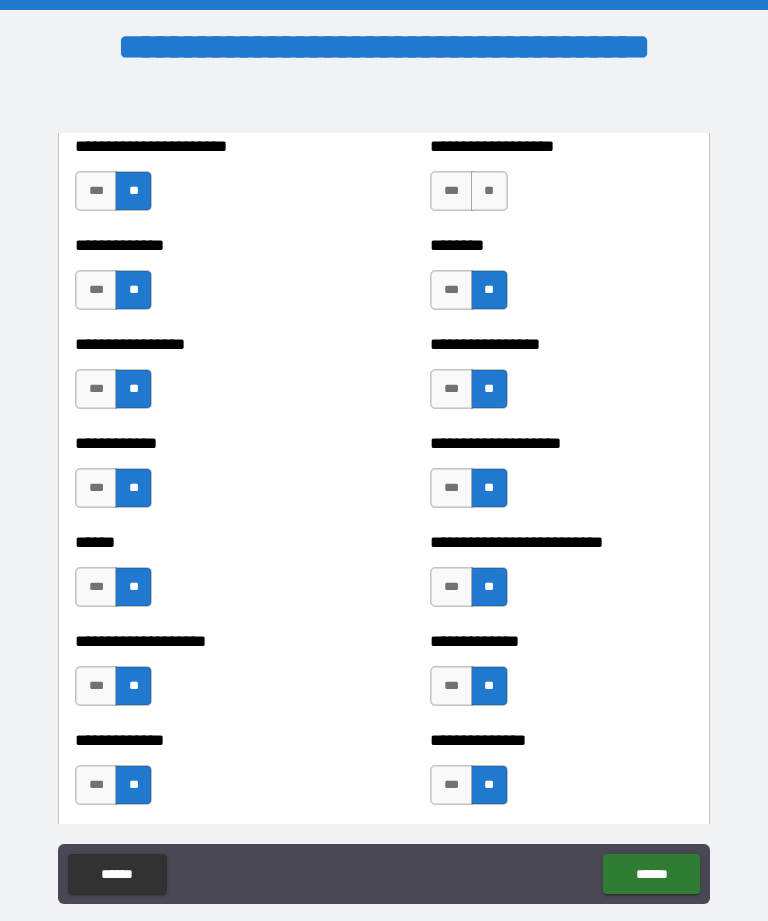 click on "**" at bounding box center (489, 191) 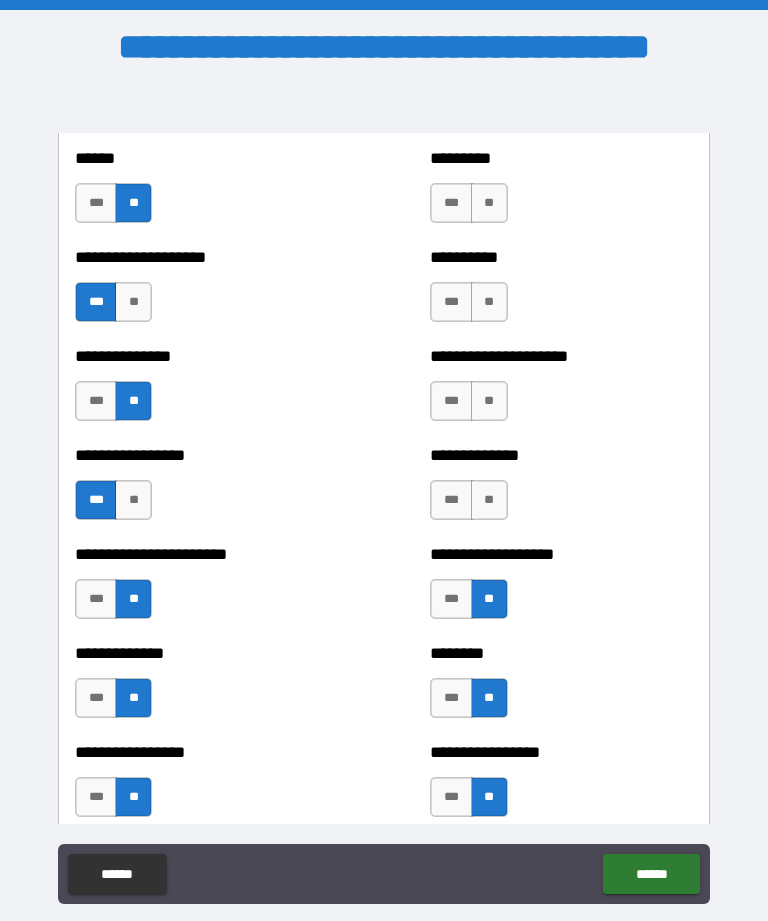 scroll, scrollTop: 3316, scrollLeft: 0, axis: vertical 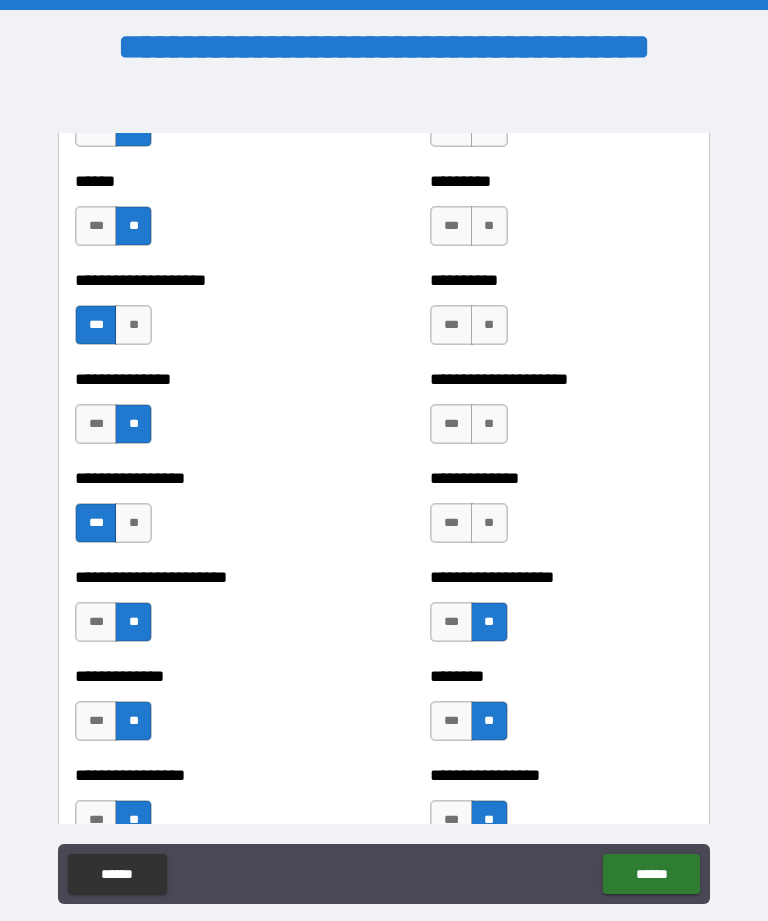 click on "**" at bounding box center (489, 523) 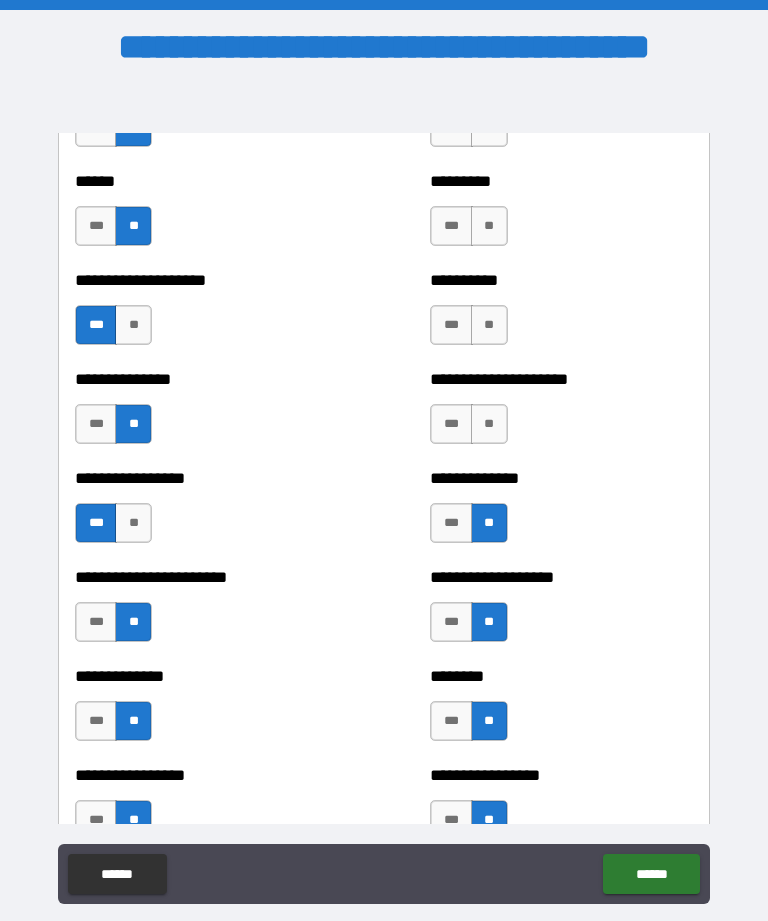click on "**" at bounding box center (489, 424) 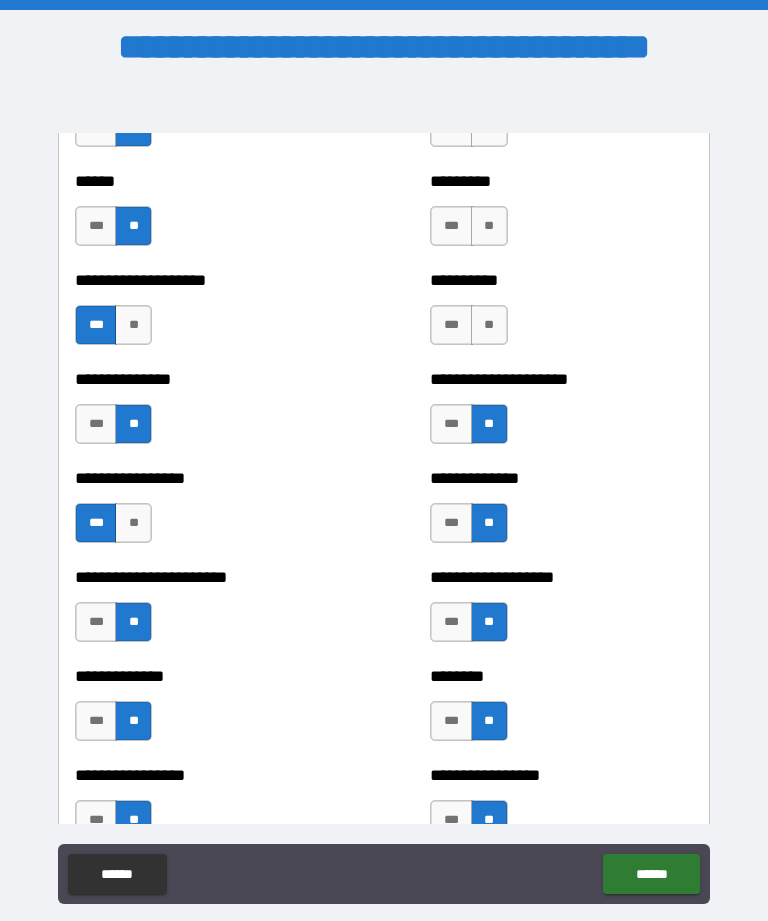 click on "**" at bounding box center [489, 325] 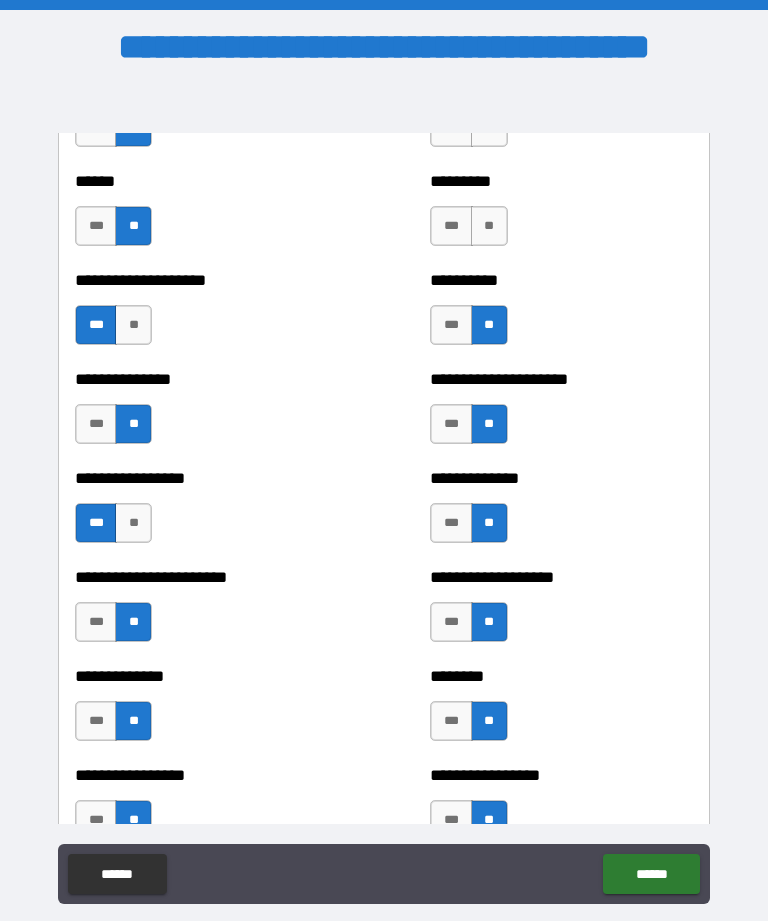 click on "**" at bounding box center (489, 226) 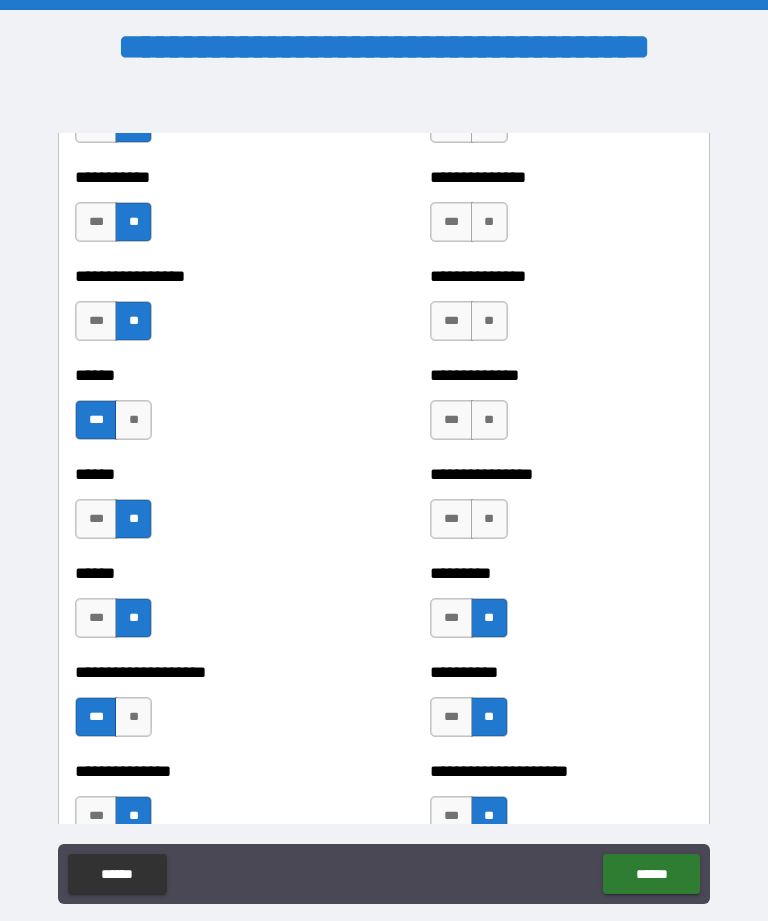 scroll, scrollTop: 2916, scrollLeft: 0, axis: vertical 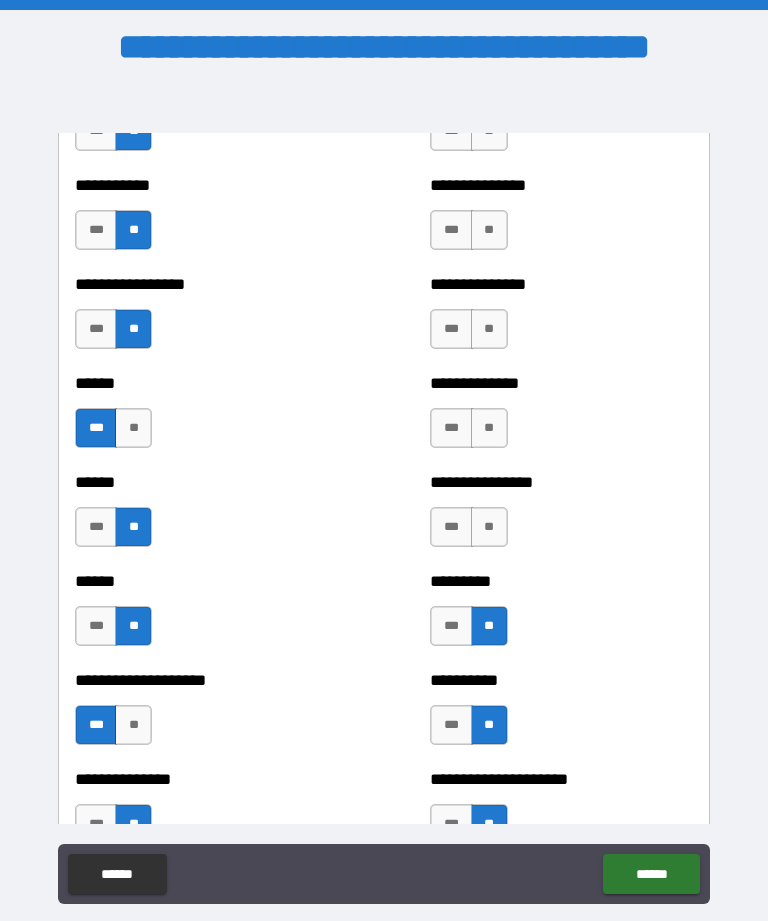 click on "**" at bounding box center [489, 527] 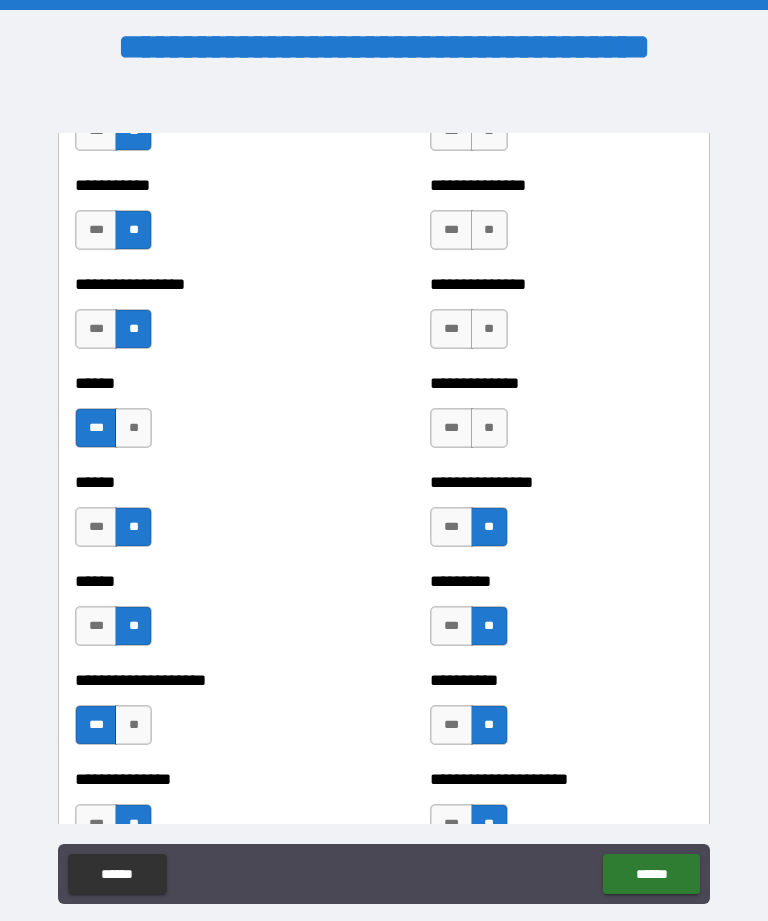 click on "**" at bounding box center [489, 428] 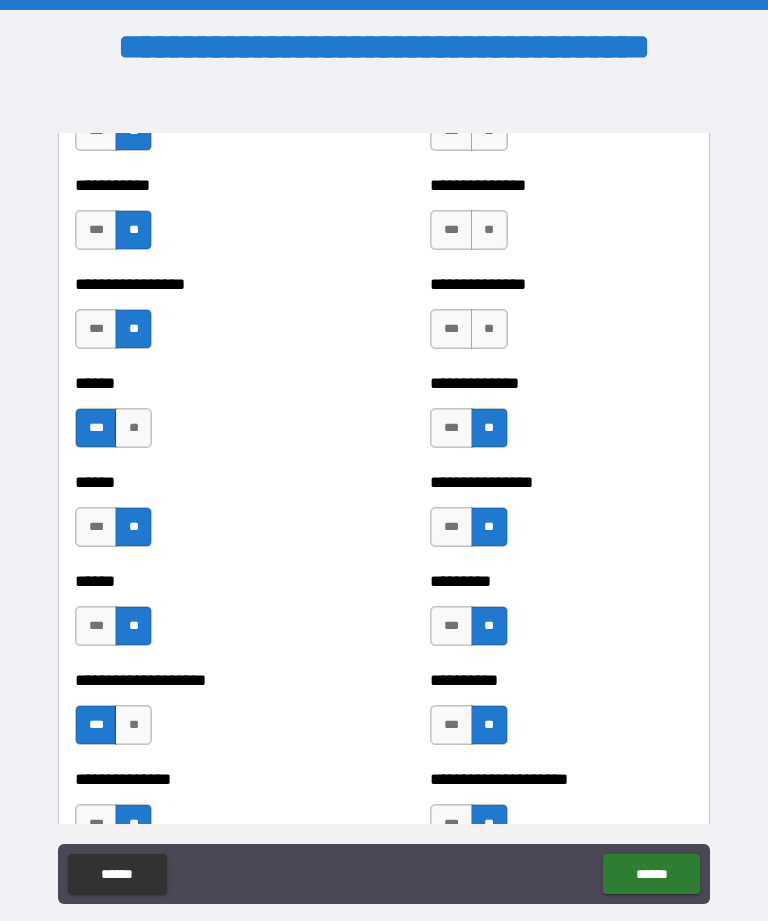 click on "**" at bounding box center (489, 329) 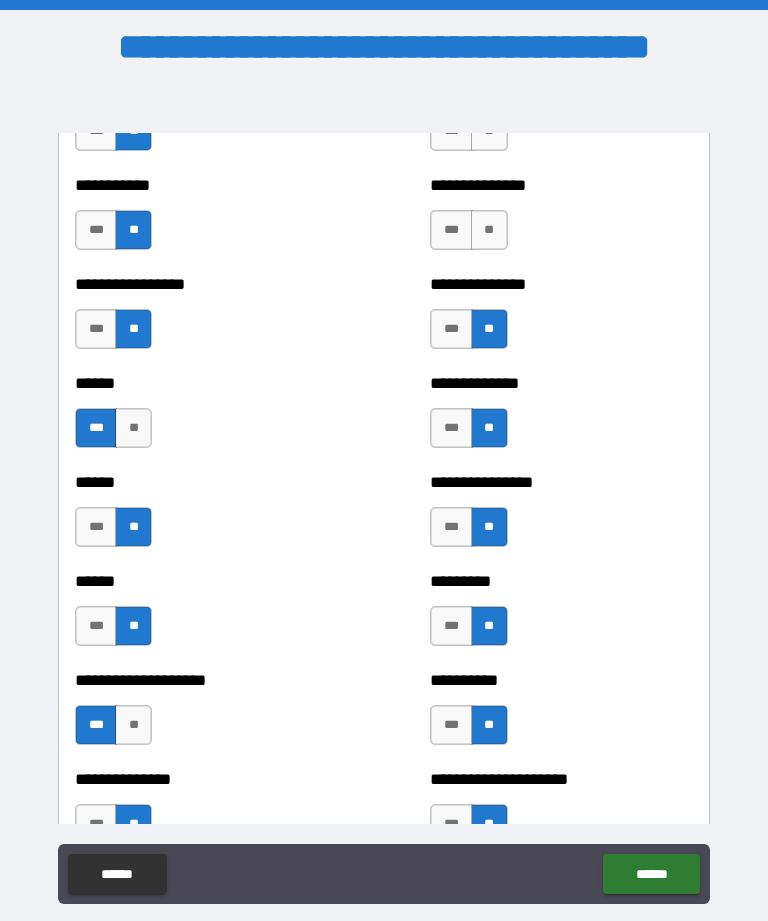 click on "**" at bounding box center [489, 230] 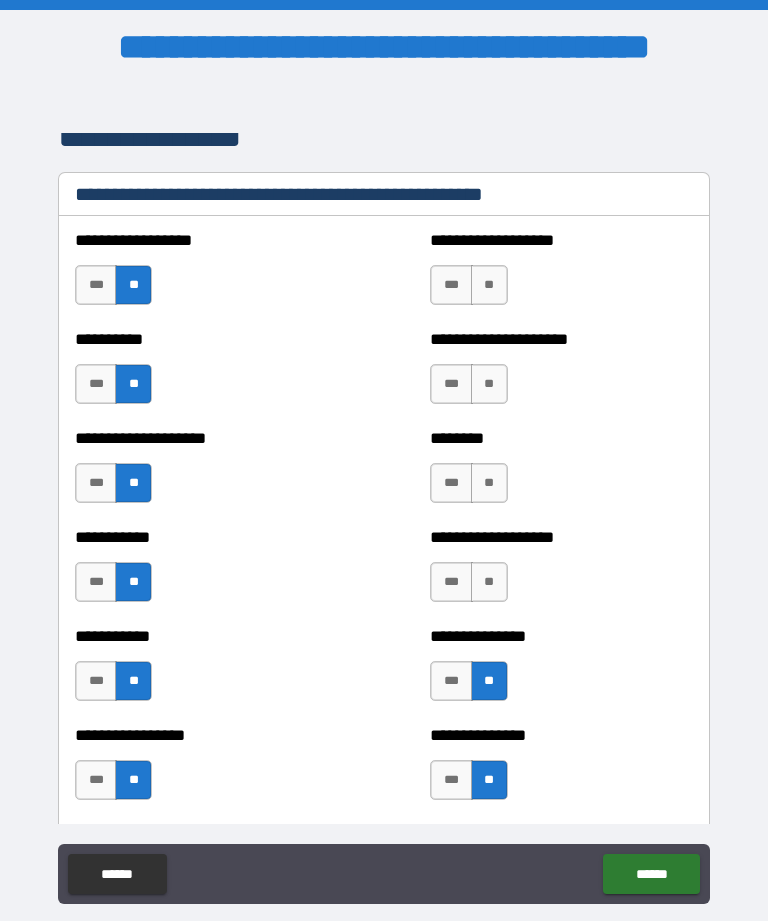 scroll, scrollTop: 2455, scrollLeft: 0, axis: vertical 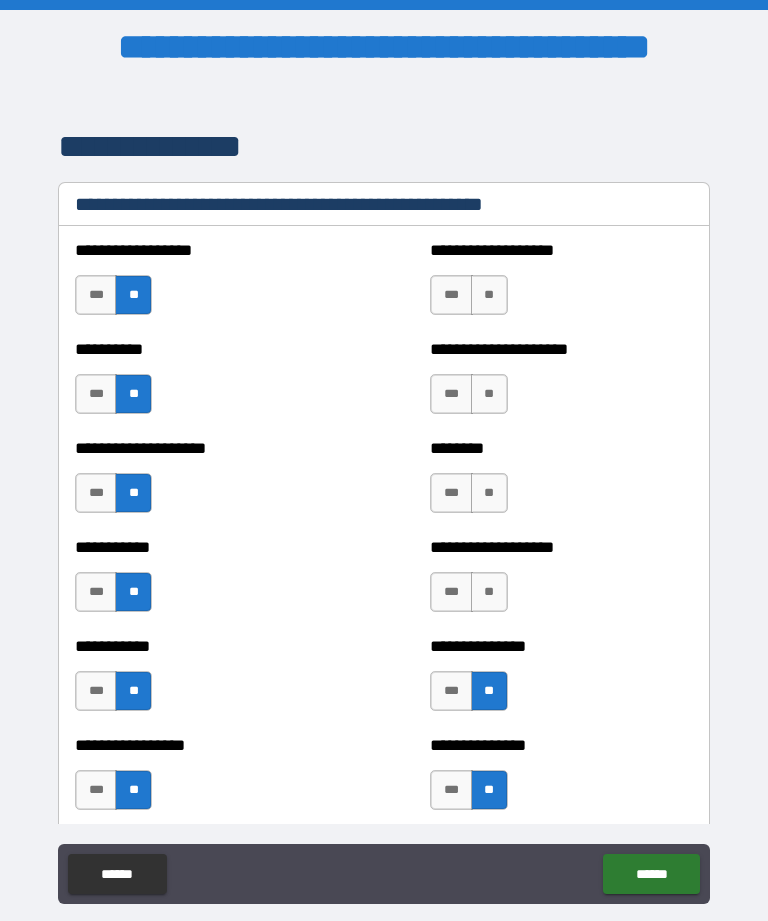 click on "**" at bounding box center [489, 592] 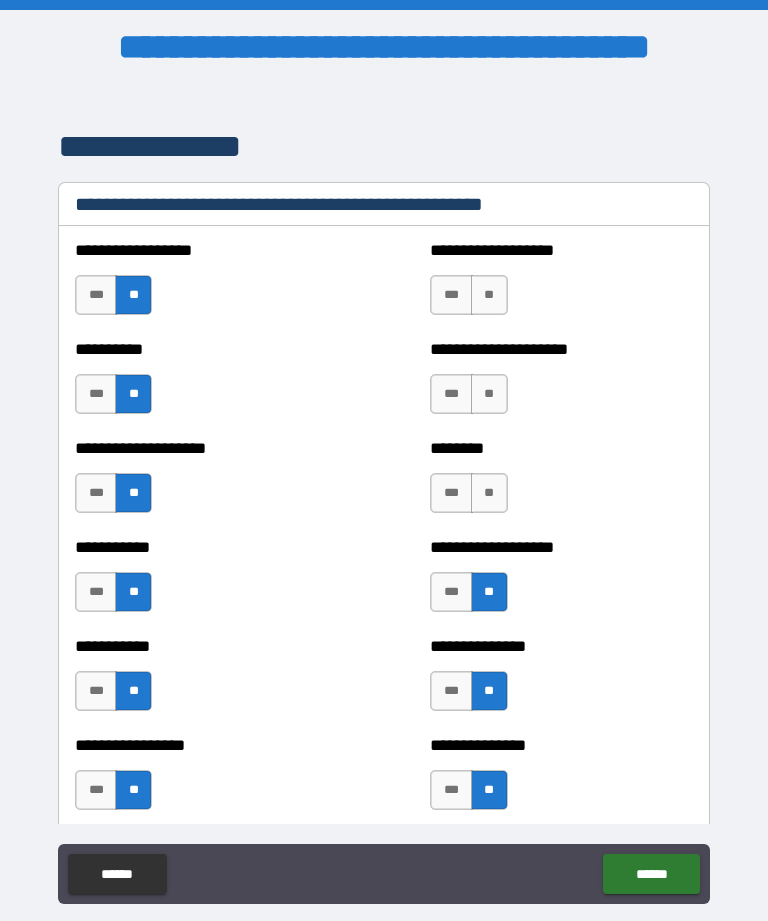 click on "**" at bounding box center [489, 493] 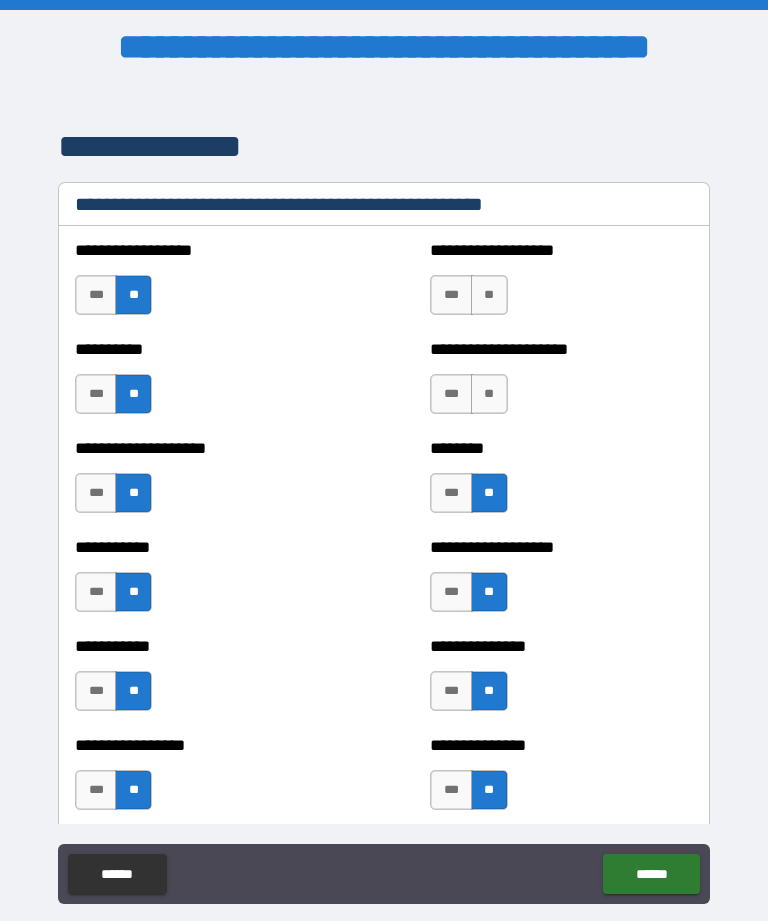 click on "**" at bounding box center (489, 394) 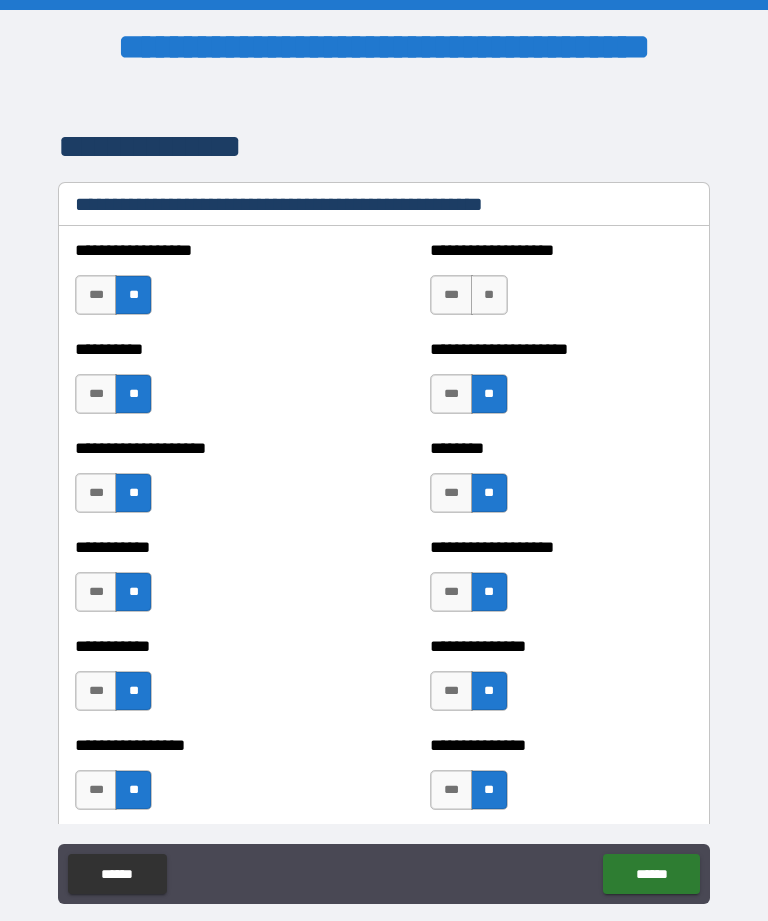 click on "**" at bounding box center [489, 295] 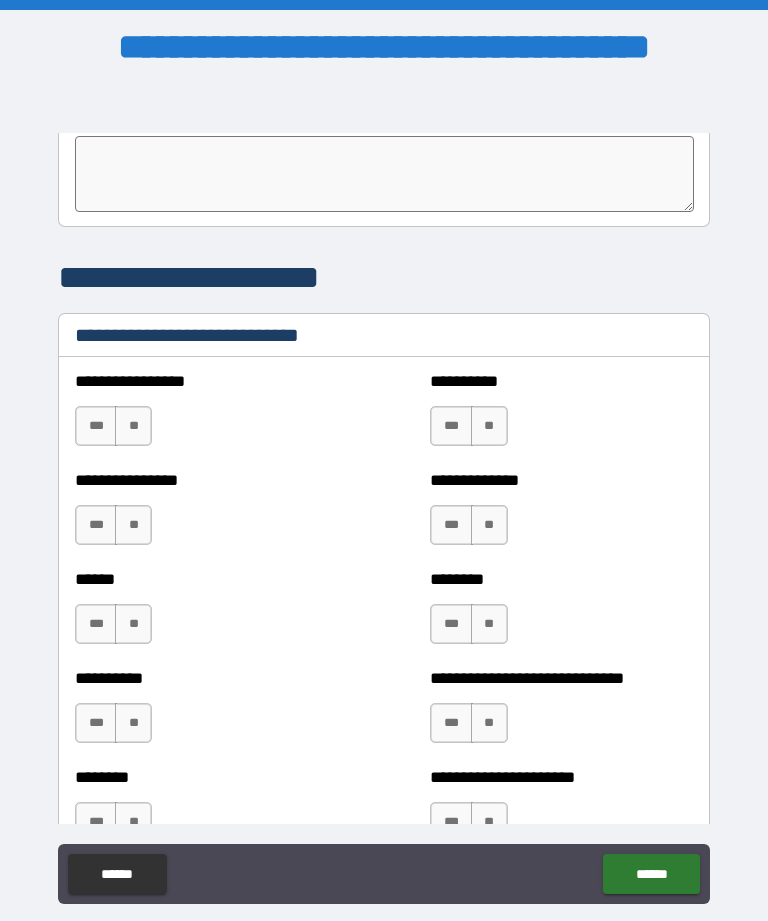 scroll, scrollTop: 6604, scrollLeft: 0, axis: vertical 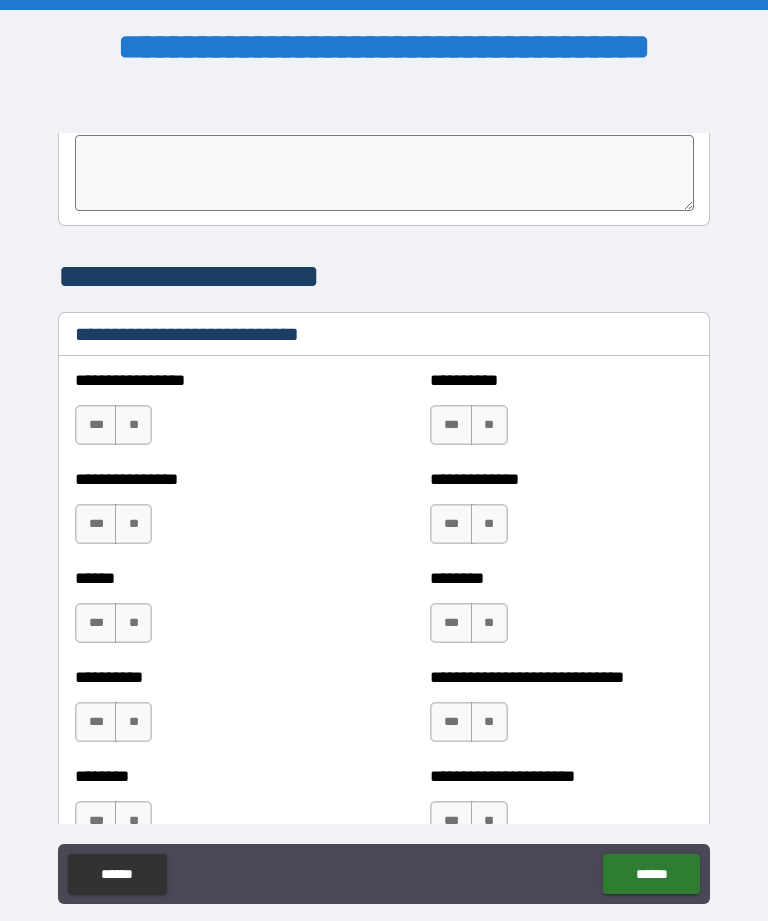 click on "**" at bounding box center [133, 425] 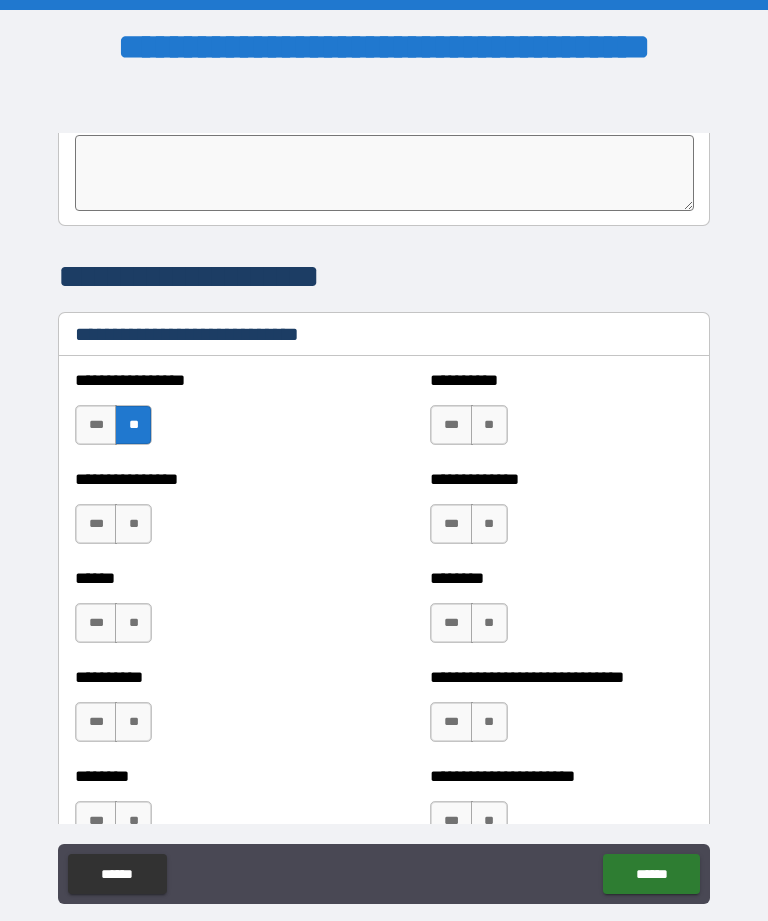 click on "***" at bounding box center [96, 524] 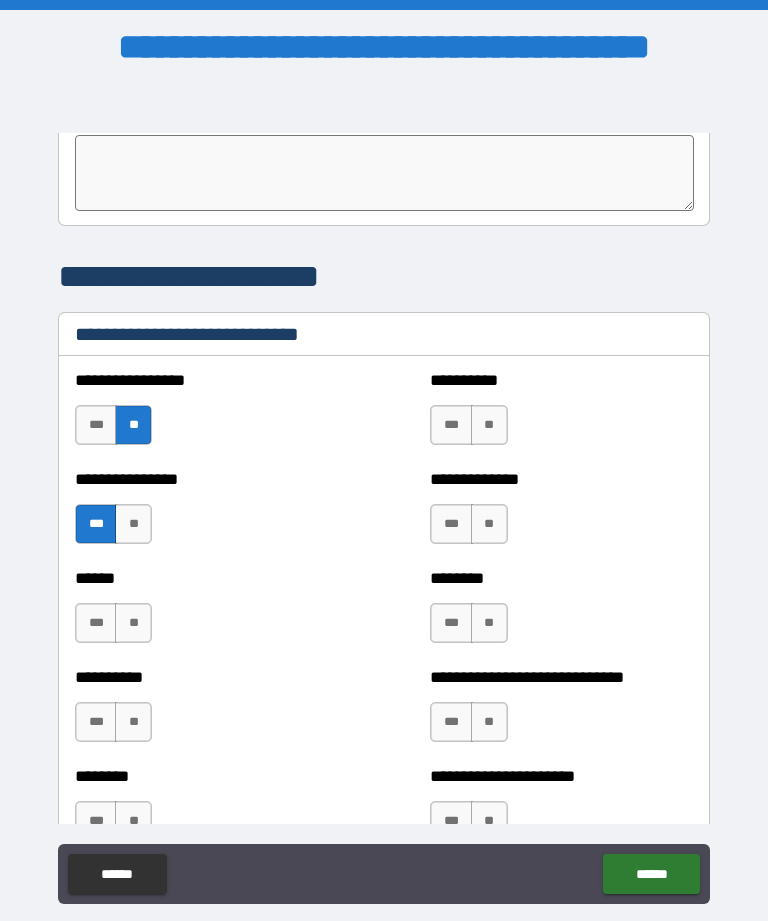 click on "***" at bounding box center [96, 623] 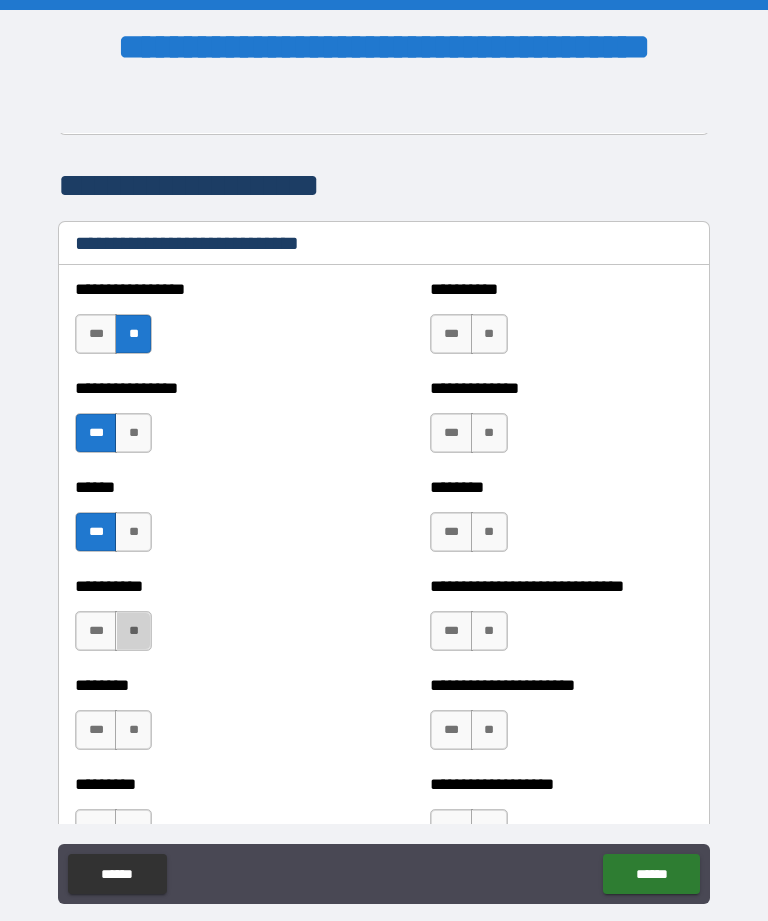 click on "**" at bounding box center [133, 631] 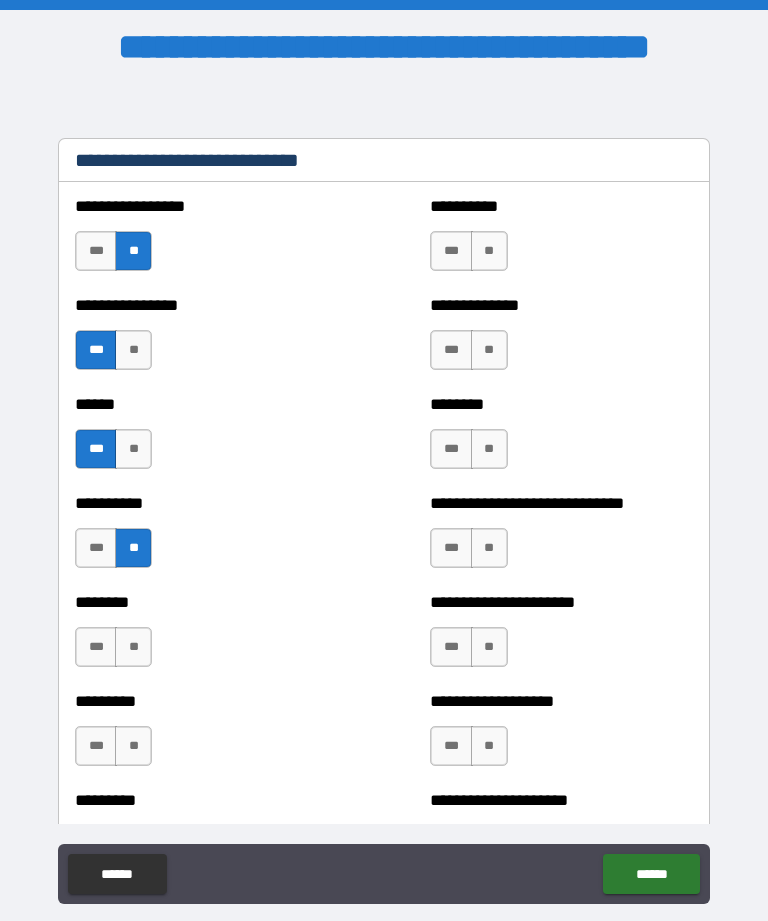 click on "**" at bounding box center [133, 647] 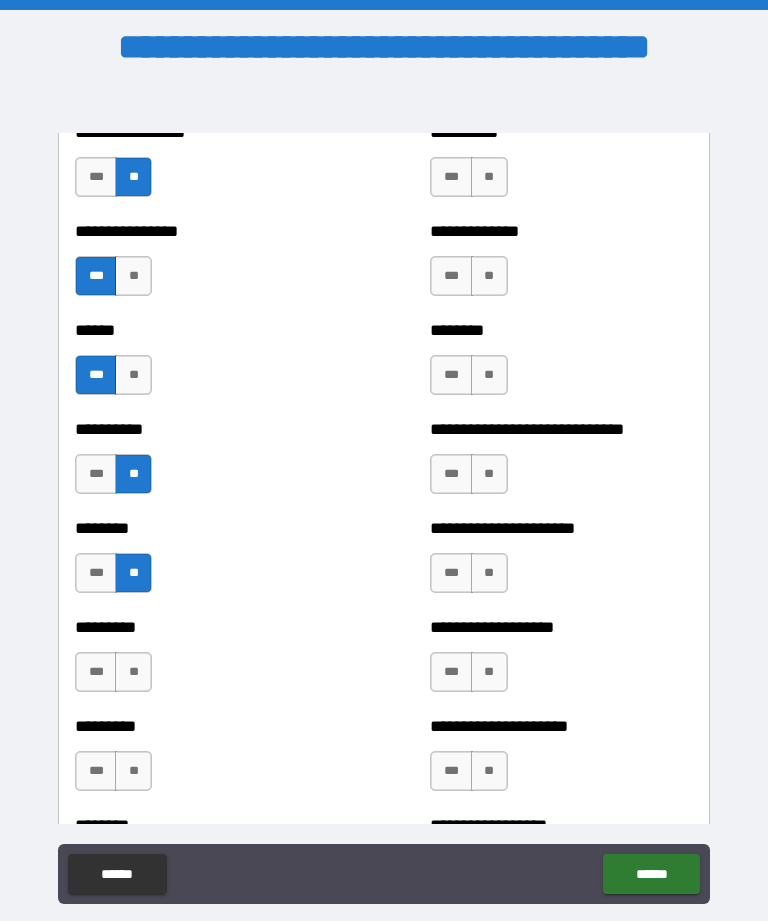 scroll, scrollTop: 6874, scrollLeft: 0, axis: vertical 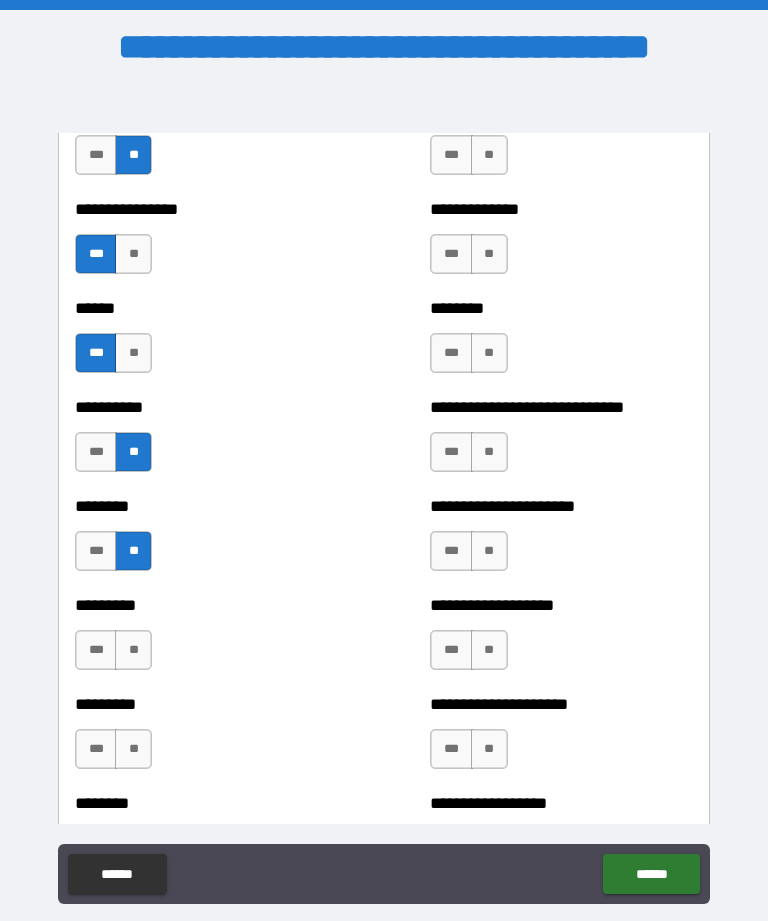 click on "**" at bounding box center (133, 650) 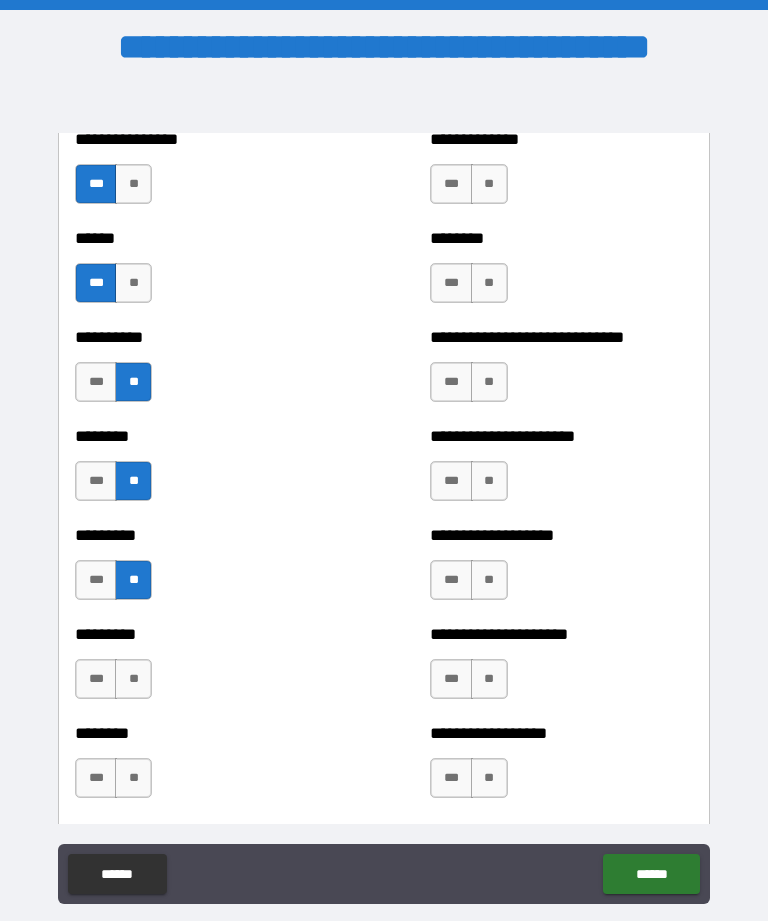 click on "**" at bounding box center (133, 679) 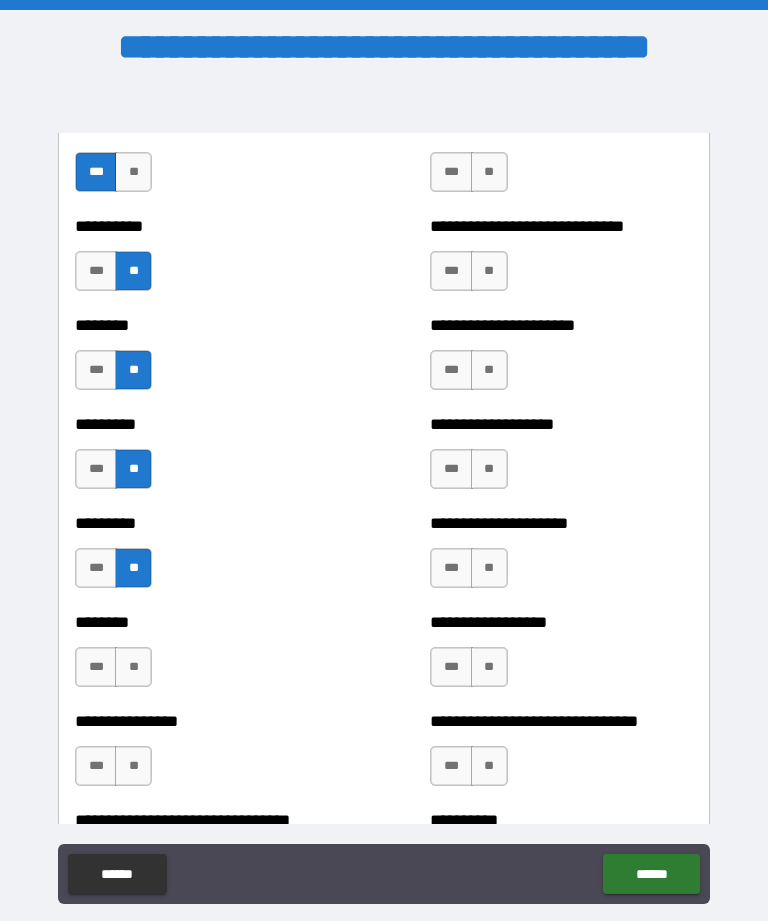 click on "**" at bounding box center [133, 667] 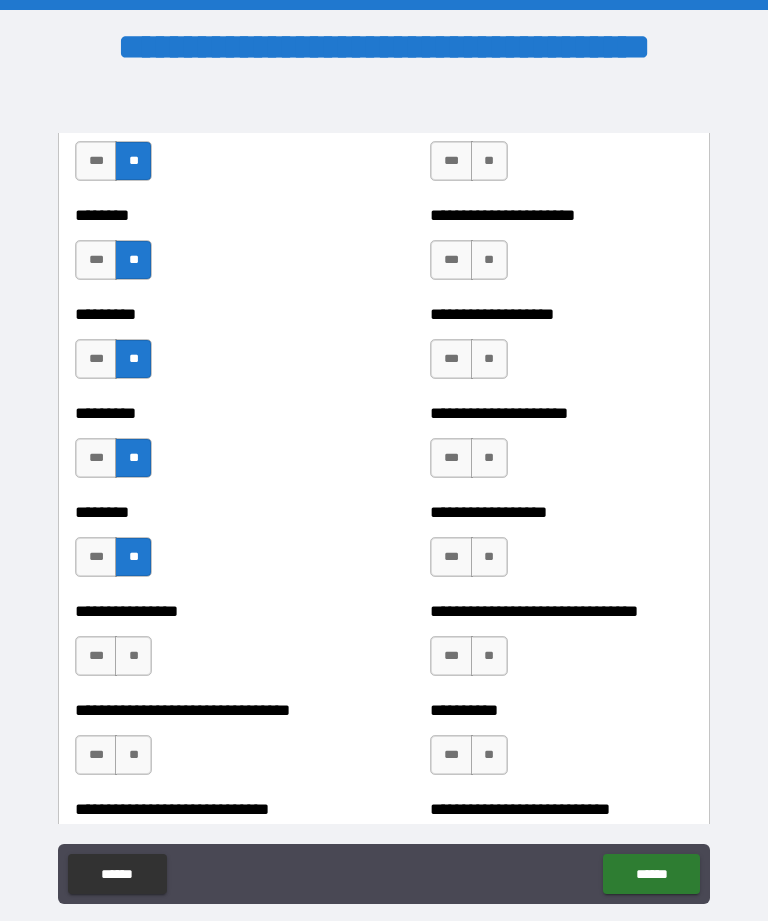 scroll, scrollTop: 7167, scrollLeft: 0, axis: vertical 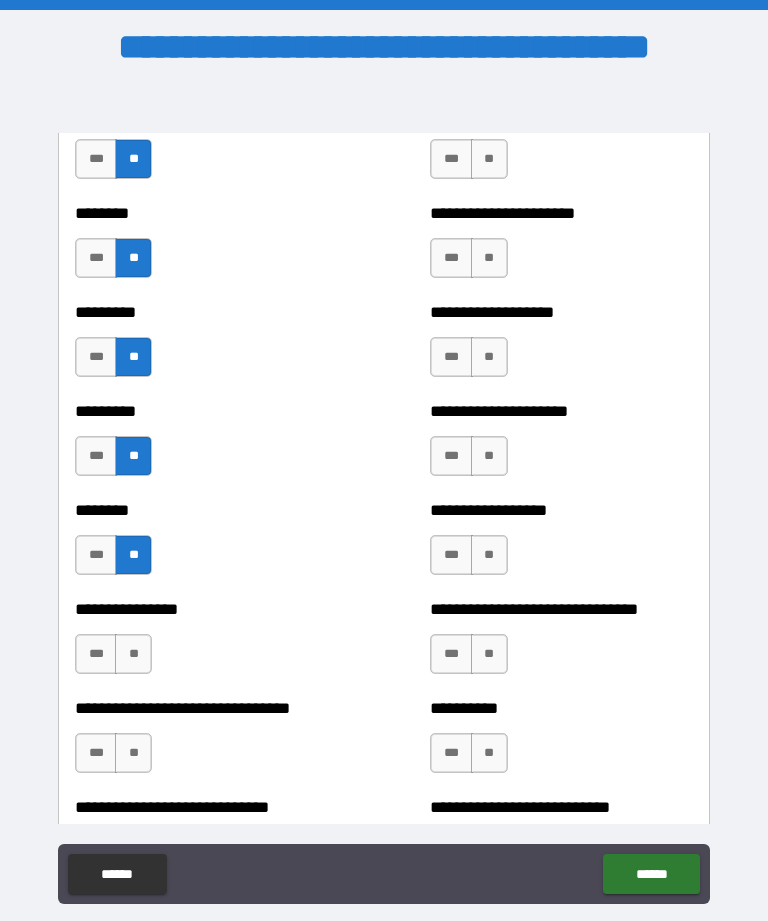 click on "**" at bounding box center (133, 654) 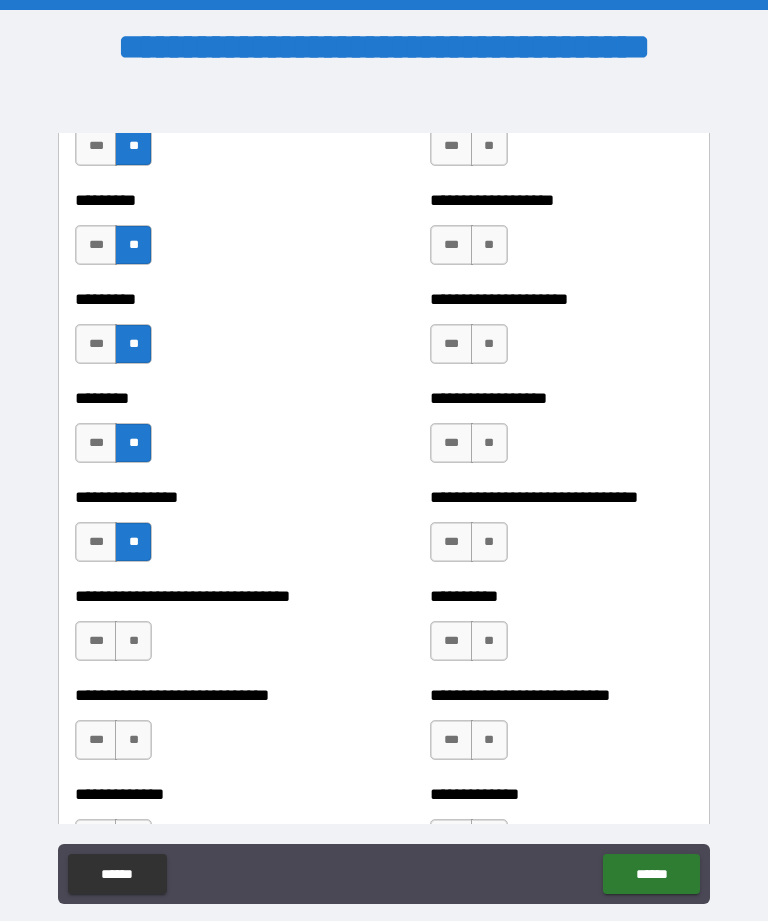 scroll, scrollTop: 7280, scrollLeft: 0, axis: vertical 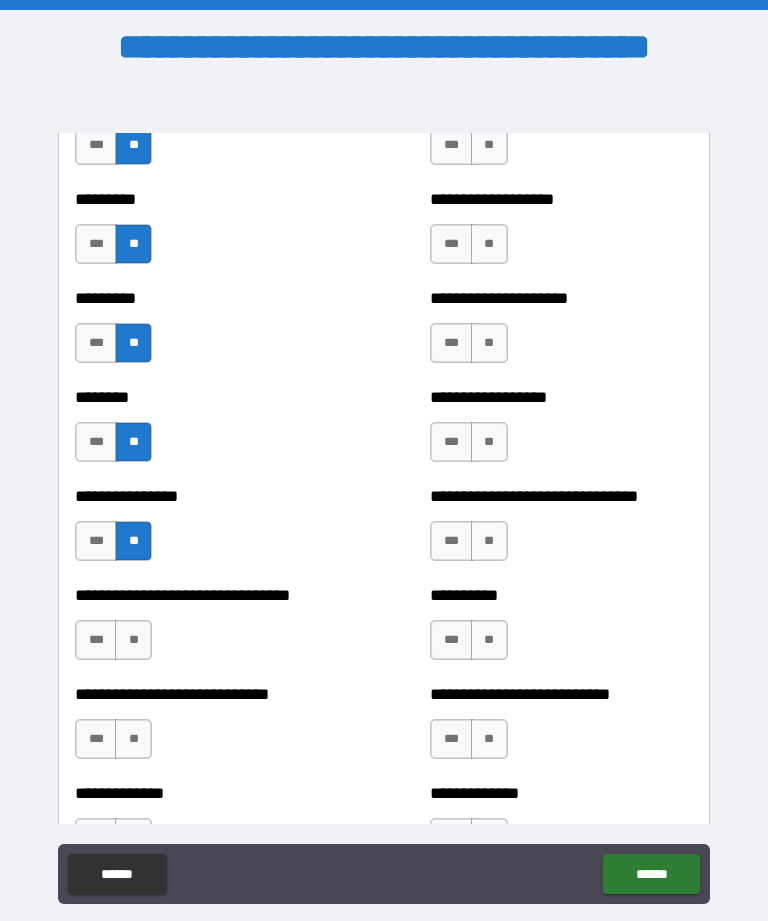 click on "***" at bounding box center (96, 640) 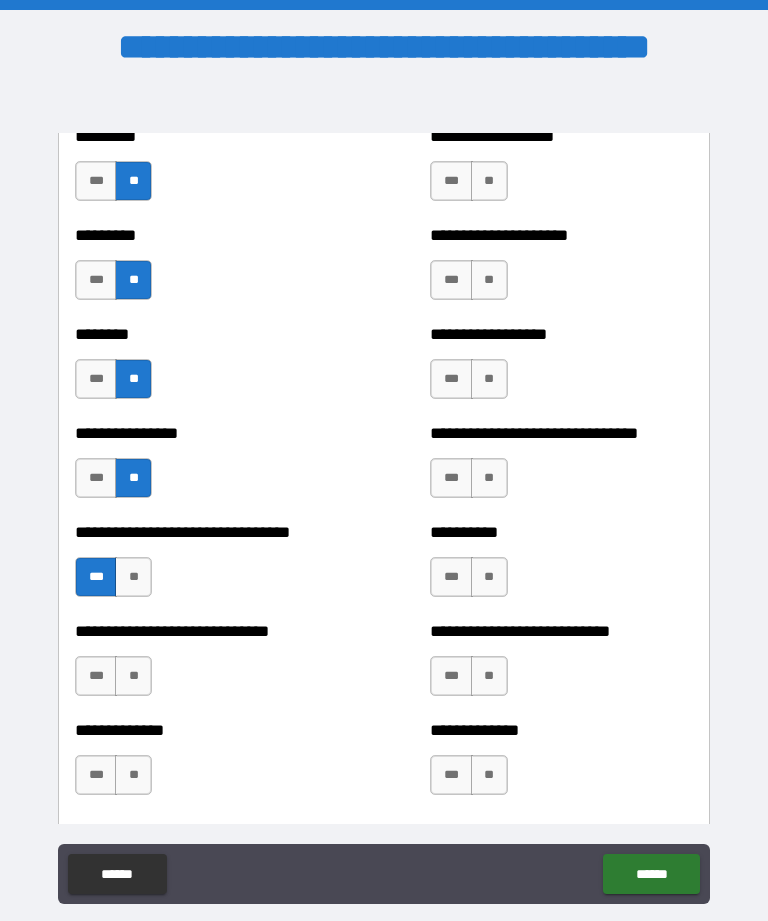 click on "**" at bounding box center [133, 676] 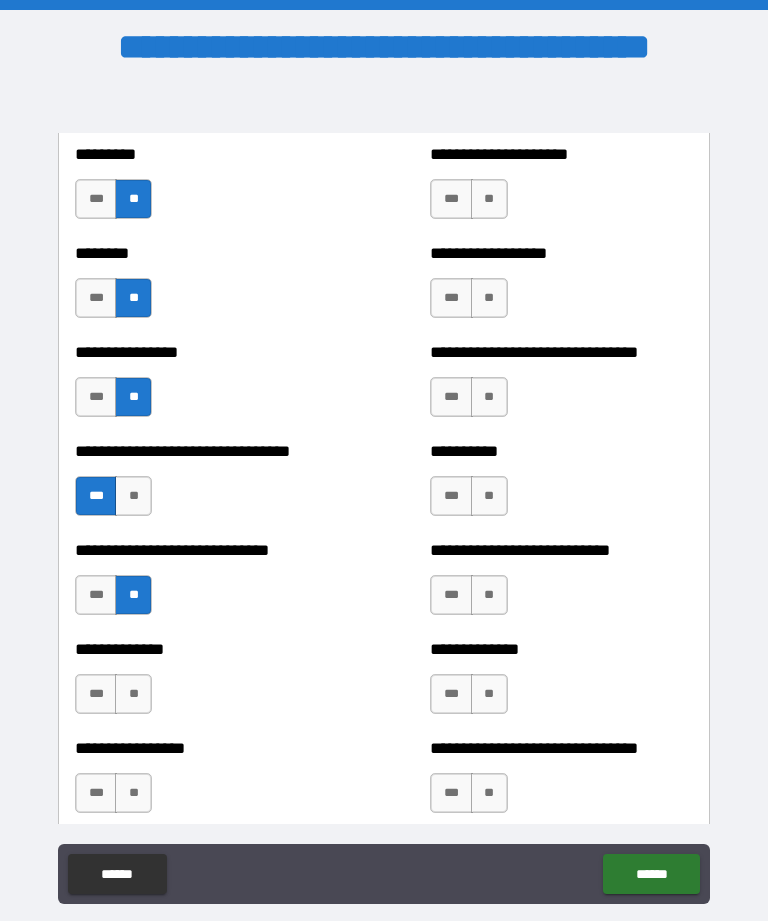 click on "**" at bounding box center [133, 694] 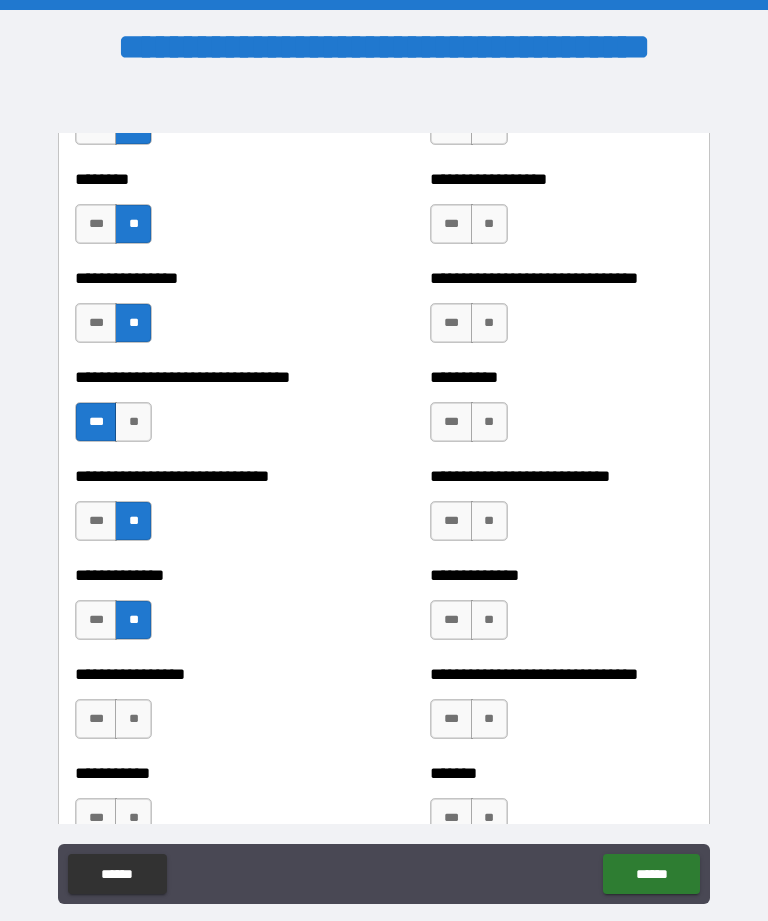 scroll, scrollTop: 7505, scrollLeft: 0, axis: vertical 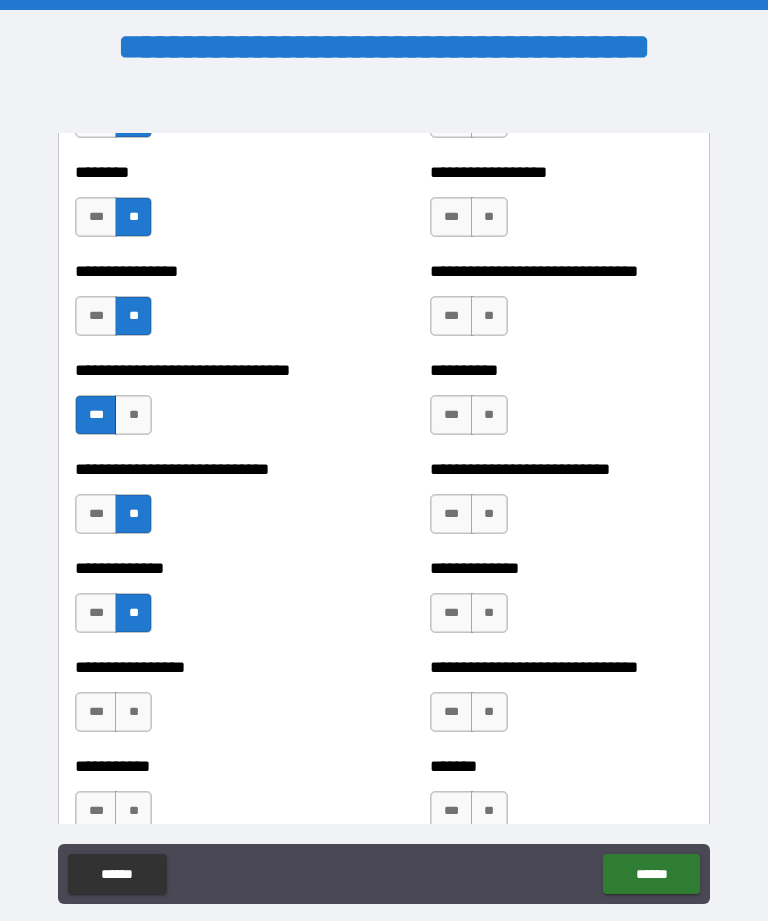 click on "***" at bounding box center (96, 712) 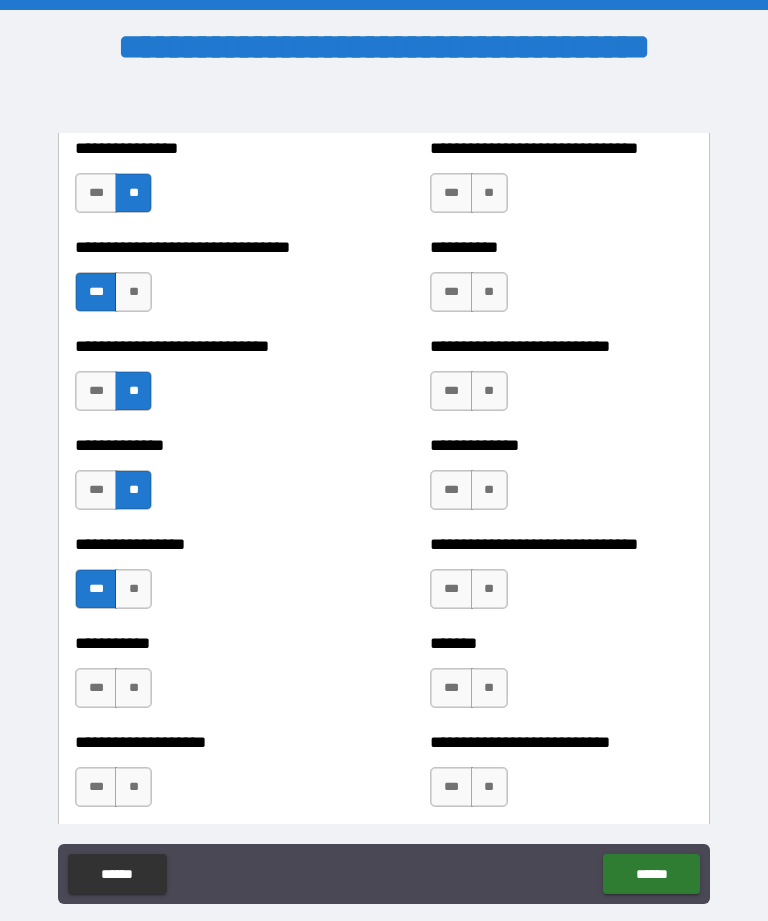 click on "**" at bounding box center [133, 688] 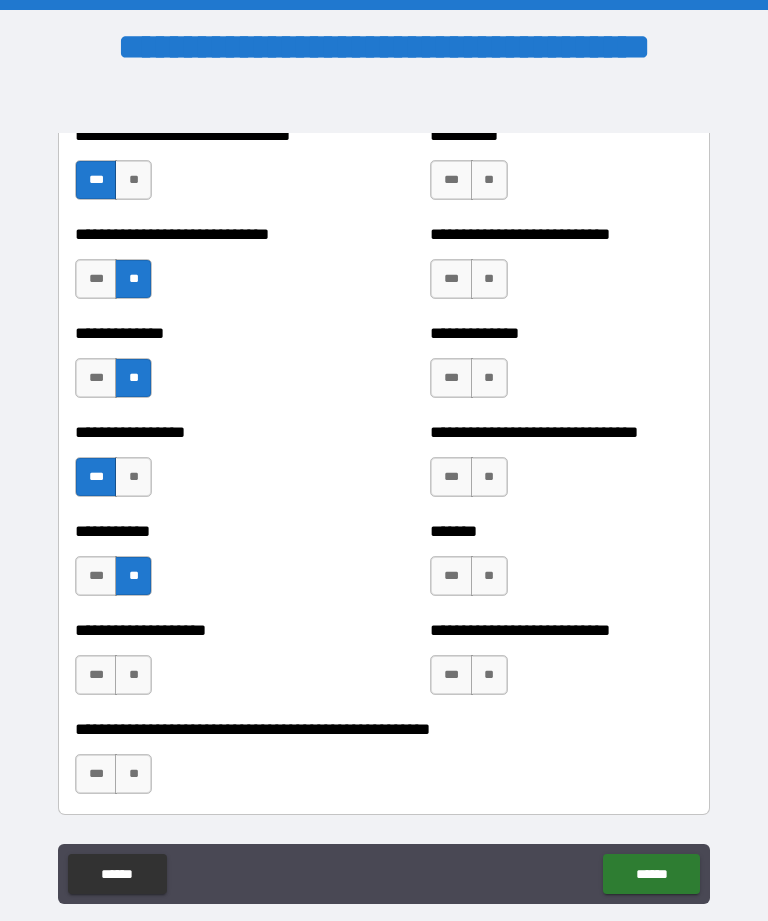 scroll, scrollTop: 7742, scrollLeft: 0, axis: vertical 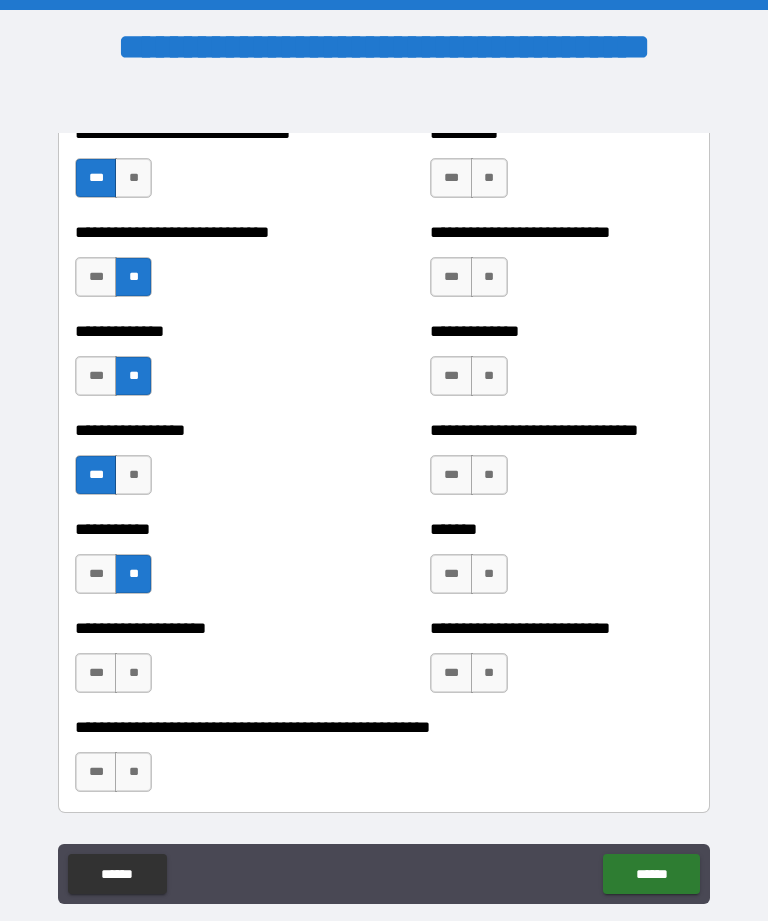 click on "**" at bounding box center (133, 673) 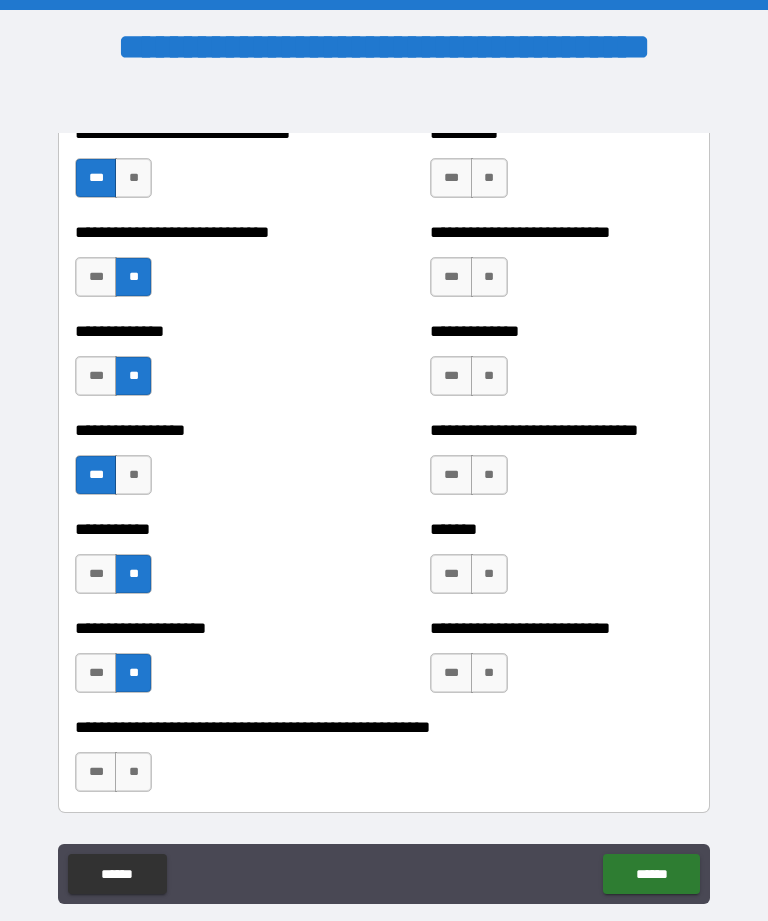 click on "**" at bounding box center [133, 772] 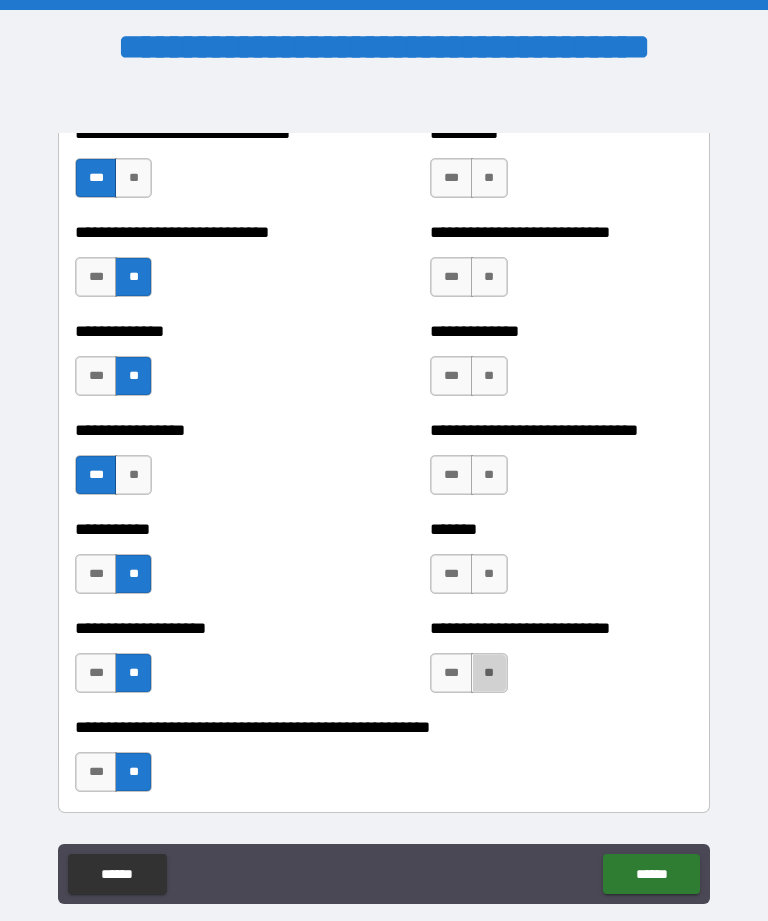 click on "**" at bounding box center (489, 673) 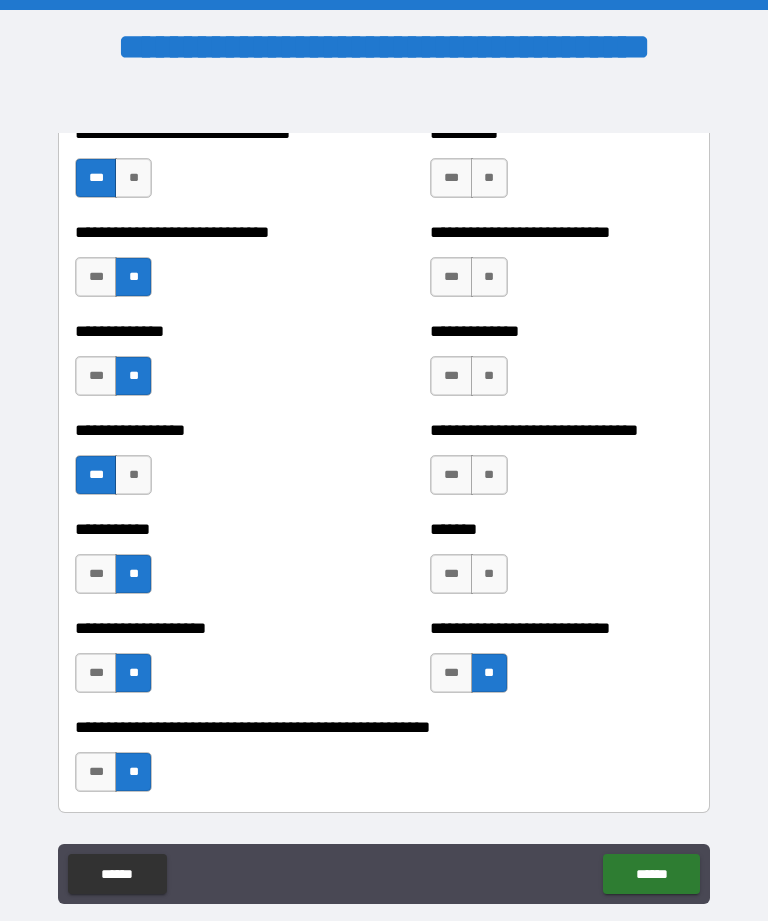 click on "**" at bounding box center (489, 574) 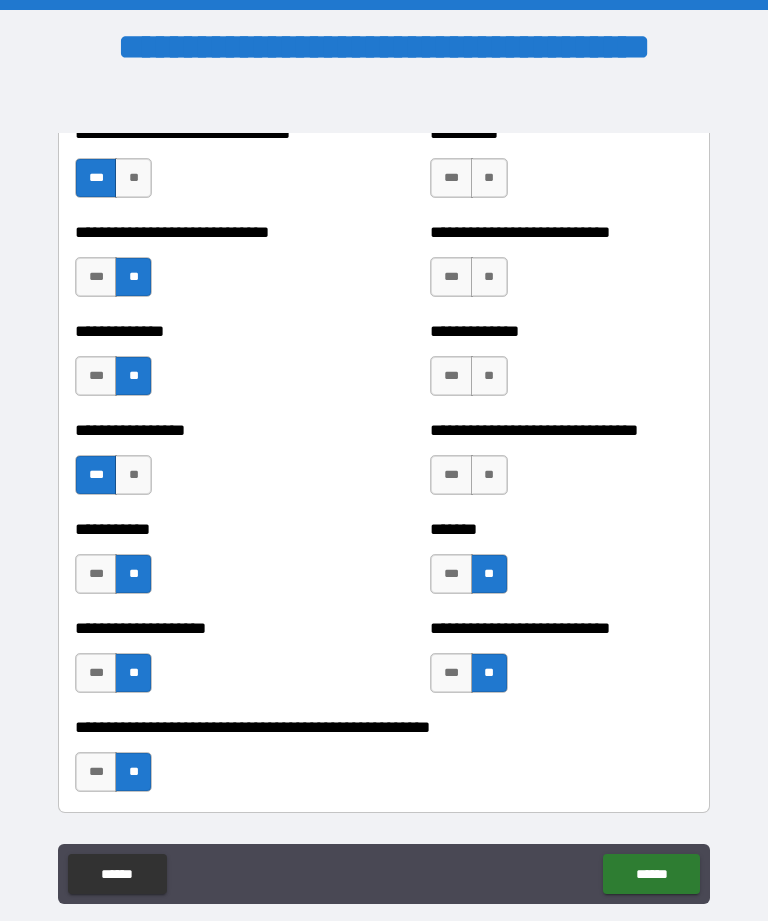 click on "**" at bounding box center [489, 475] 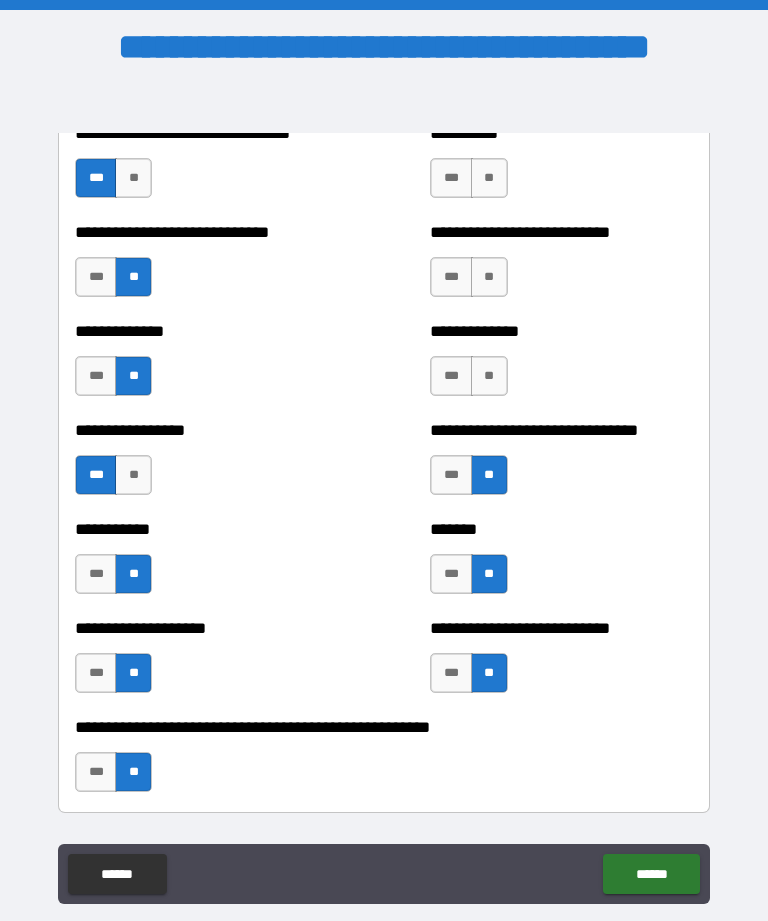 click on "**" at bounding box center [489, 376] 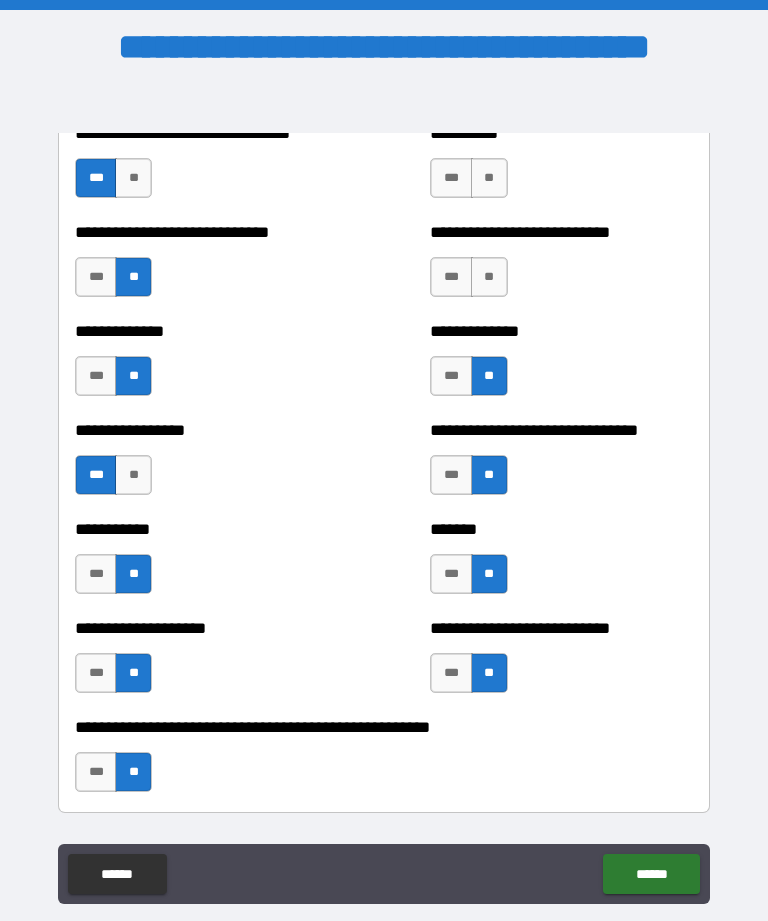 click on "**" at bounding box center (489, 277) 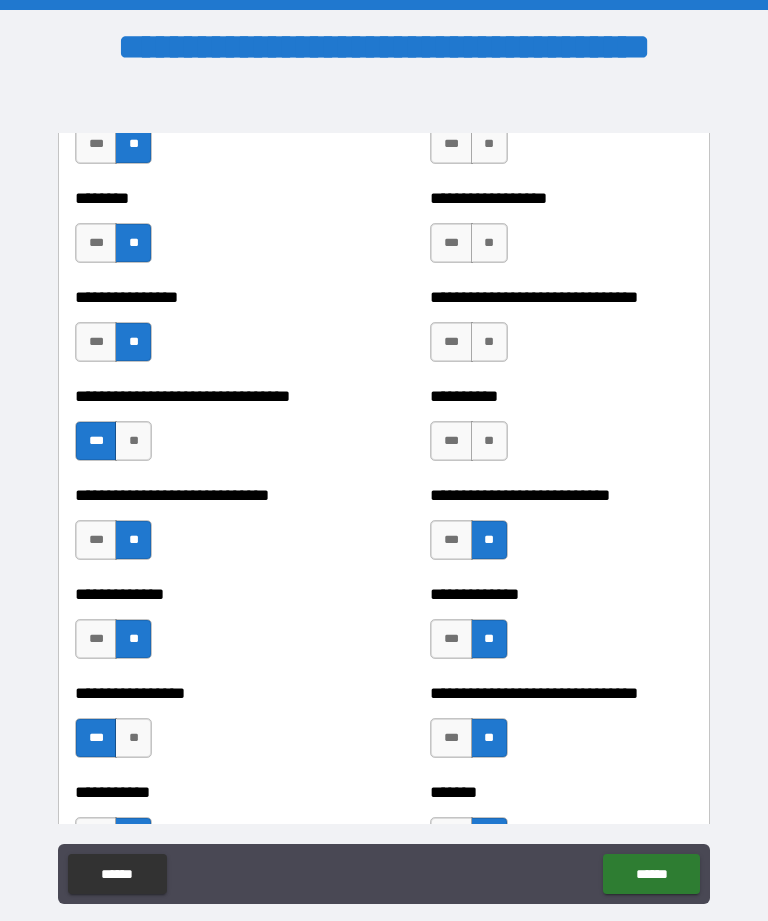 scroll, scrollTop: 7470, scrollLeft: 0, axis: vertical 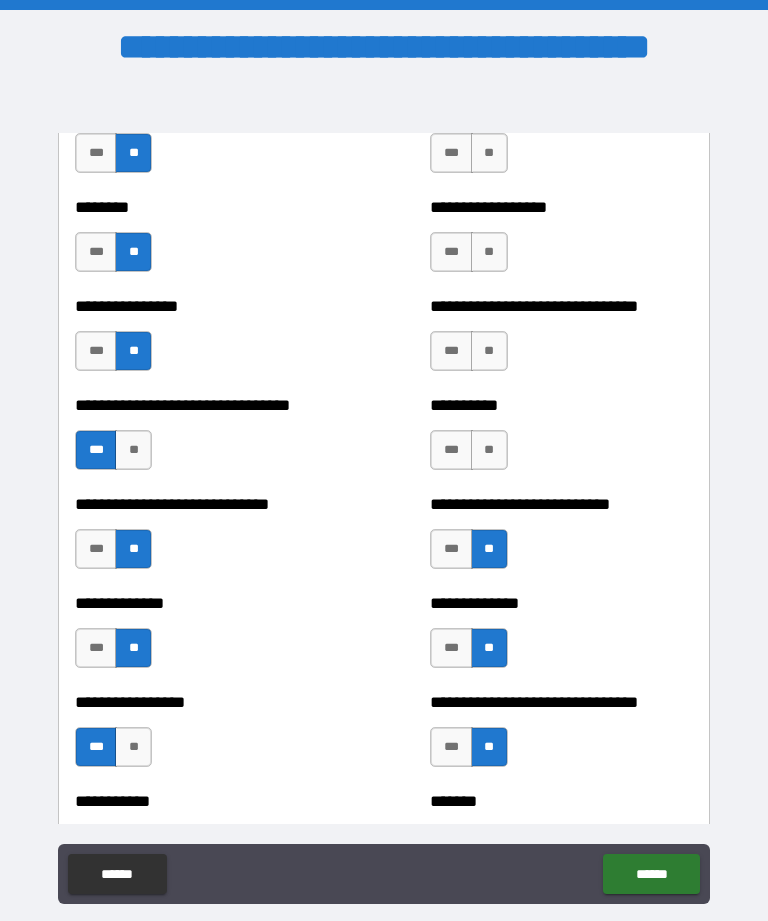click on "**" at bounding box center [489, 450] 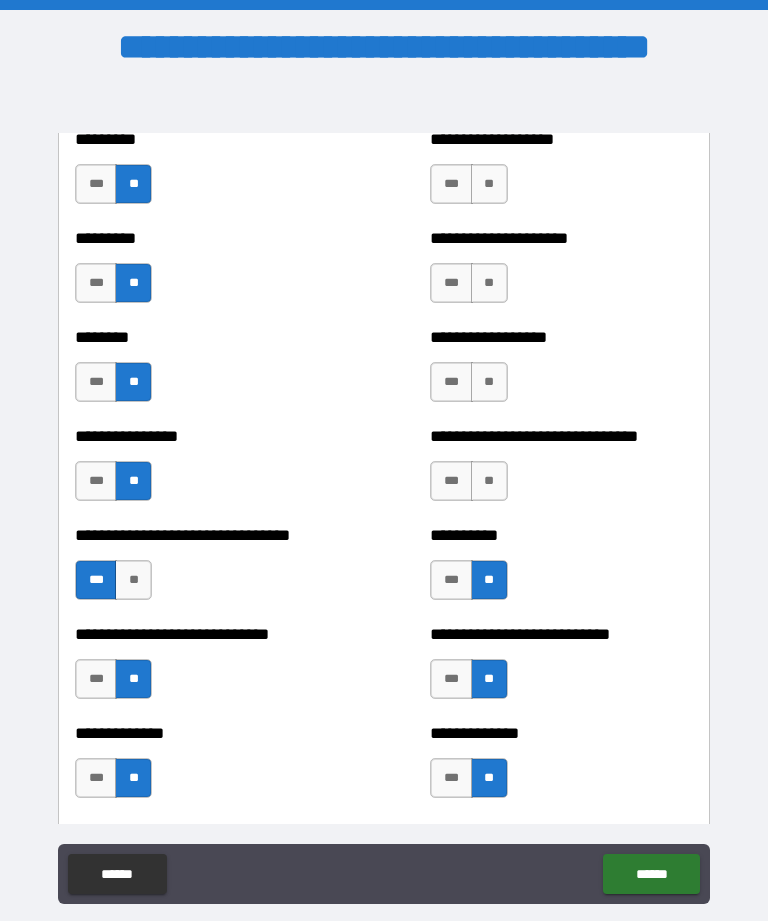scroll, scrollTop: 7339, scrollLeft: 0, axis: vertical 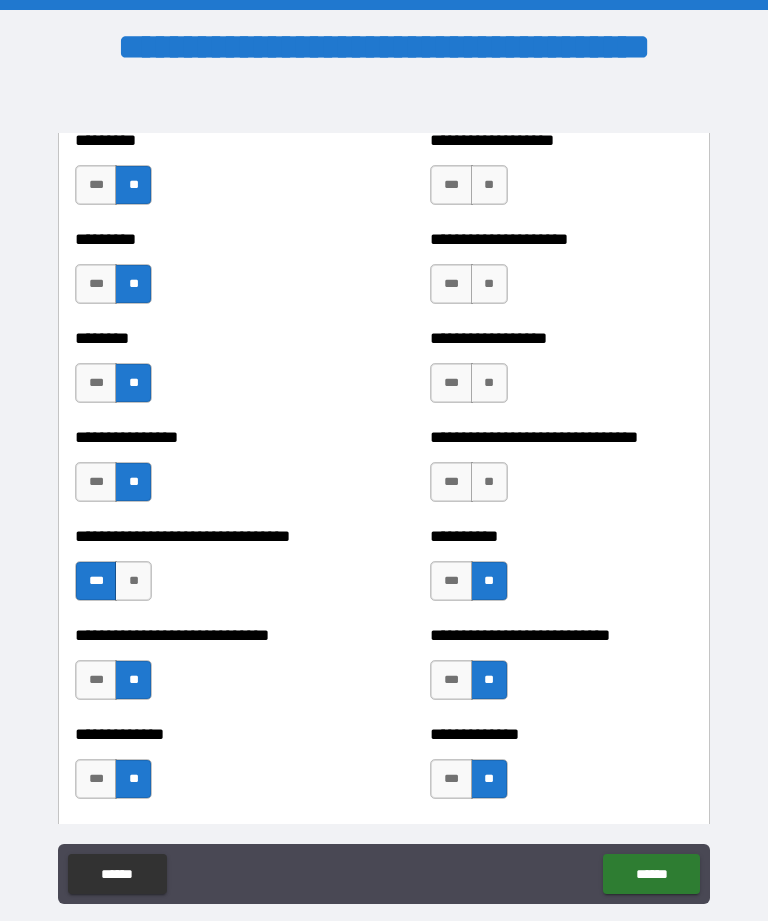 click on "**" at bounding box center [489, 482] 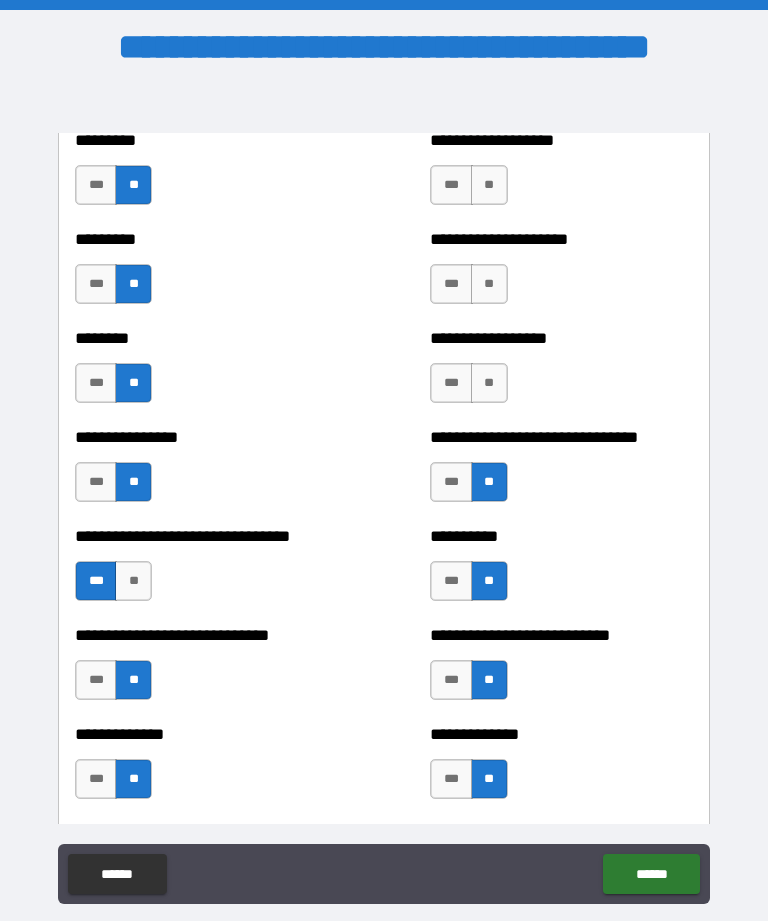 click on "**" at bounding box center (489, 383) 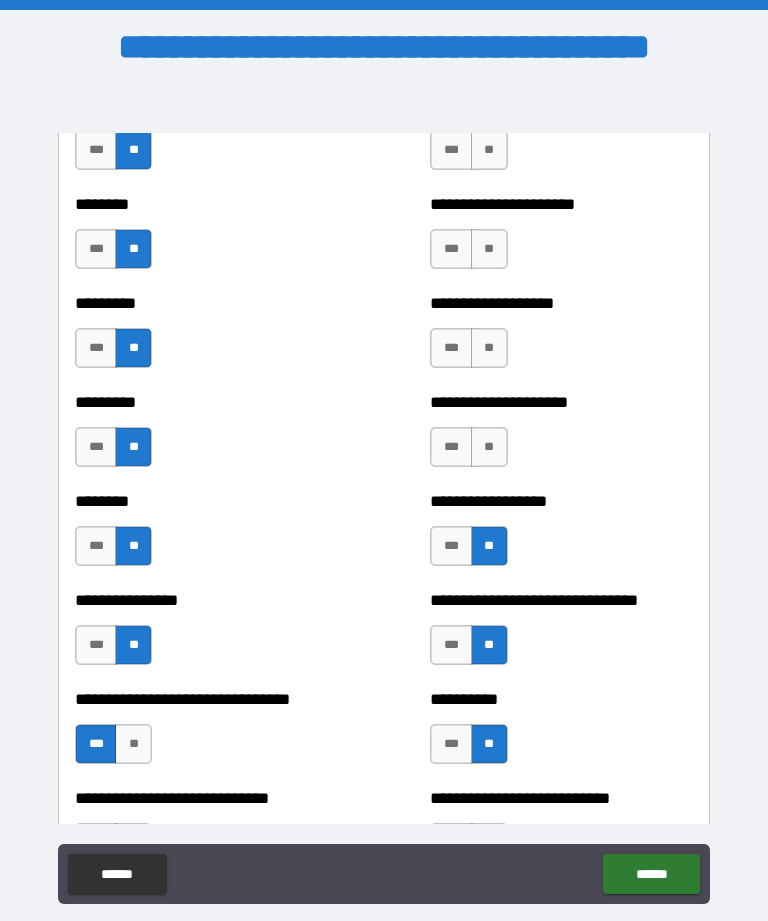scroll, scrollTop: 7162, scrollLeft: 0, axis: vertical 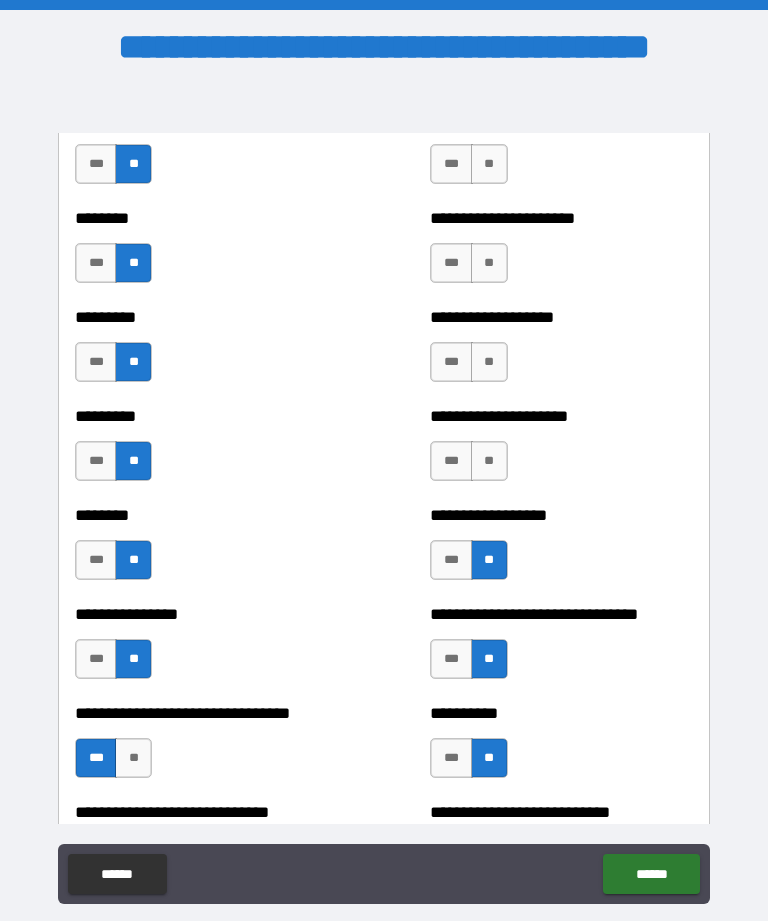 click on "**" at bounding box center [489, 461] 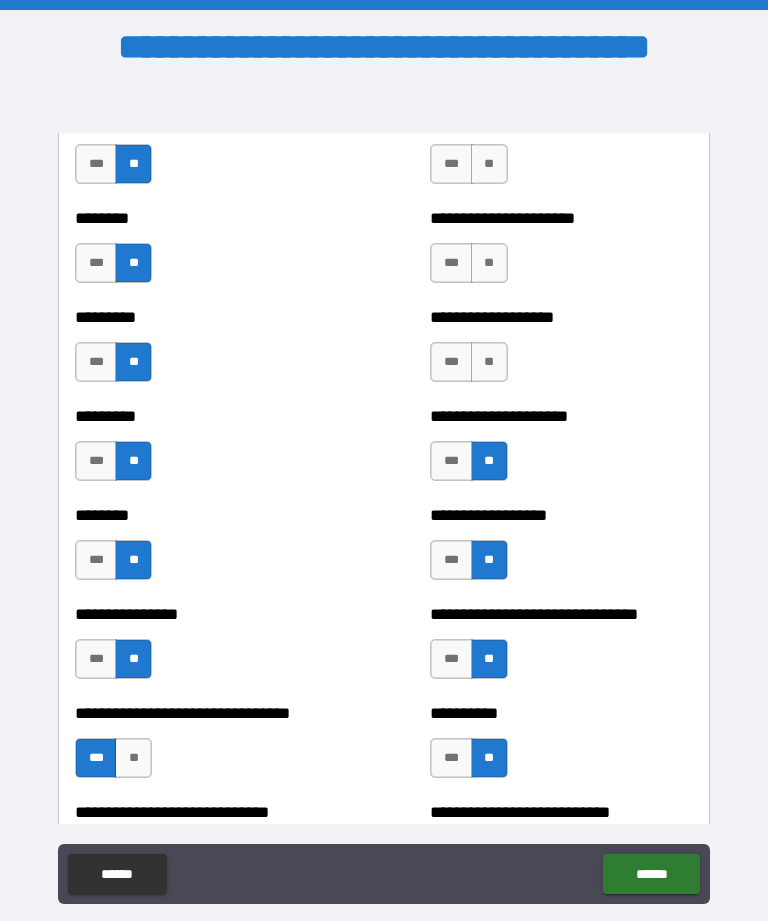 click on "**" at bounding box center [489, 362] 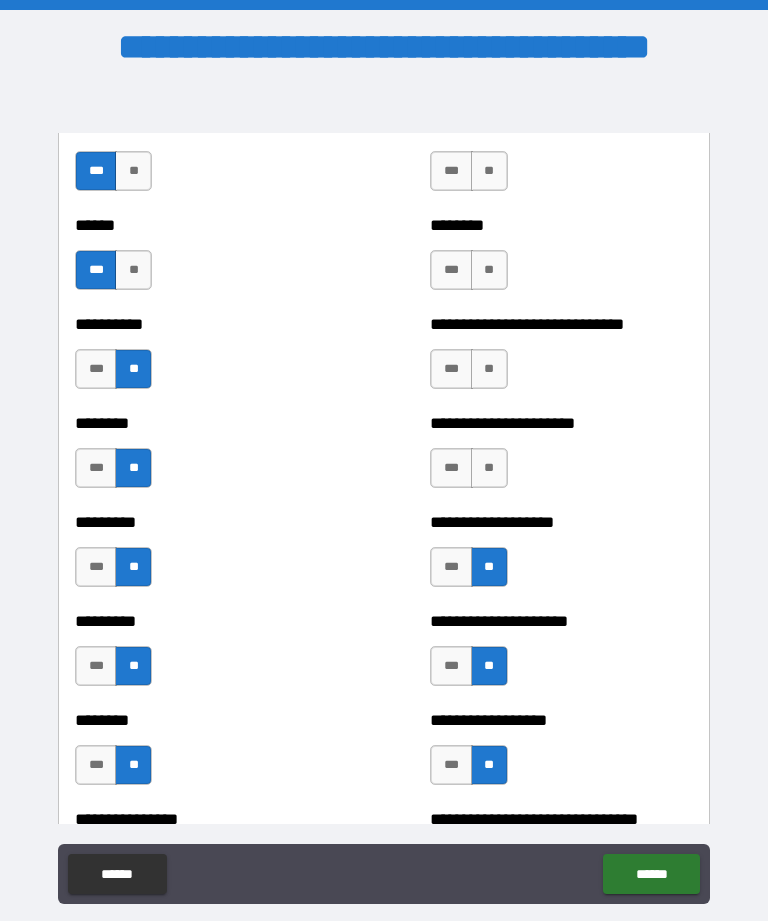 scroll, scrollTop: 6951, scrollLeft: 0, axis: vertical 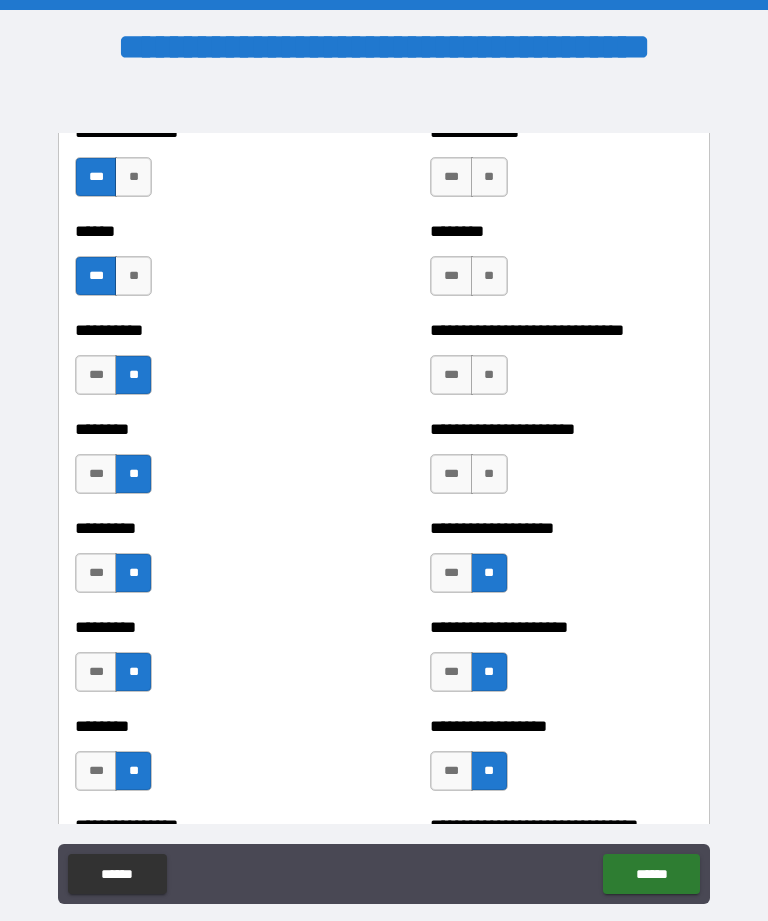 click on "**" at bounding box center [489, 474] 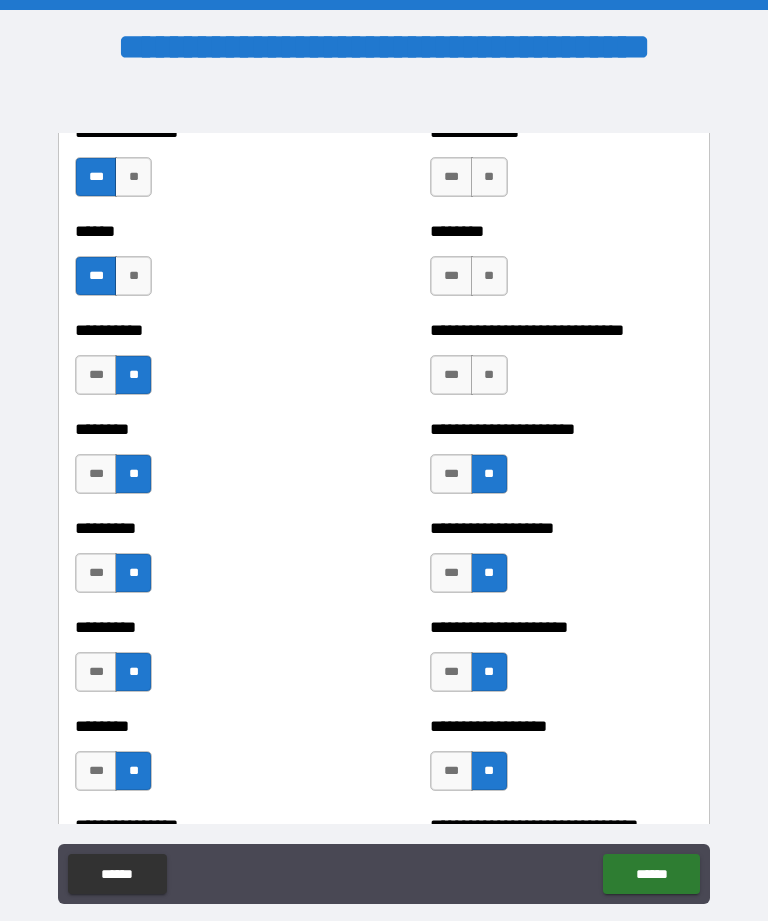 click on "***" at bounding box center (451, 375) 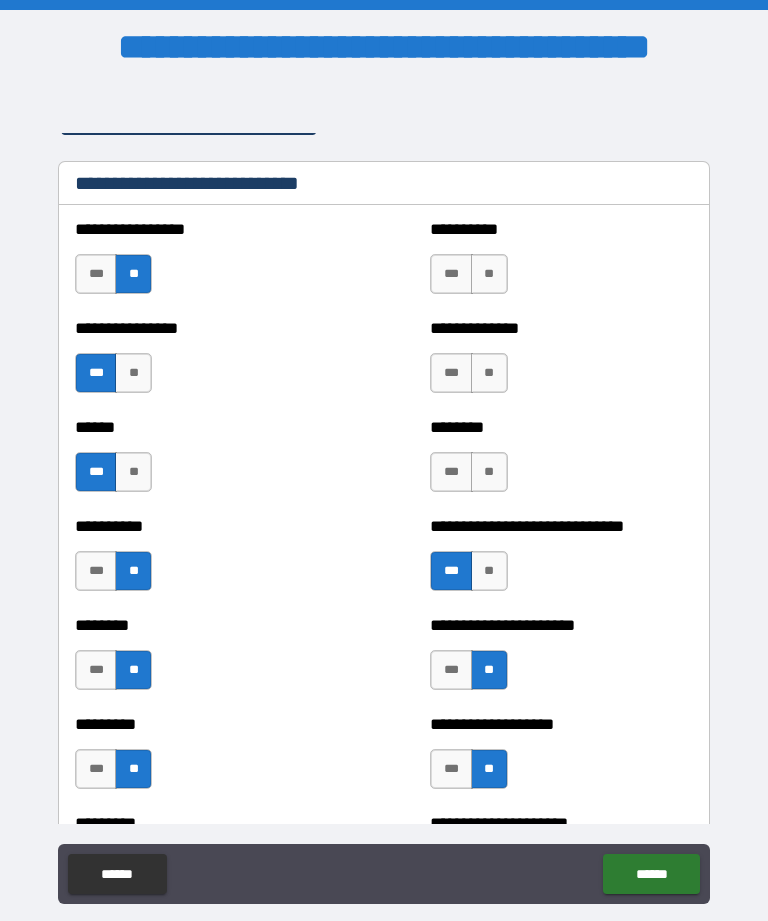 scroll, scrollTop: 6752, scrollLeft: 0, axis: vertical 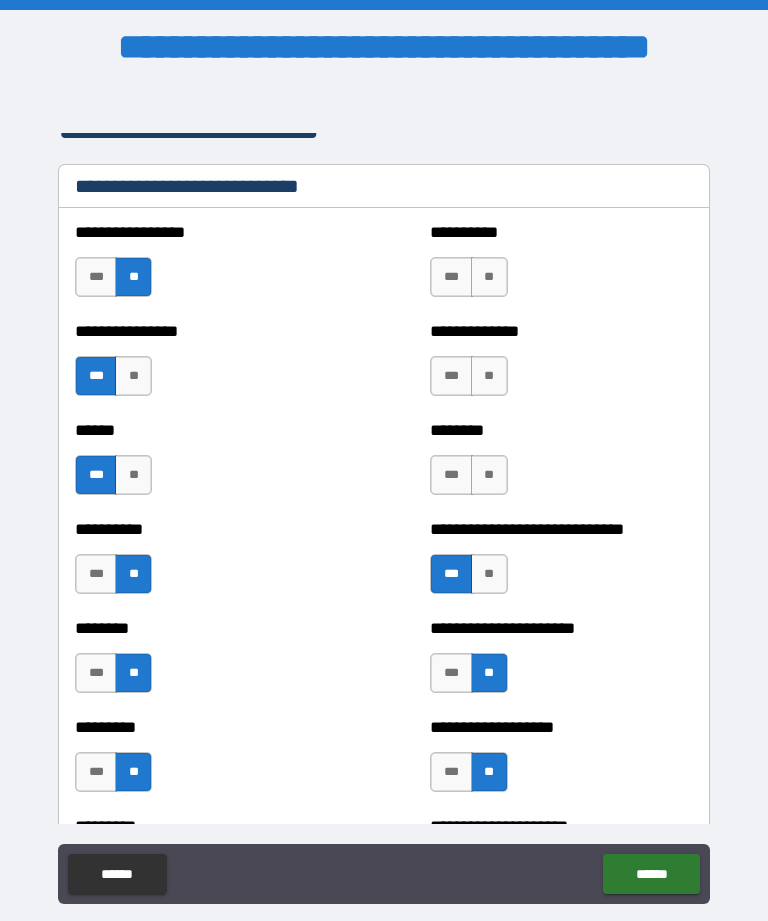 click on "**" at bounding box center (489, 475) 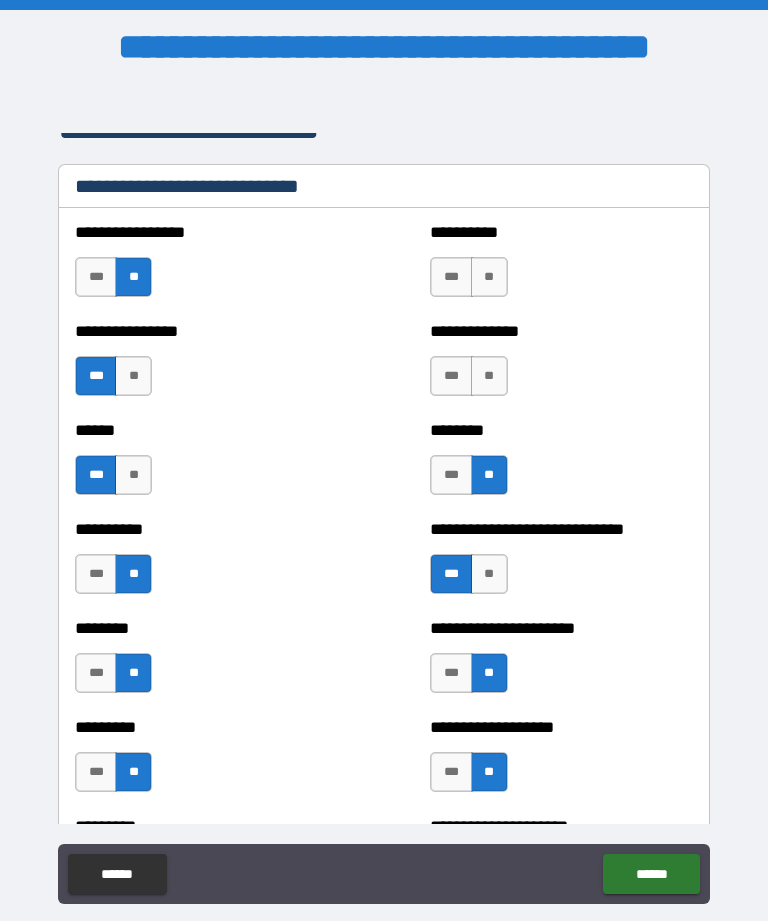 click on "**" at bounding box center [489, 376] 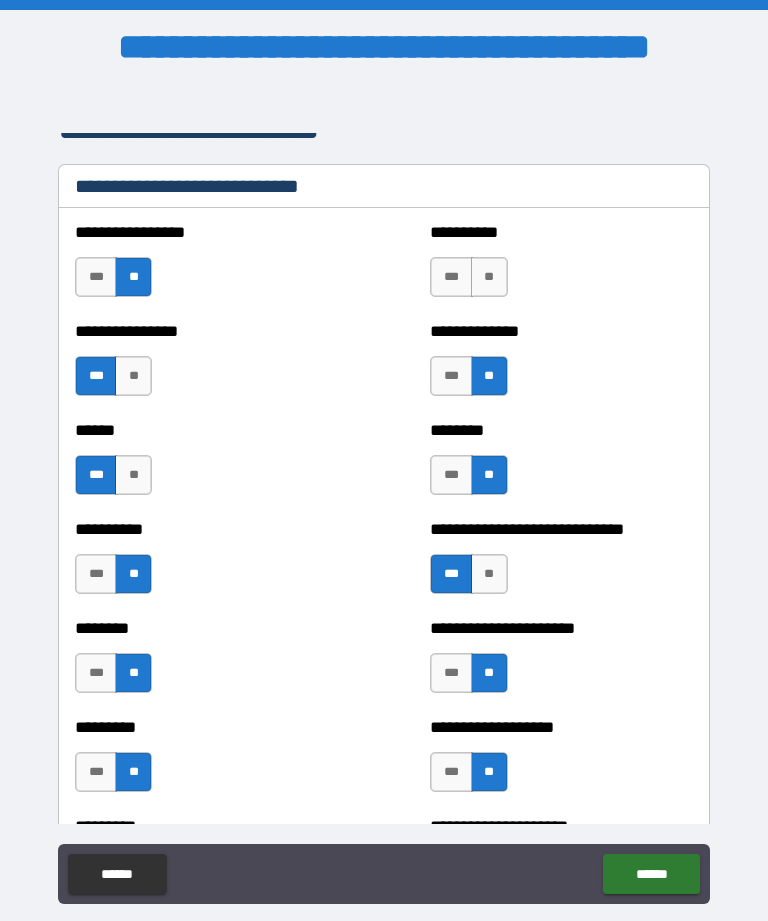 click on "**" at bounding box center [489, 277] 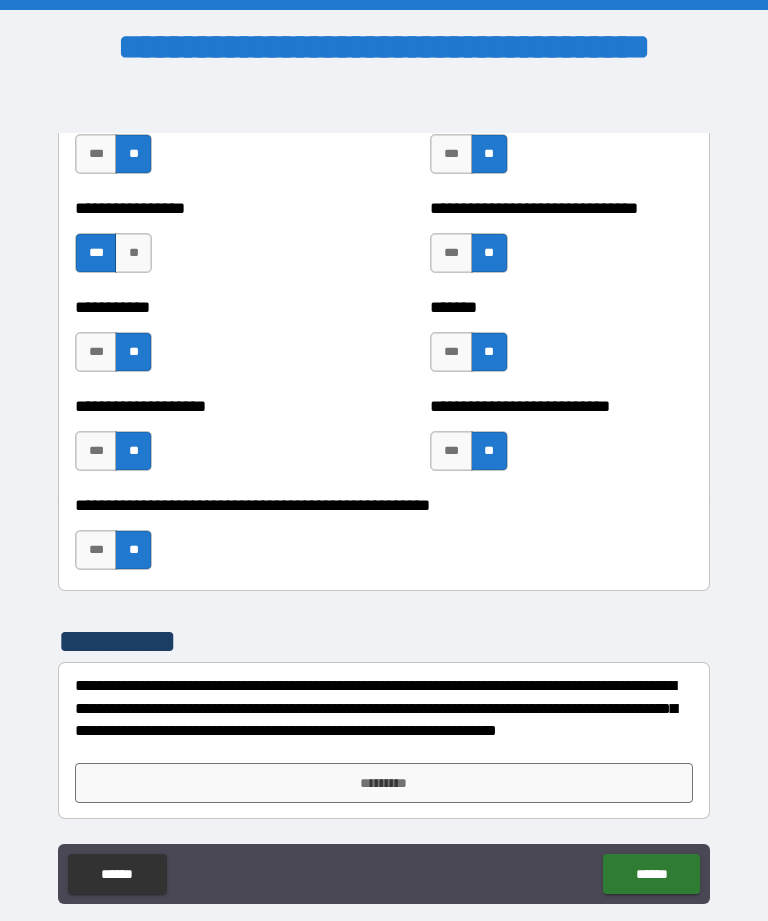 scroll, scrollTop: 7964, scrollLeft: 0, axis: vertical 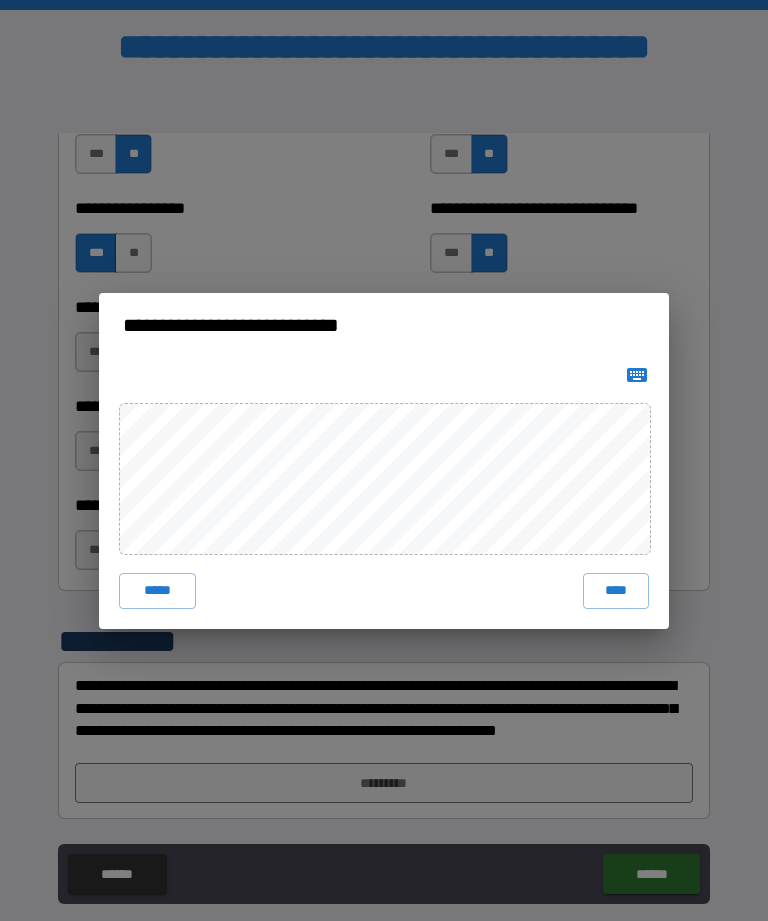 click on "****" at bounding box center [616, 591] 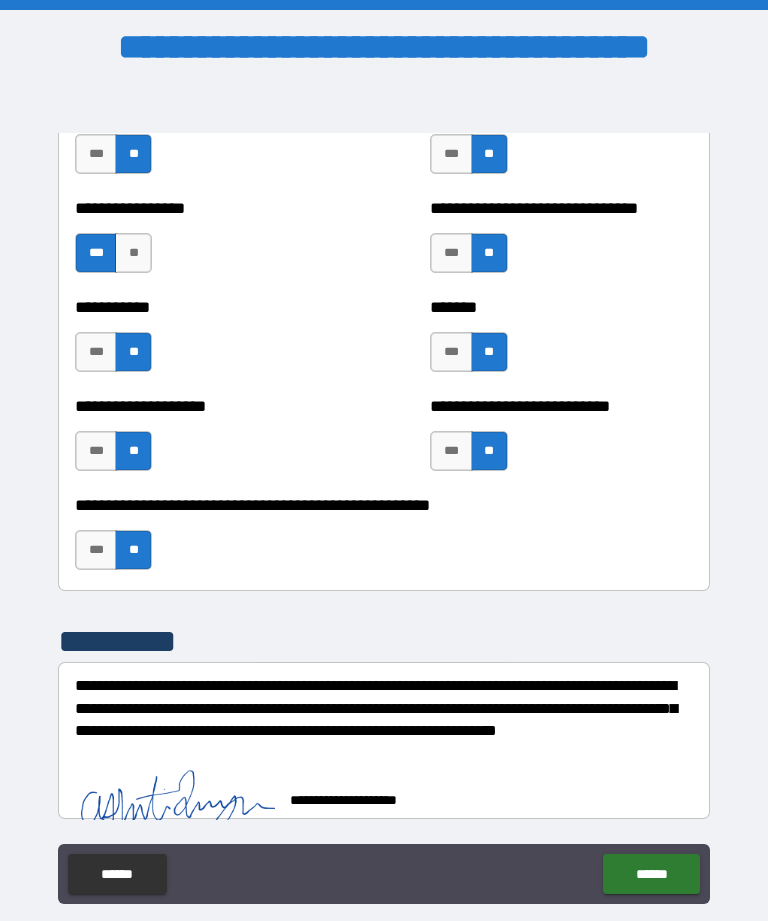scroll, scrollTop: 7954, scrollLeft: 0, axis: vertical 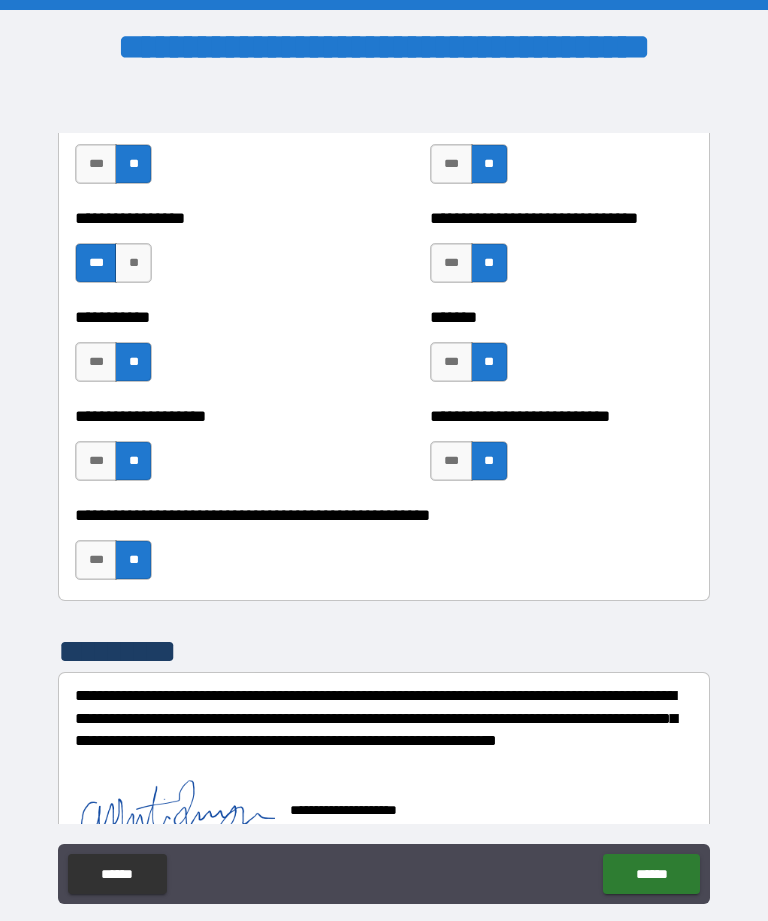 click on "******" at bounding box center [651, 874] 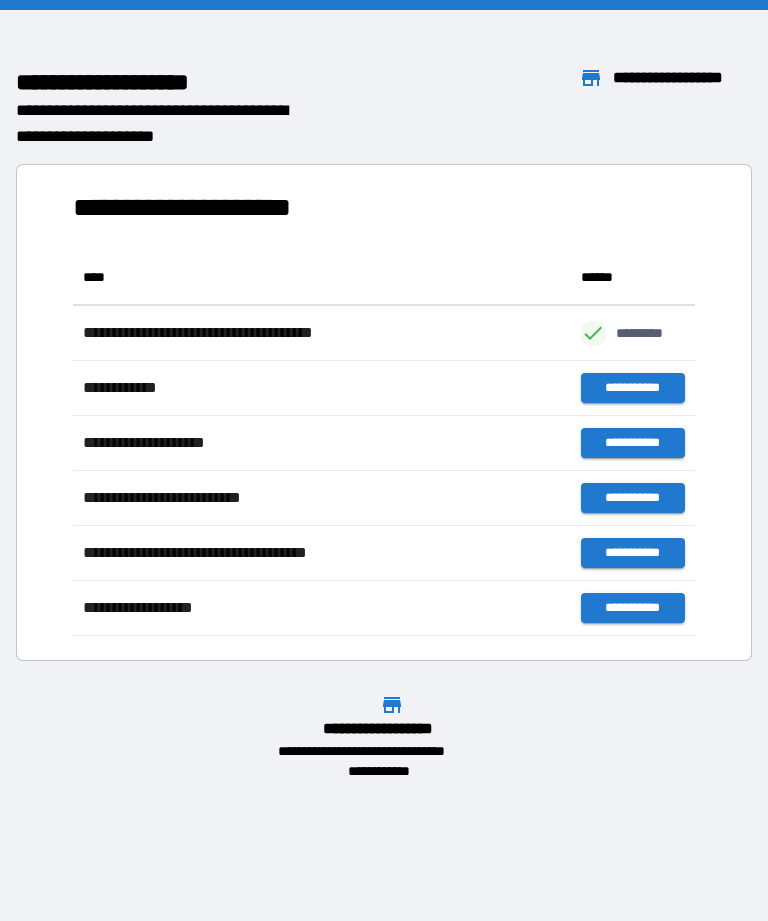 scroll, scrollTop: 1, scrollLeft: 1, axis: both 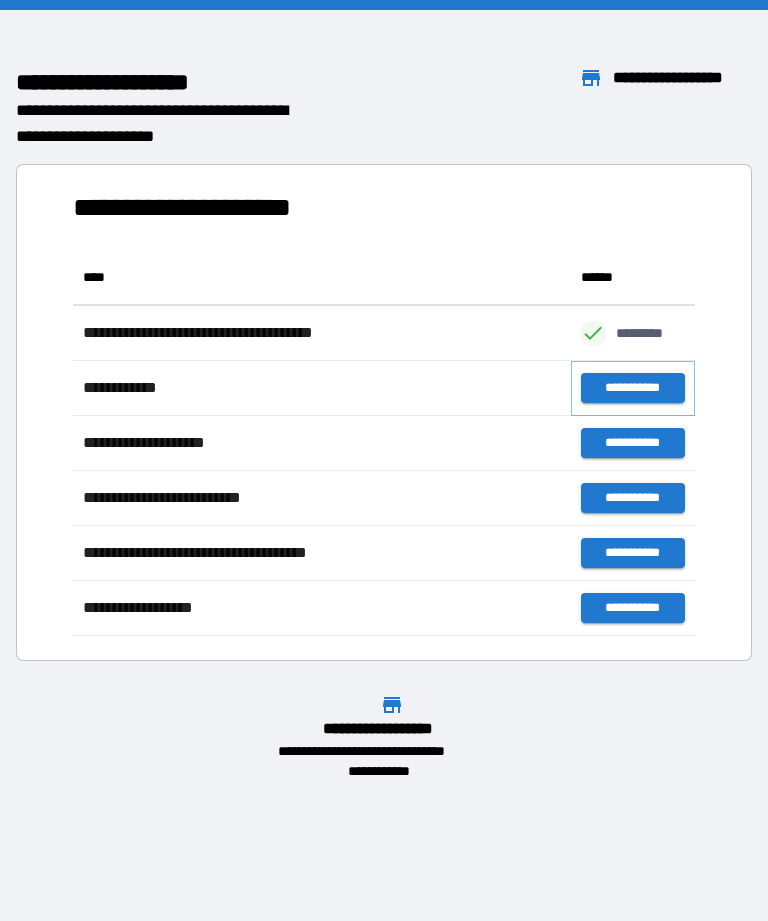 click on "**********" at bounding box center [633, 388] 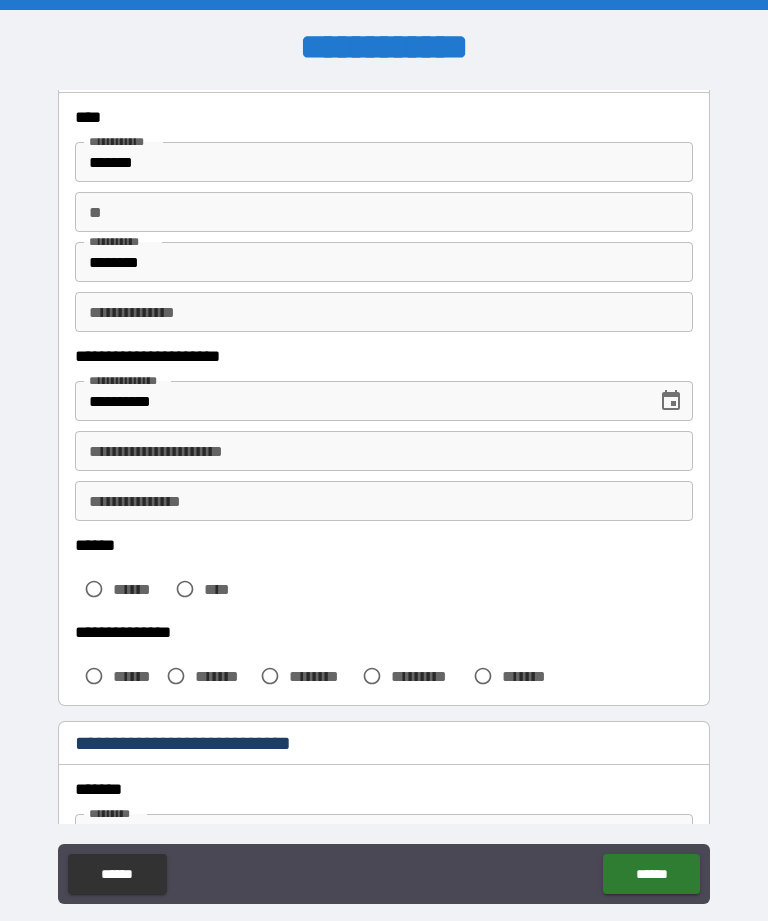 scroll, scrollTop: 100, scrollLeft: 0, axis: vertical 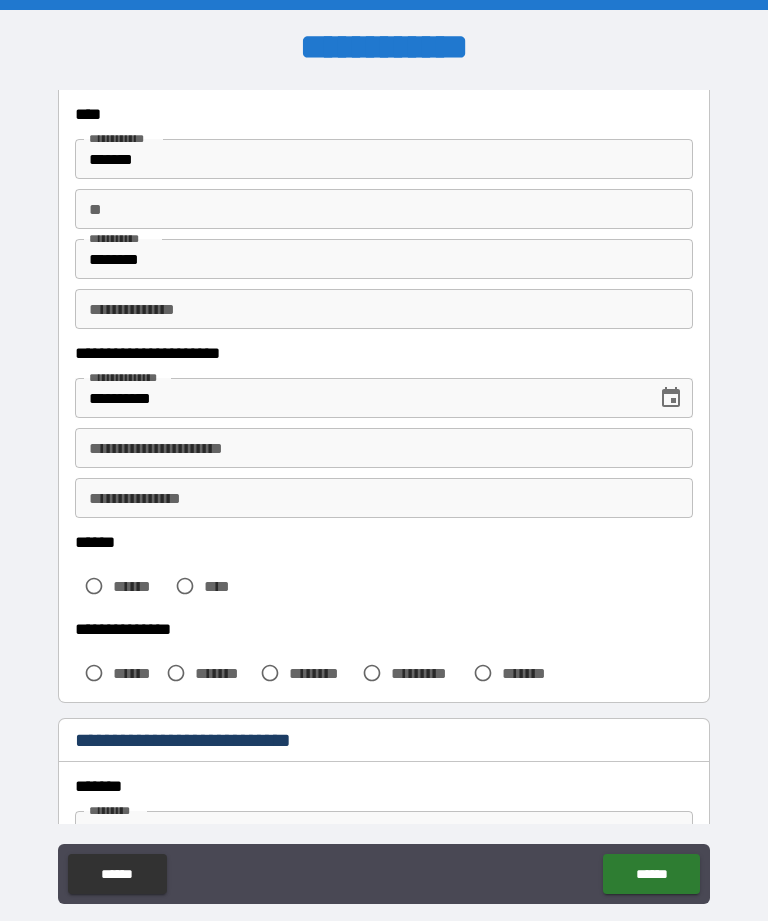 click on "**********" at bounding box center (384, 448) 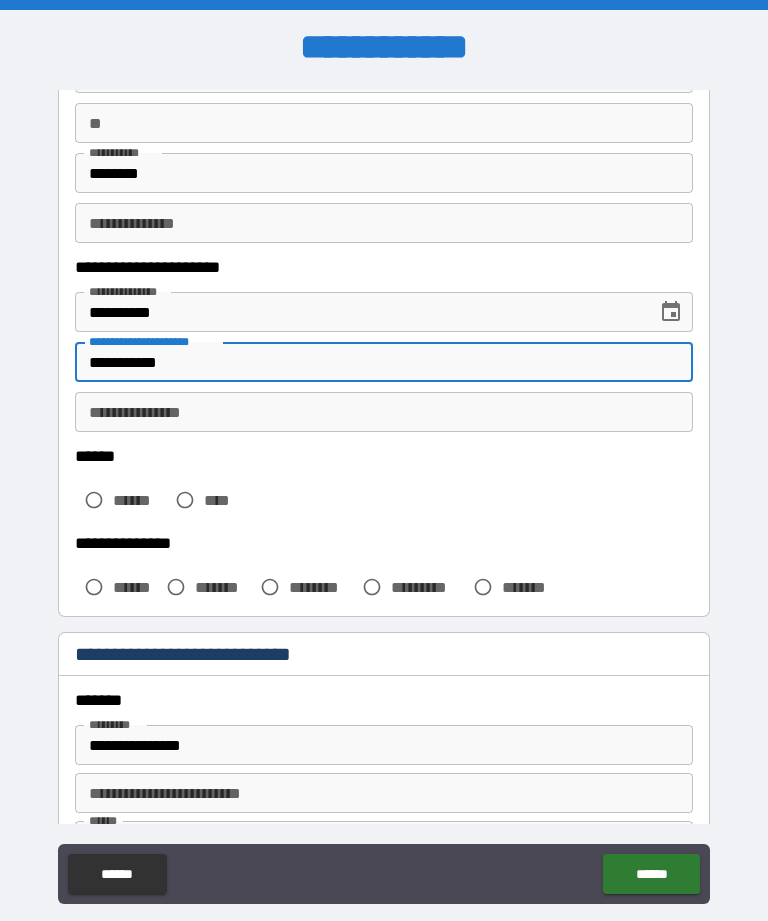 scroll, scrollTop: 187, scrollLeft: 0, axis: vertical 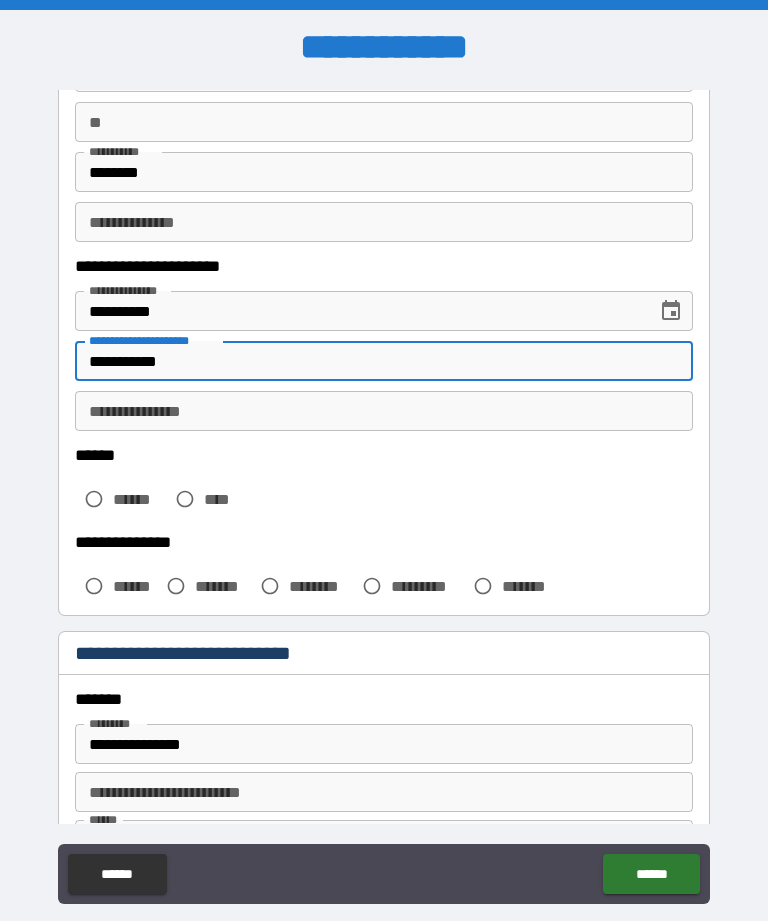 type on "**********" 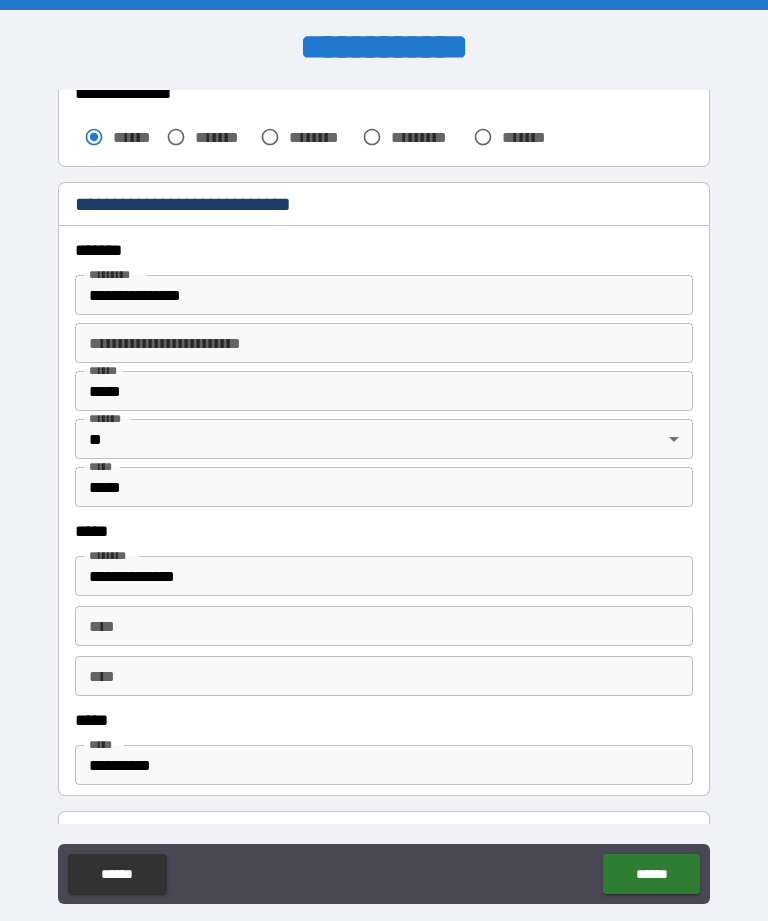 scroll, scrollTop: 639, scrollLeft: 0, axis: vertical 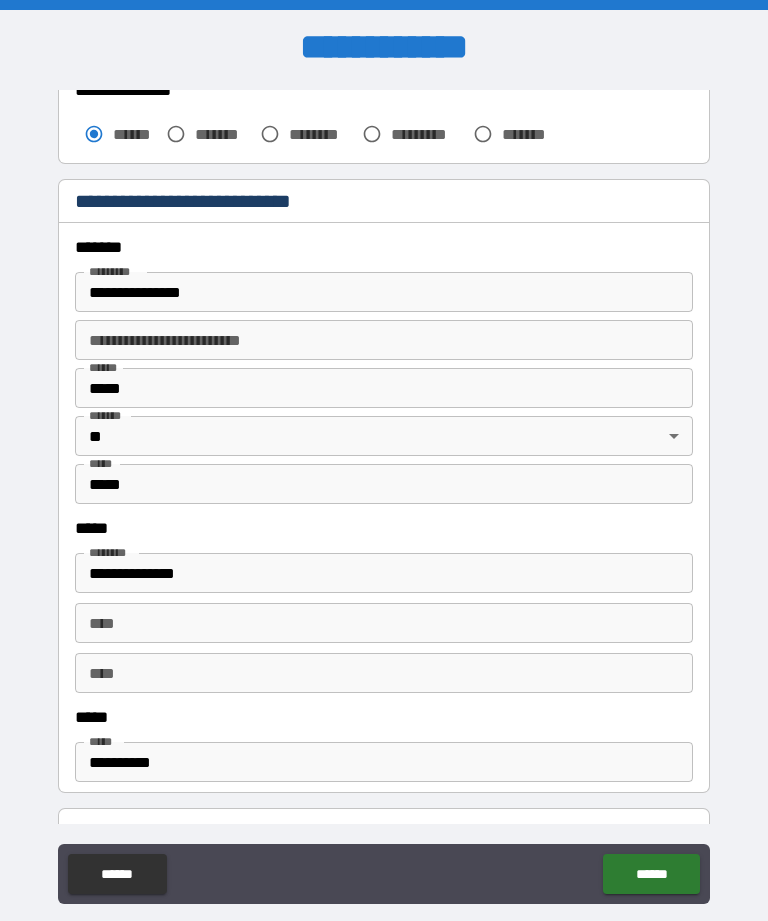 click on "*****" at bounding box center (384, 484) 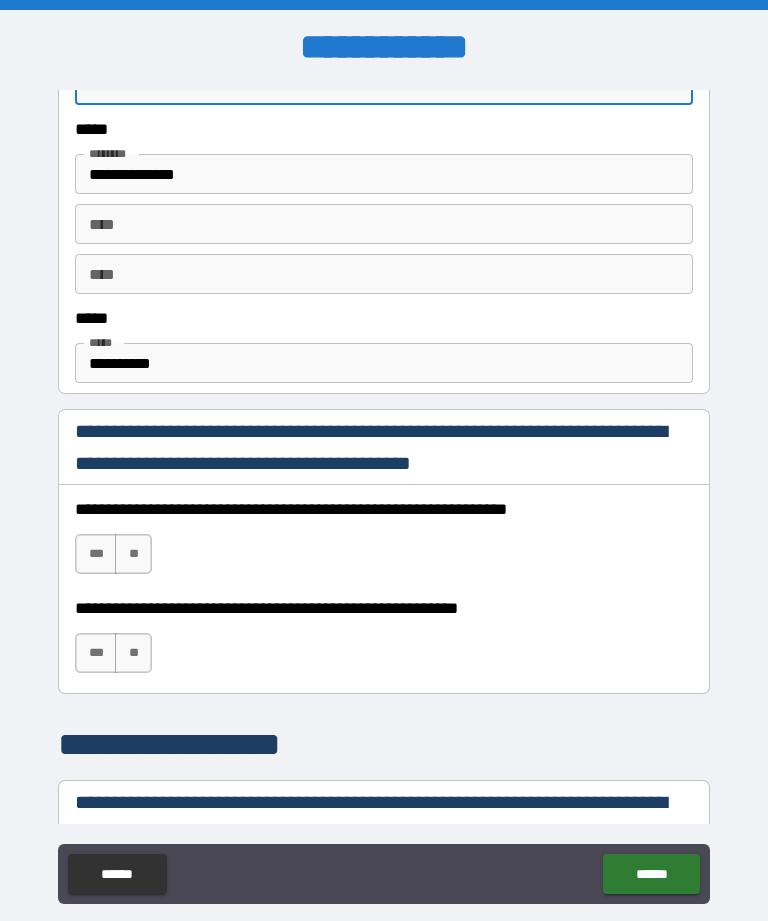 scroll, scrollTop: 1023, scrollLeft: 0, axis: vertical 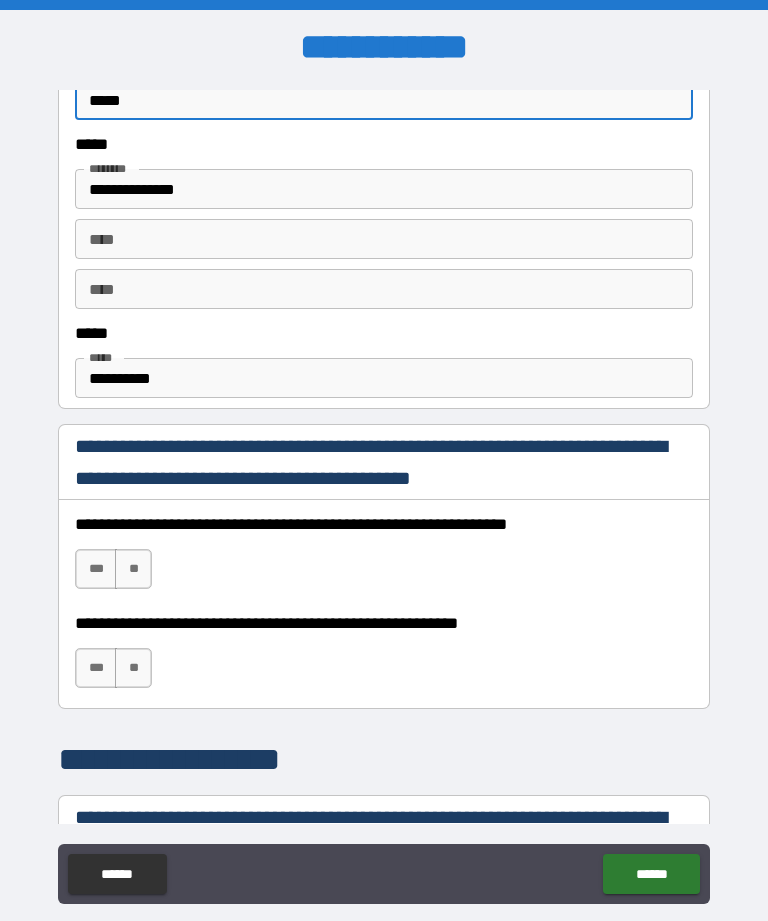 type on "*****" 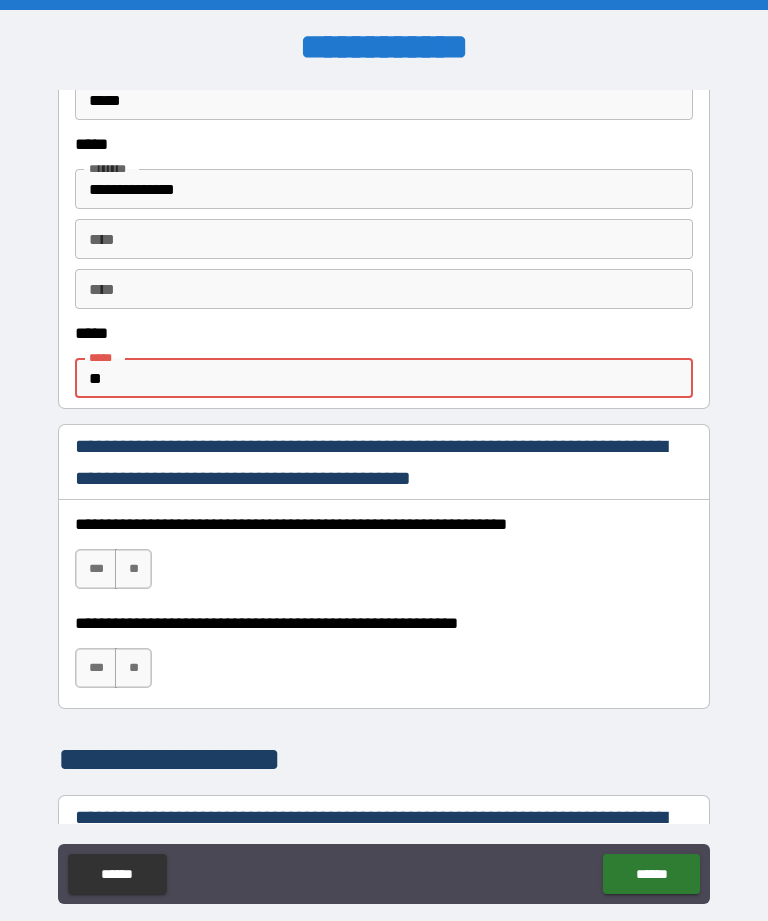 type on "*" 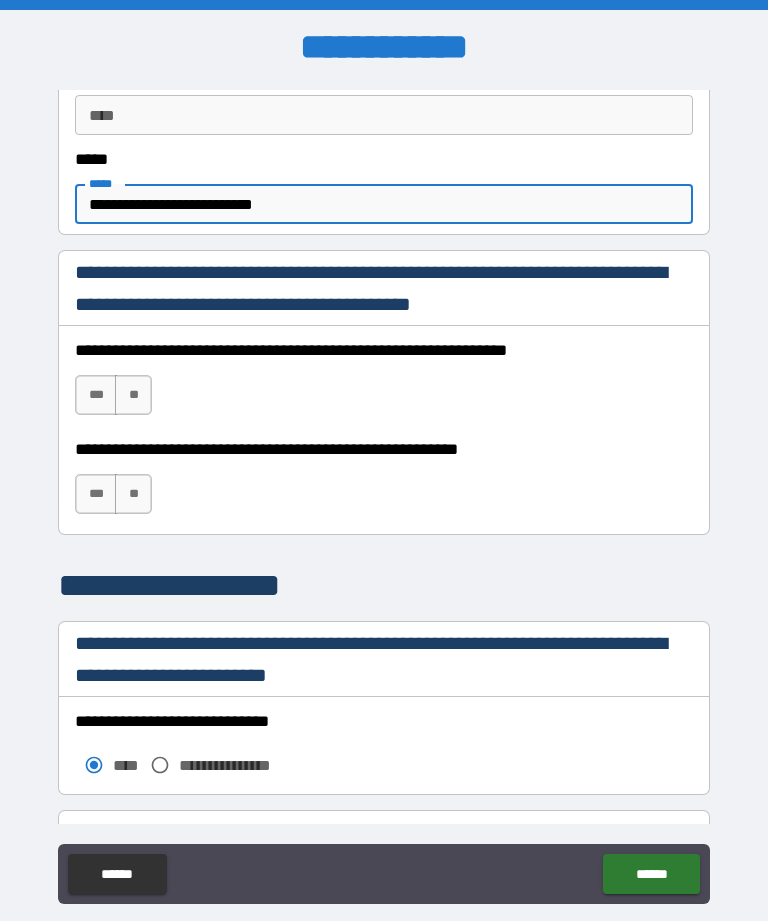 scroll, scrollTop: 1199, scrollLeft: 0, axis: vertical 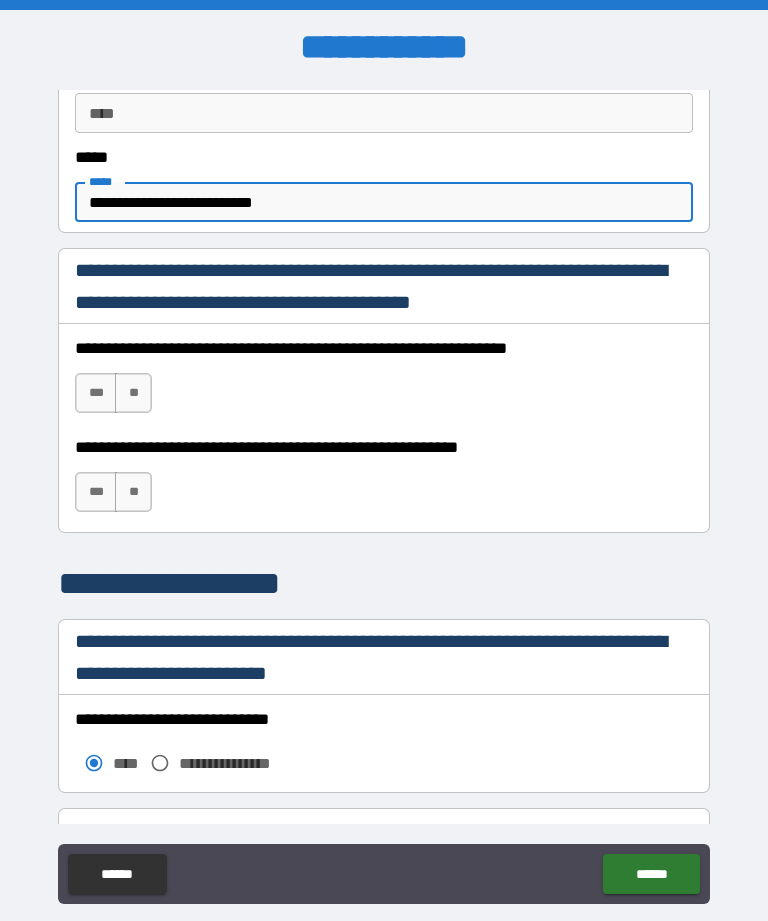 type on "**********" 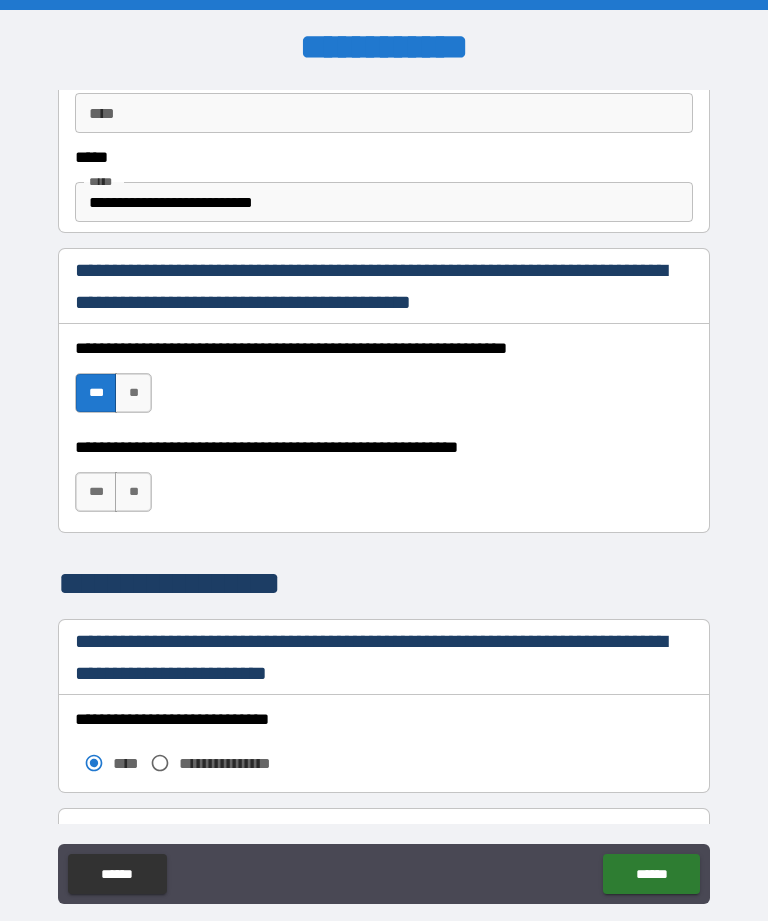 click on "***" at bounding box center [96, 492] 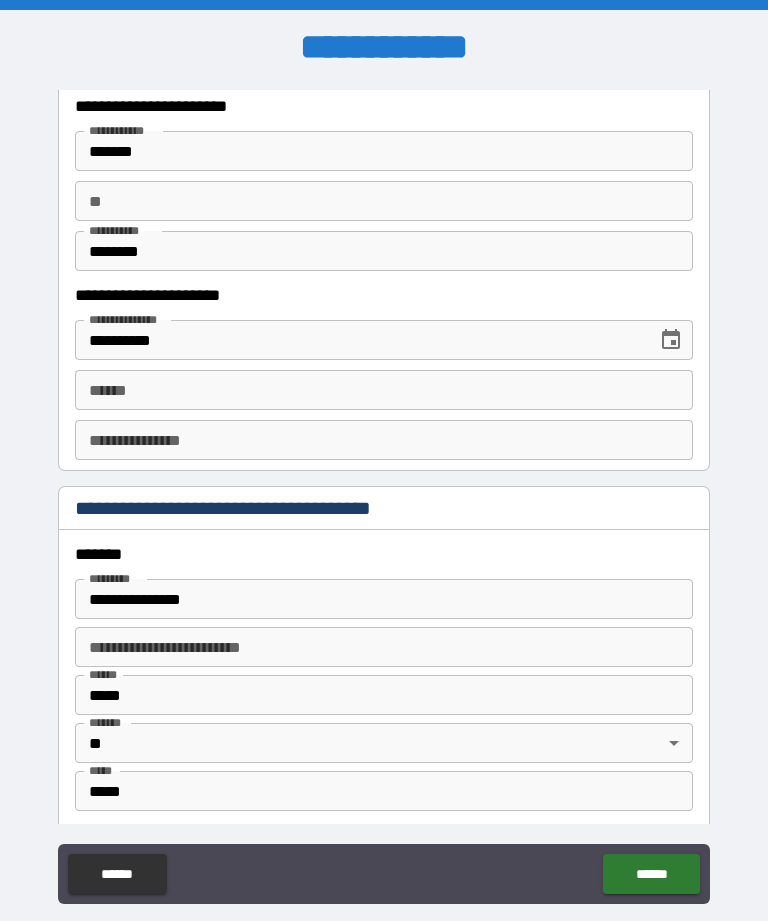 scroll, scrollTop: 1971, scrollLeft: 0, axis: vertical 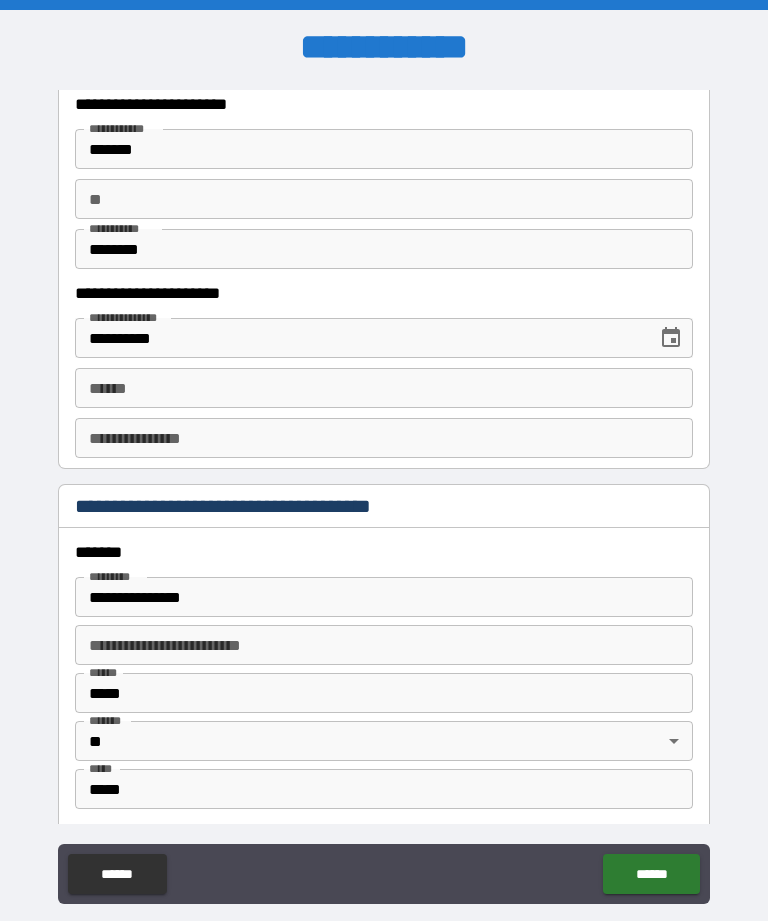 click on "****   *" at bounding box center (384, 388) 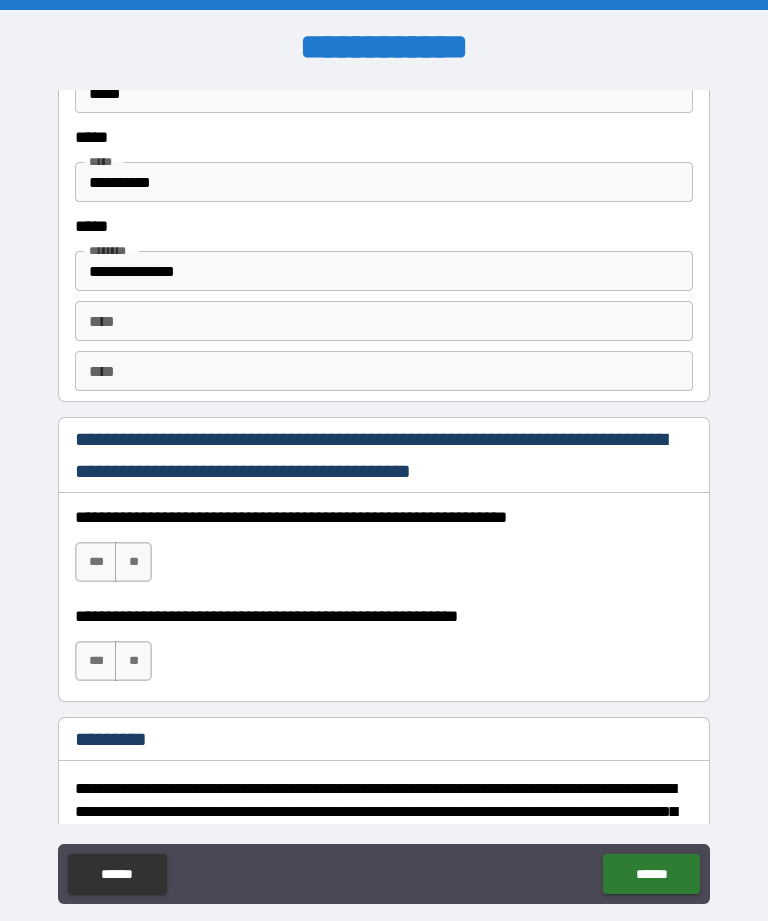 scroll, scrollTop: 2664, scrollLeft: 0, axis: vertical 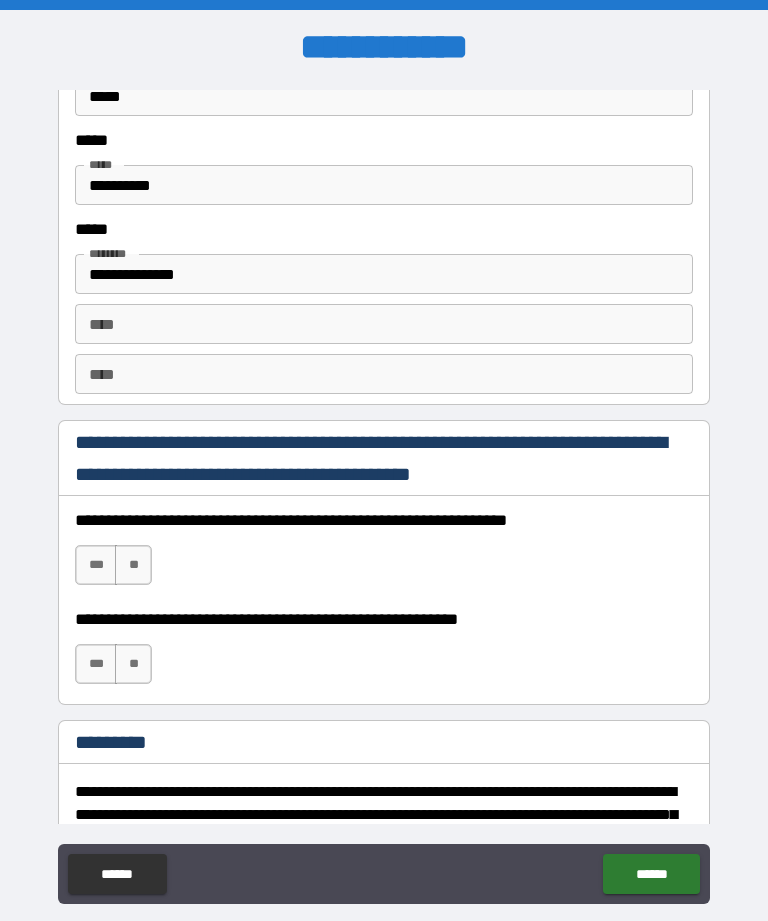 type on "**********" 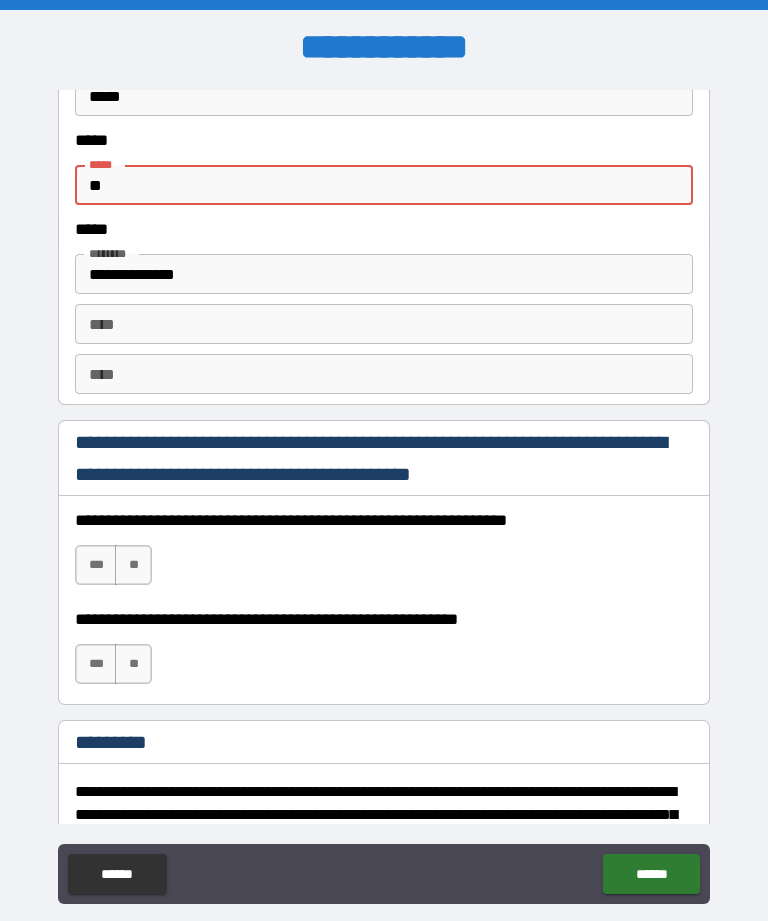 type on "*" 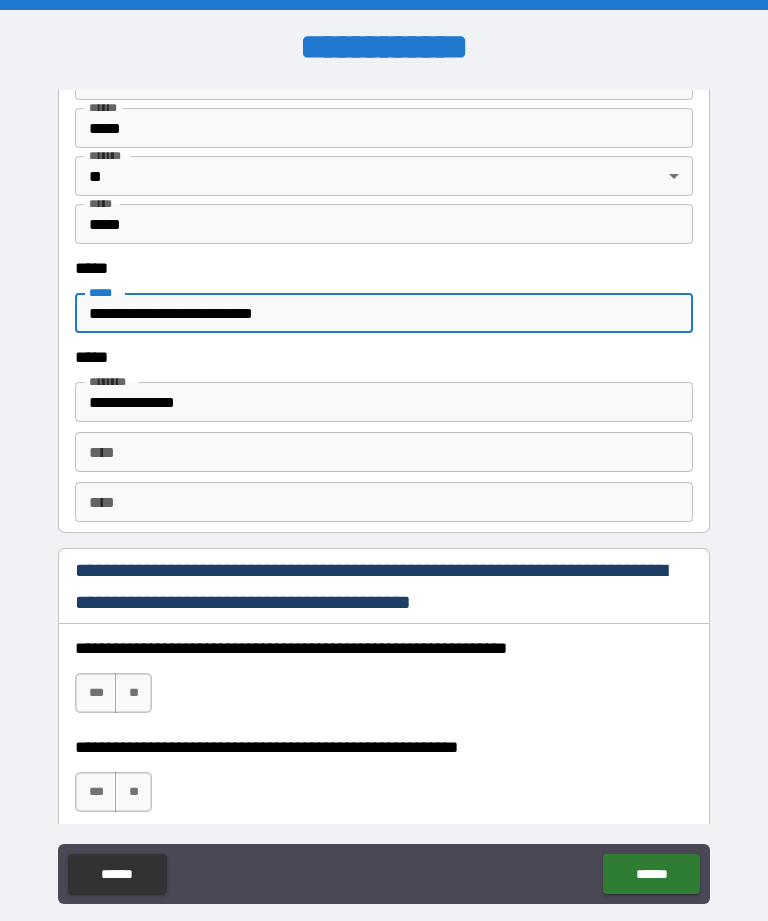 scroll, scrollTop: 2535, scrollLeft: 0, axis: vertical 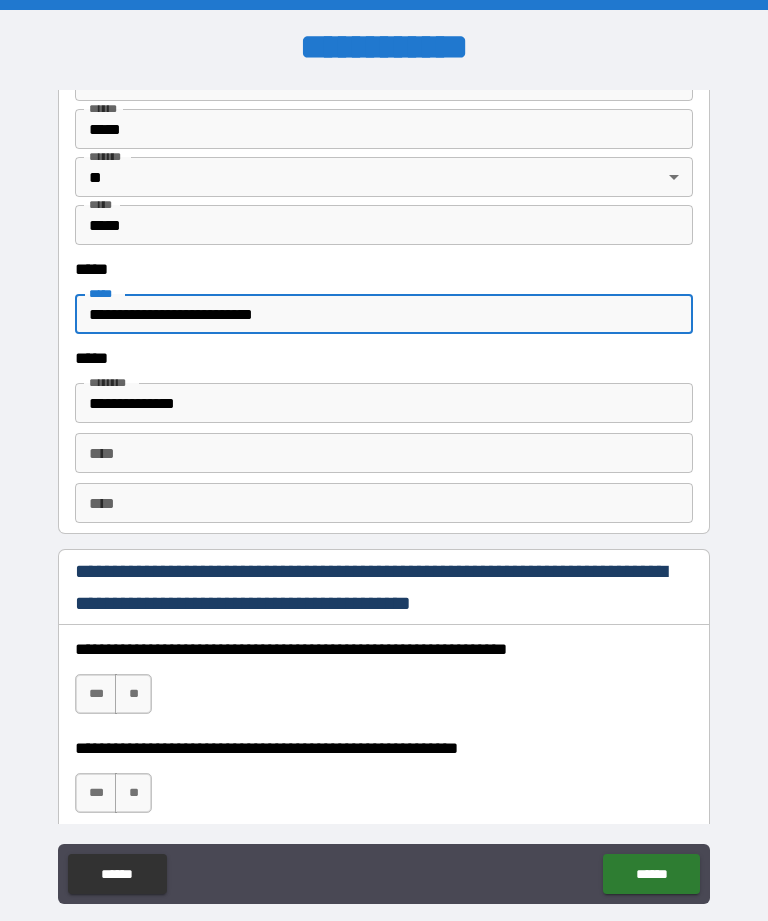 type on "**********" 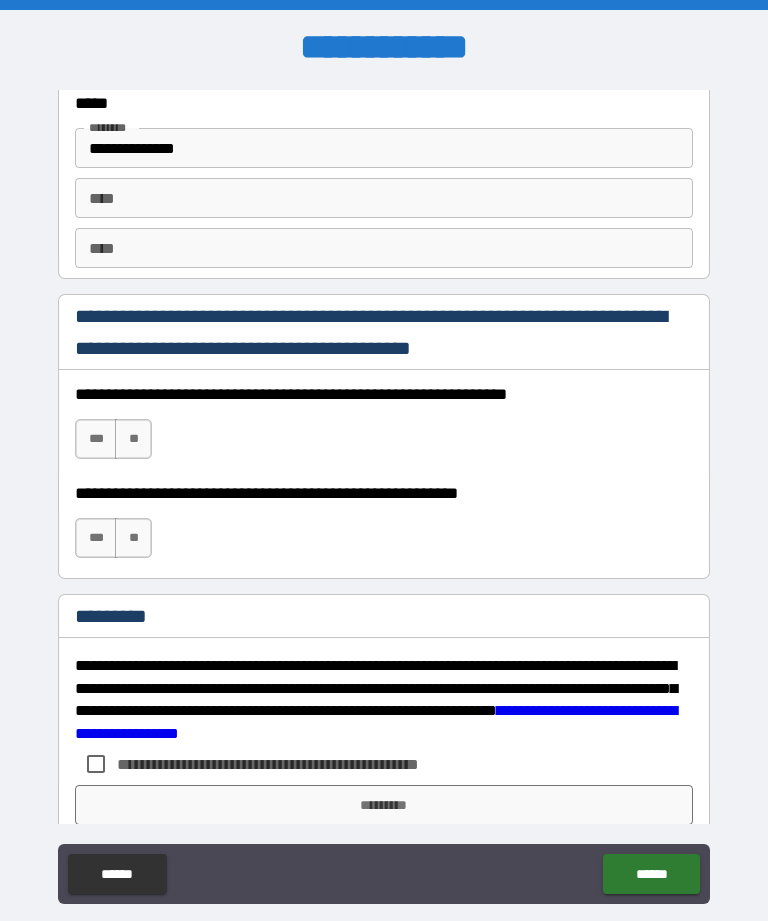 scroll, scrollTop: 2797, scrollLeft: 0, axis: vertical 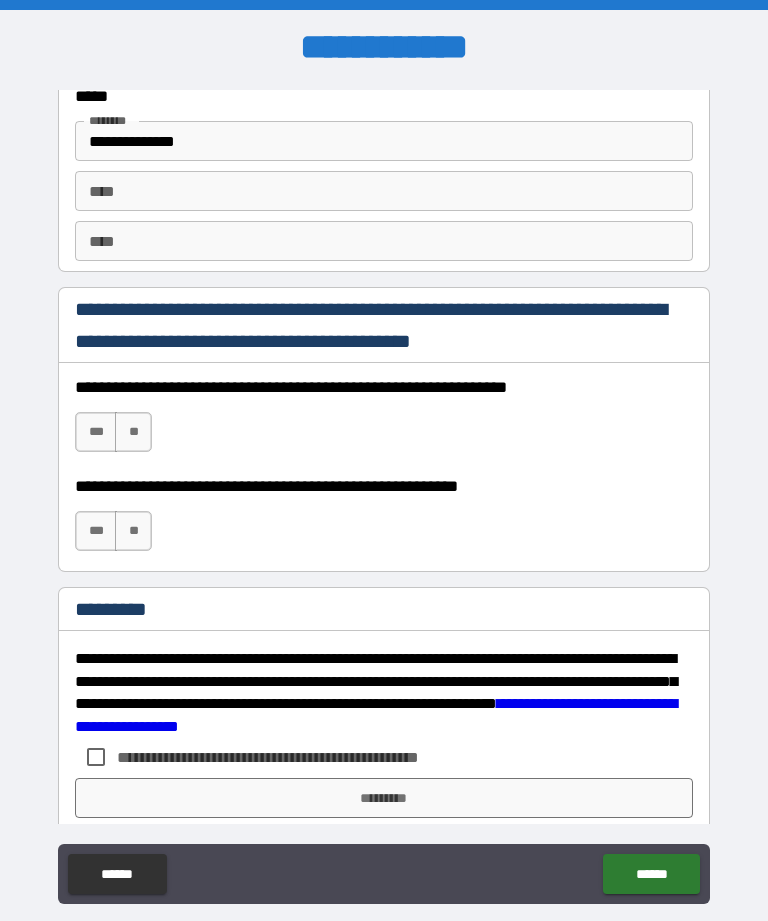 type on "*****" 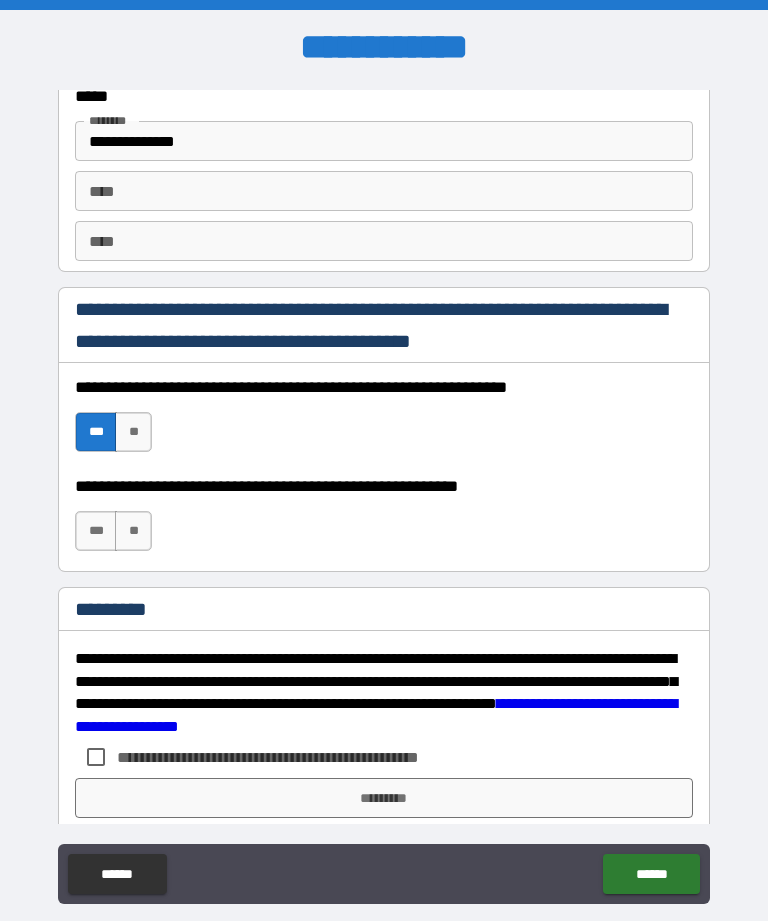 click on "***" at bounding box center (96, 531) 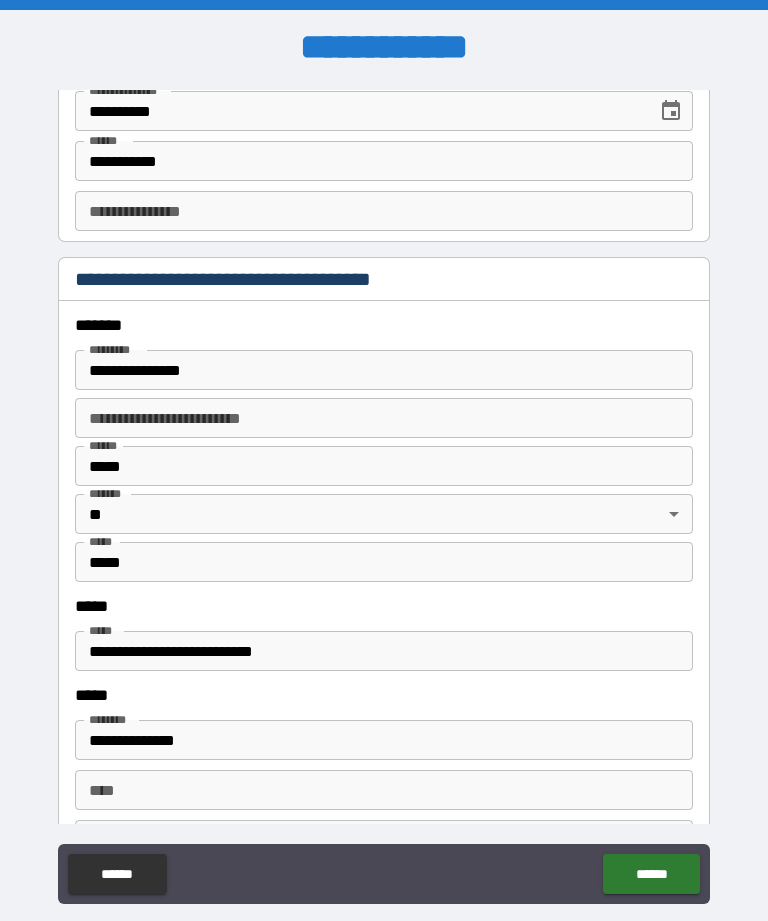 scroll, scrollTop: 2199, scrollLeft: 0, axis: vertical 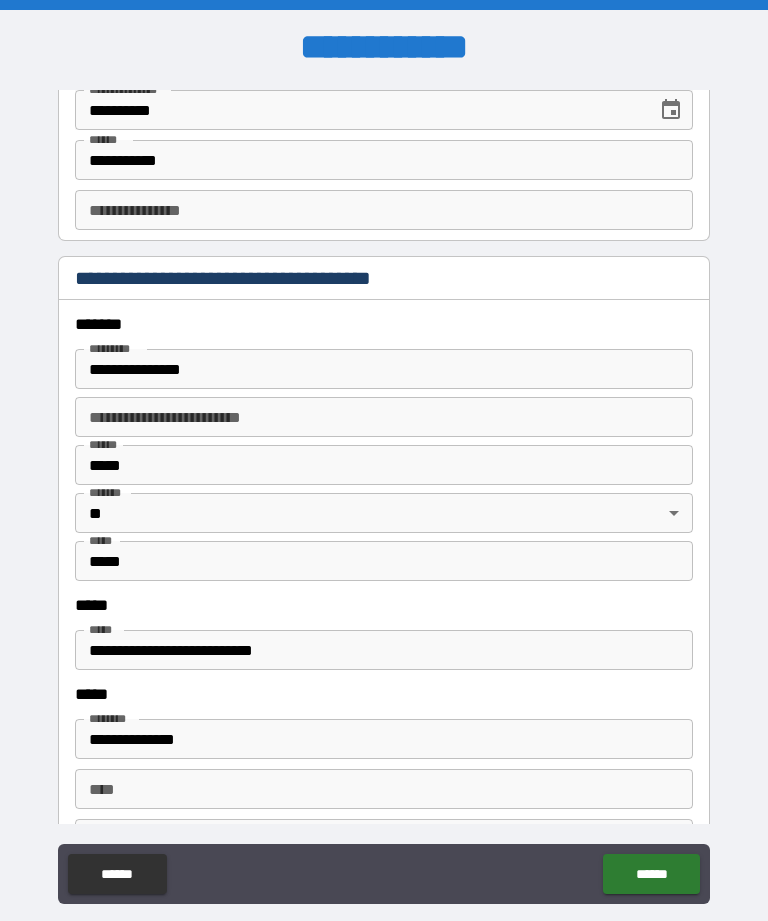 click on "**********" at bounding box center [384, 369] 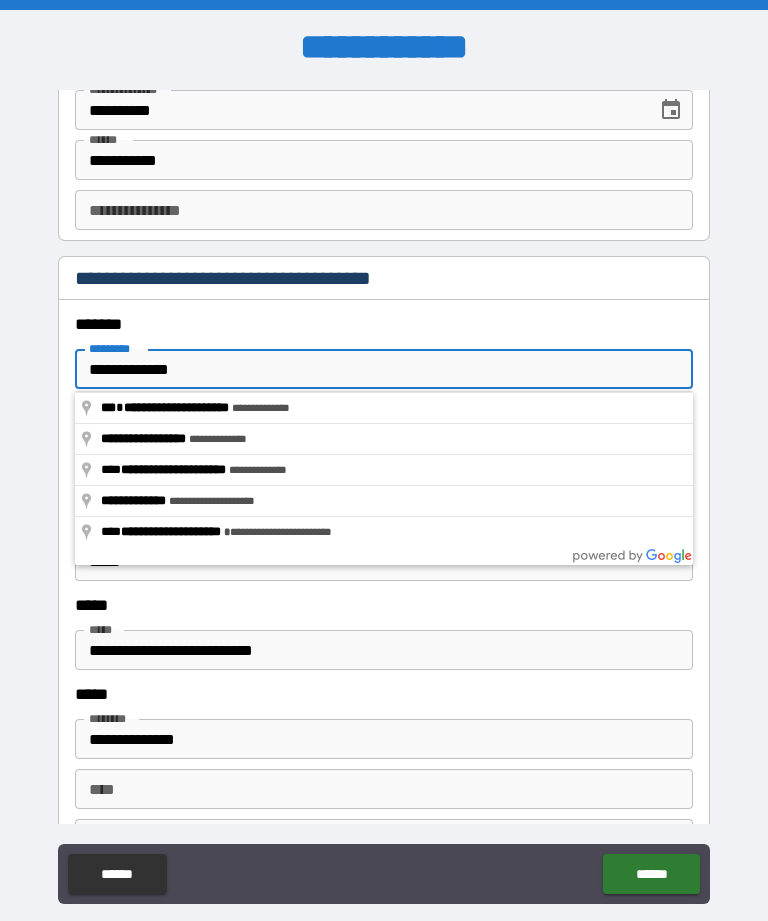 type on "**********" 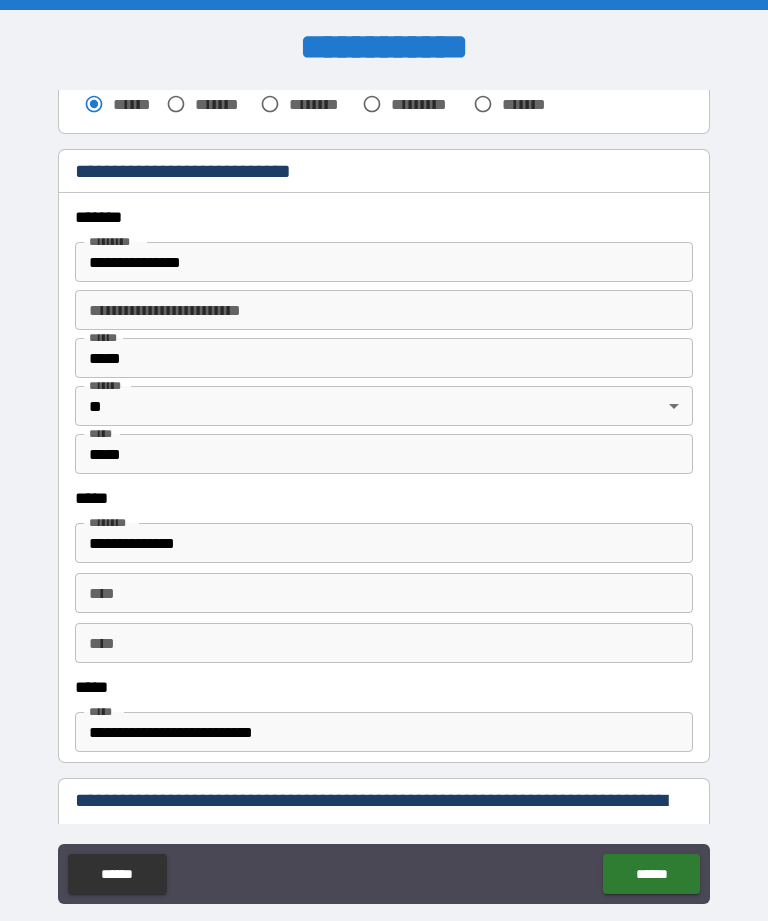 scroll, scrollTop: 663, scrollLeft: 0, axis: vertical 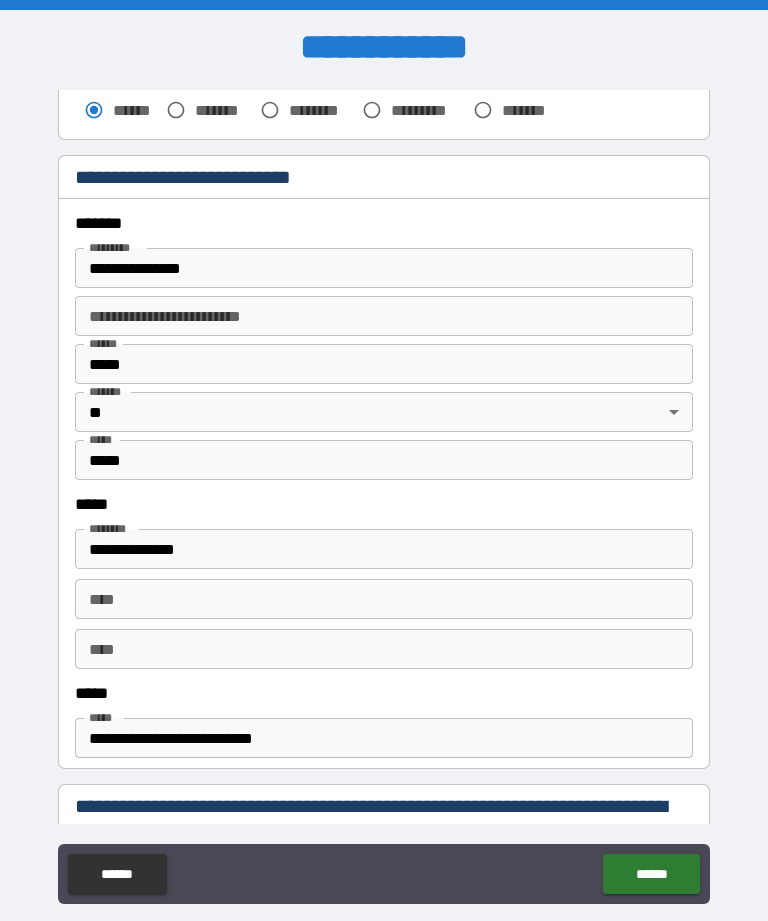click on "**********" at bounding box center (384, 268) 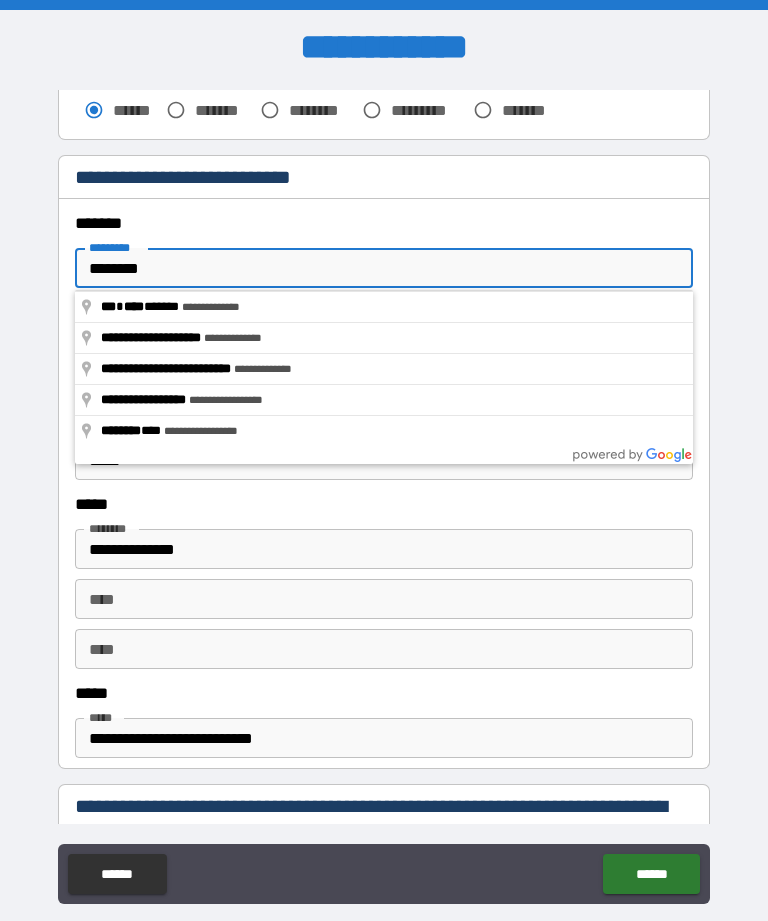 type on "**********" 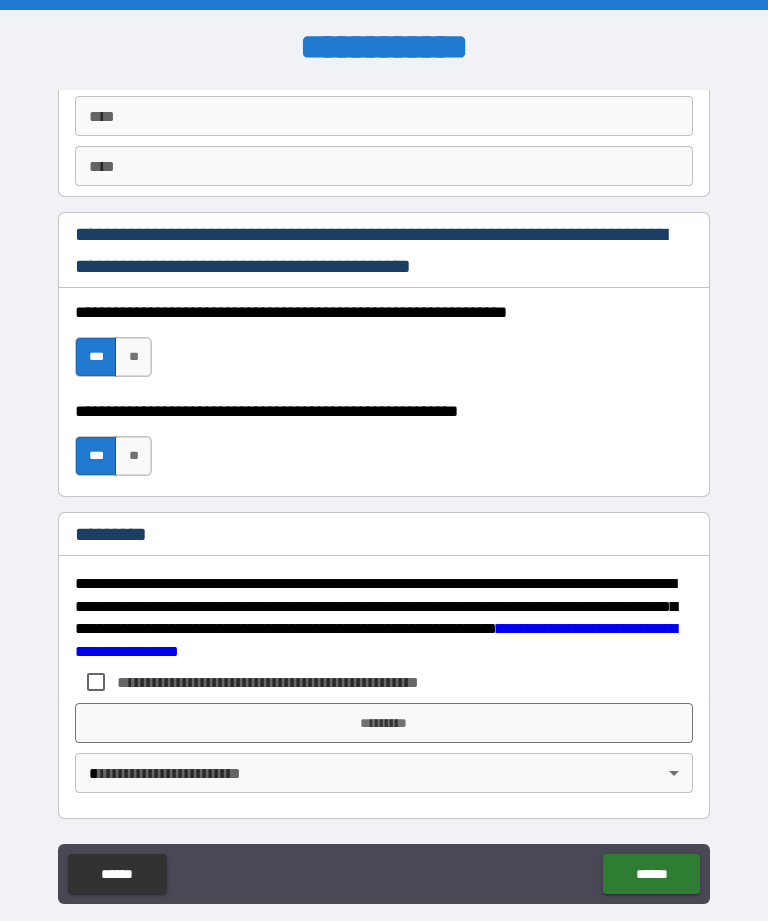 scroll, scrollTop: 2872, scrollLeft: 0, axis: vertical 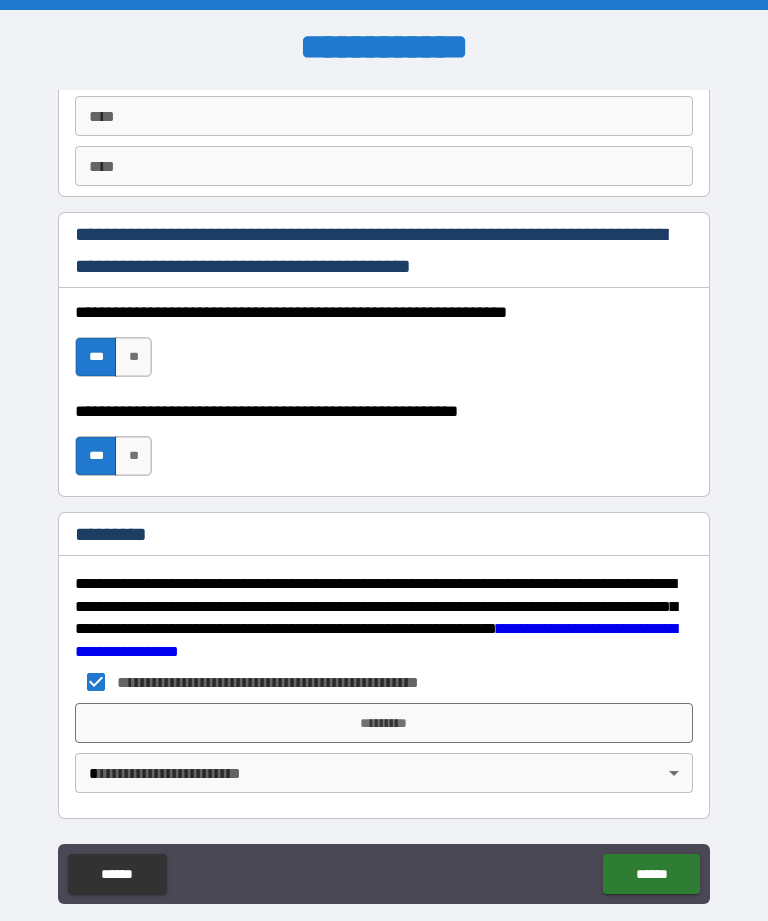 click on "*********" at bounding box center (384, 723) 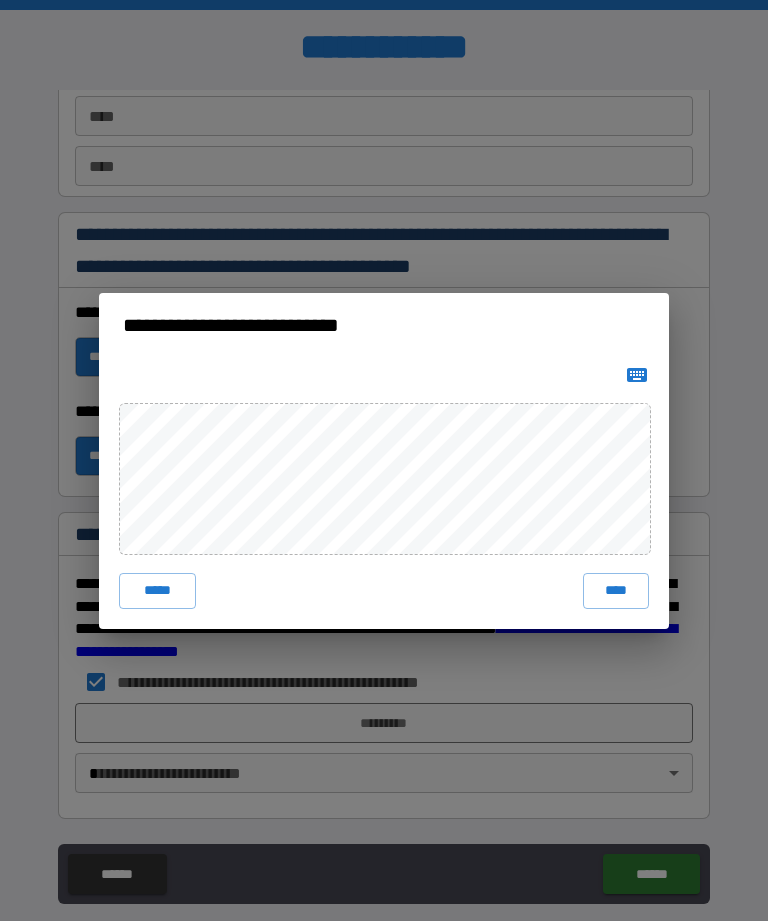 click on "****" at bounding box center (616, 591) 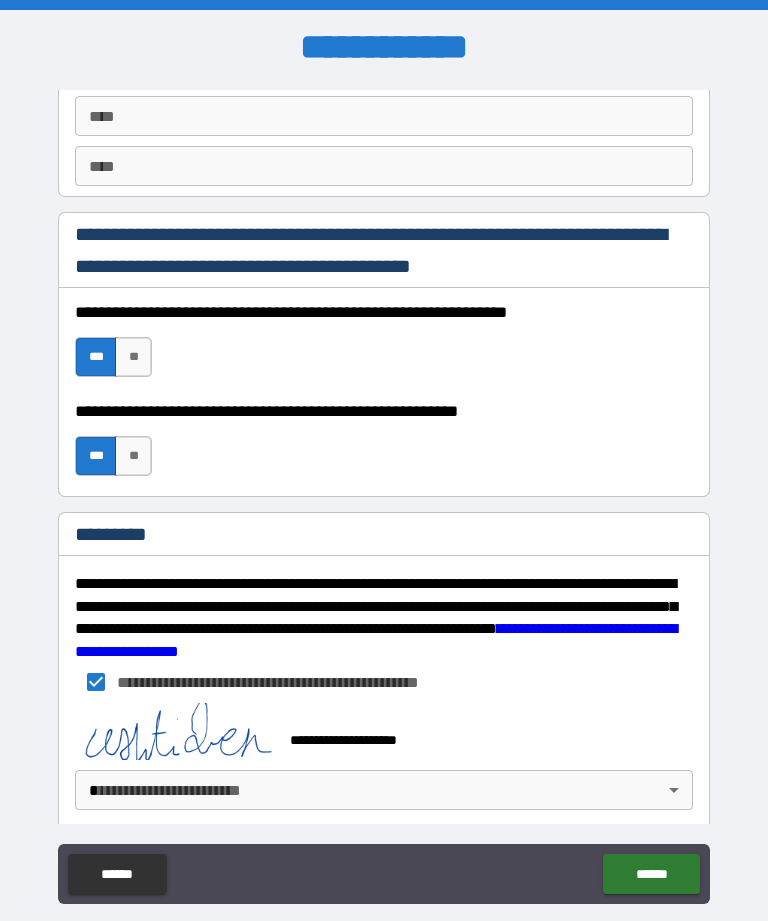 click on "**********" at bounding box center [384, 492] 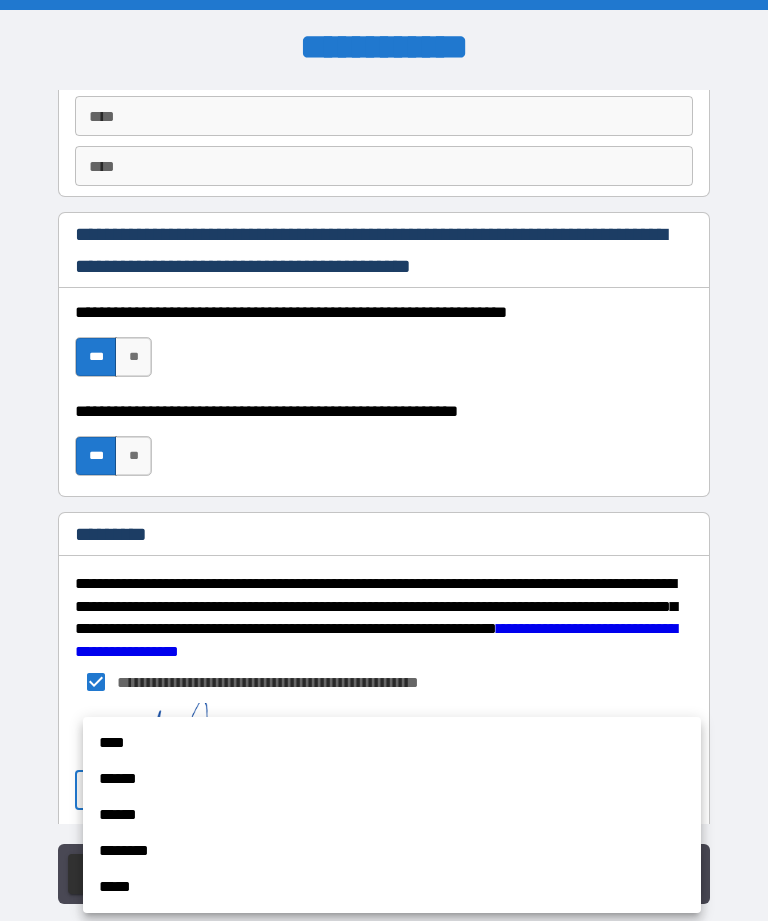 click on "****" at bounding box center (392, 743) 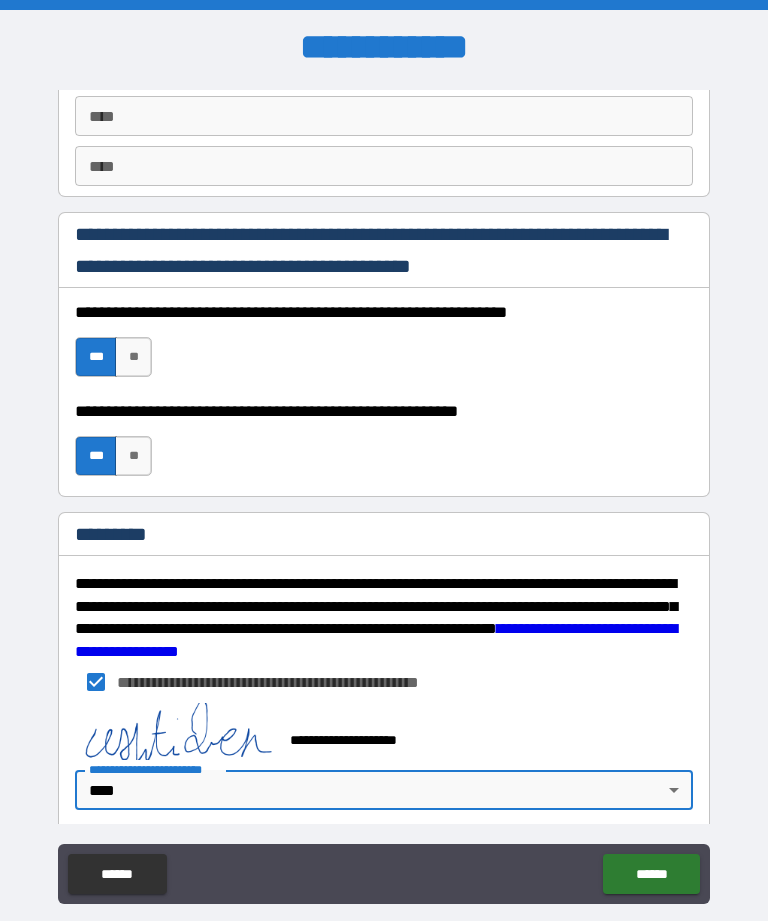 type on "*" 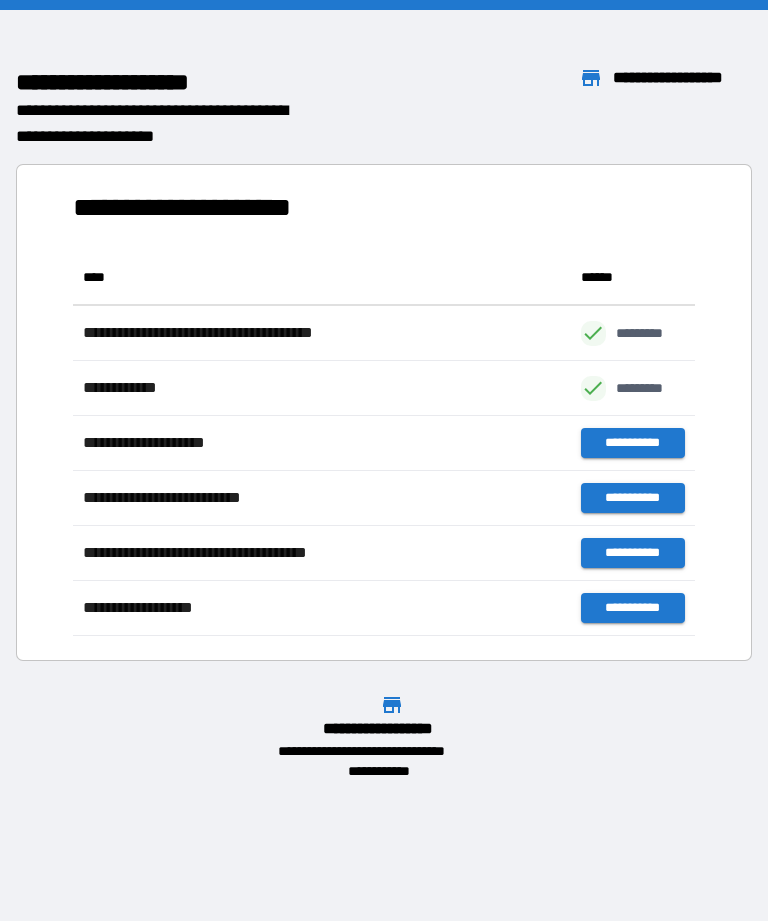 scroll, scrollTop: 1, scrollLeft: 1, axis: both 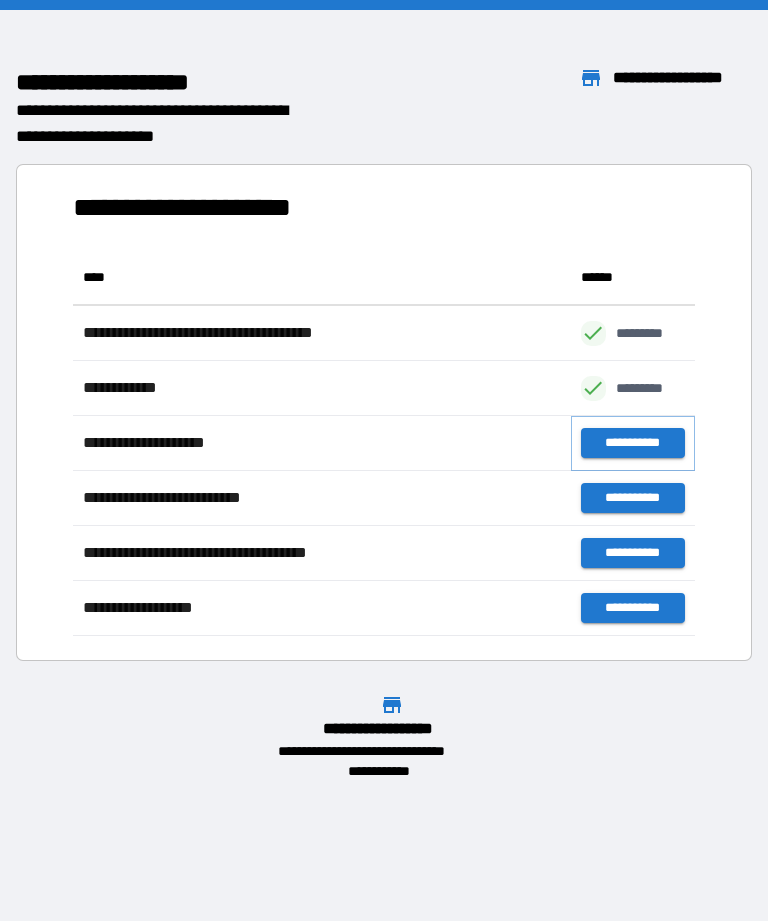 click on "**********" at bounding box center [633, 443] 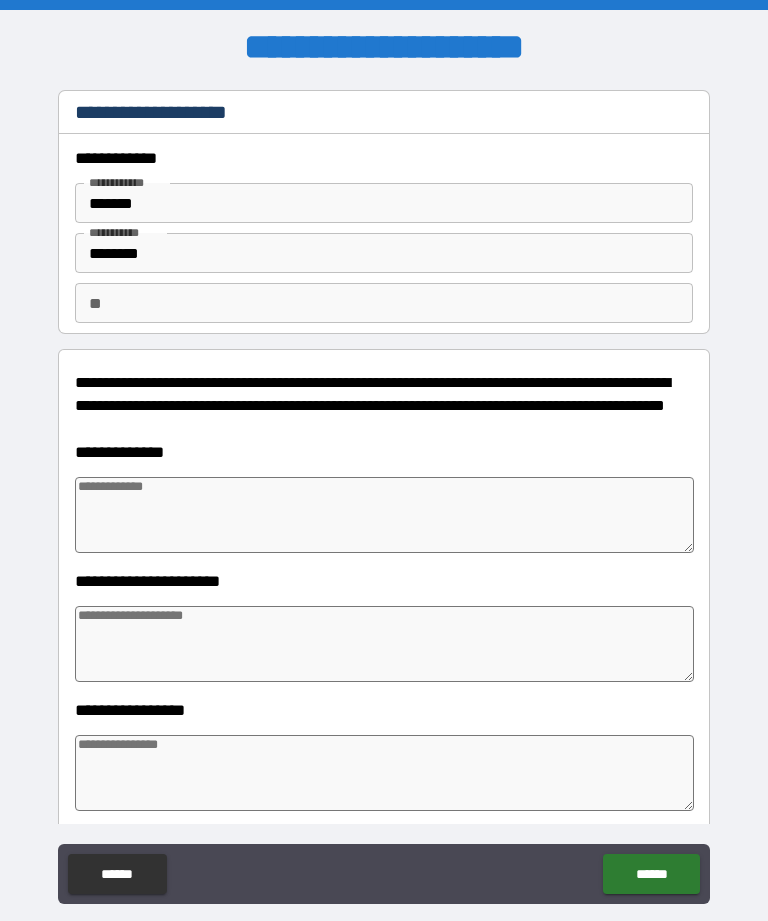 type on "*" 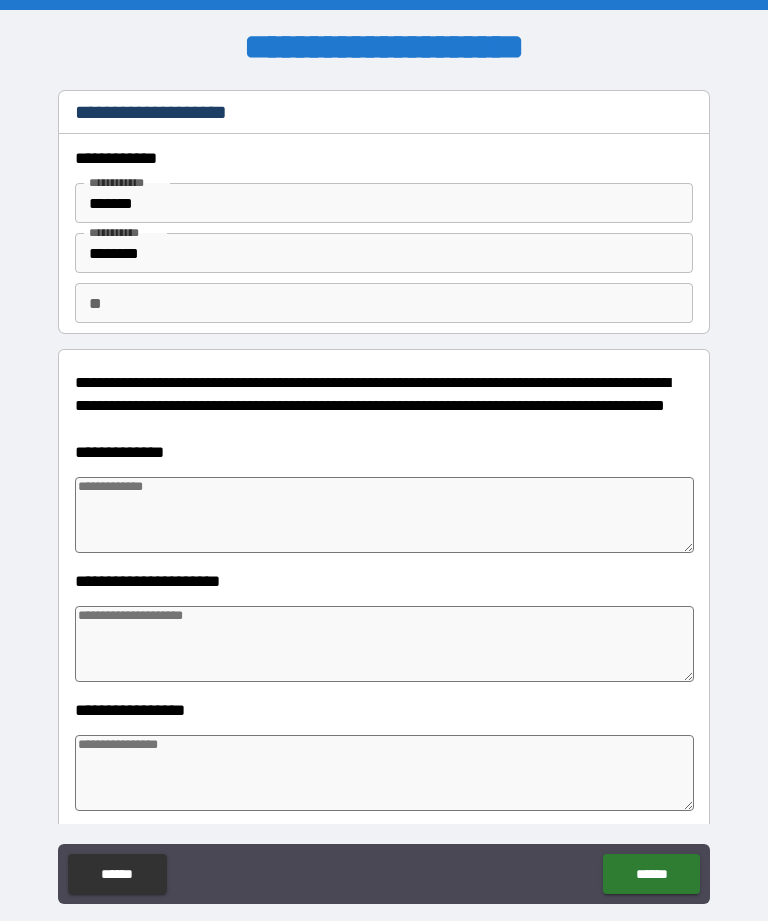 type on "*" 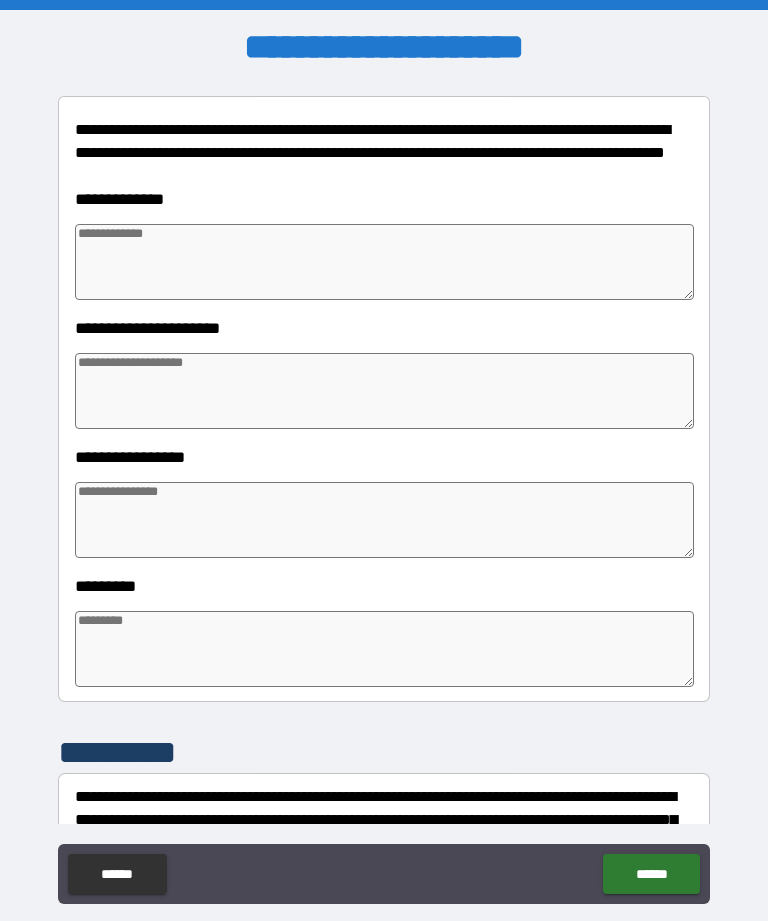 scroll, scrollTop: 260, scrollLeft: 0, axis: vertical 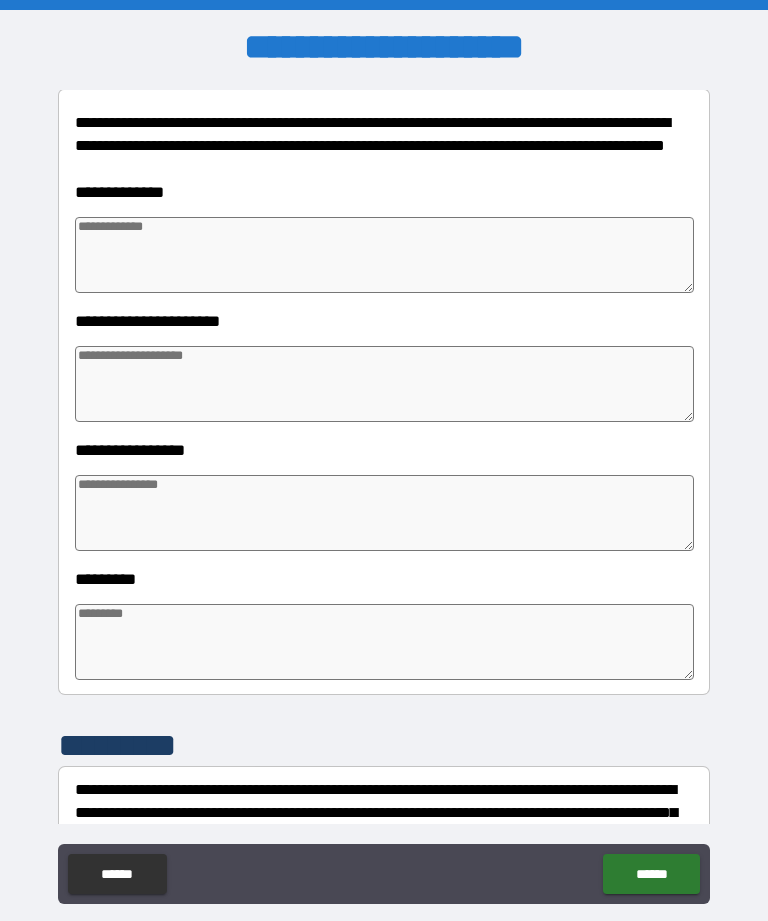 click at bounding box center (384, 255) 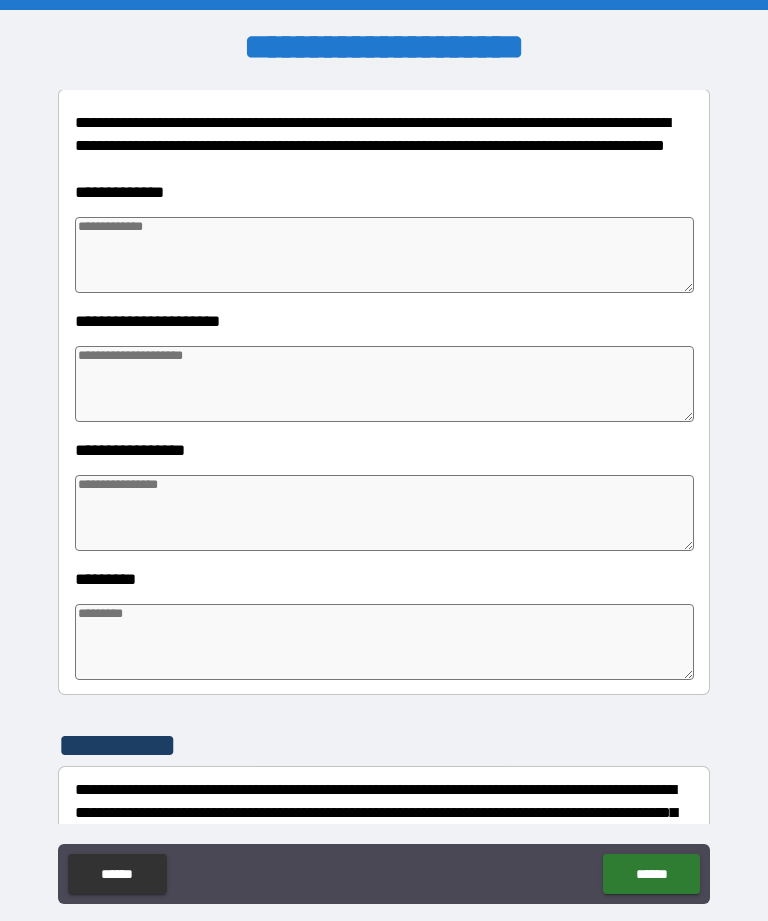 type on "*" 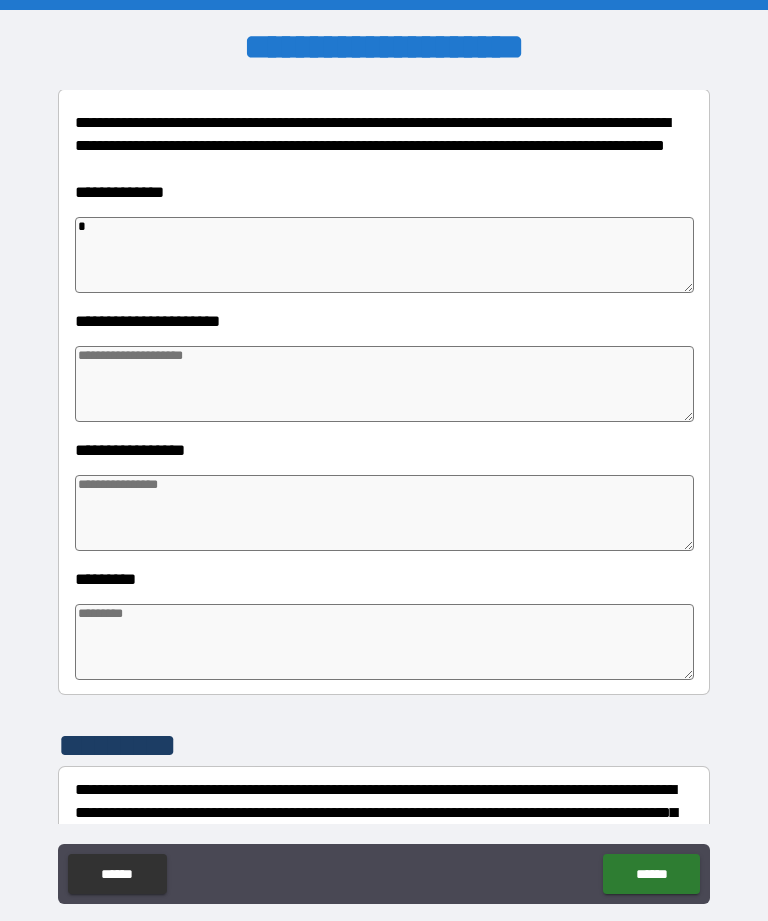 type on "*" 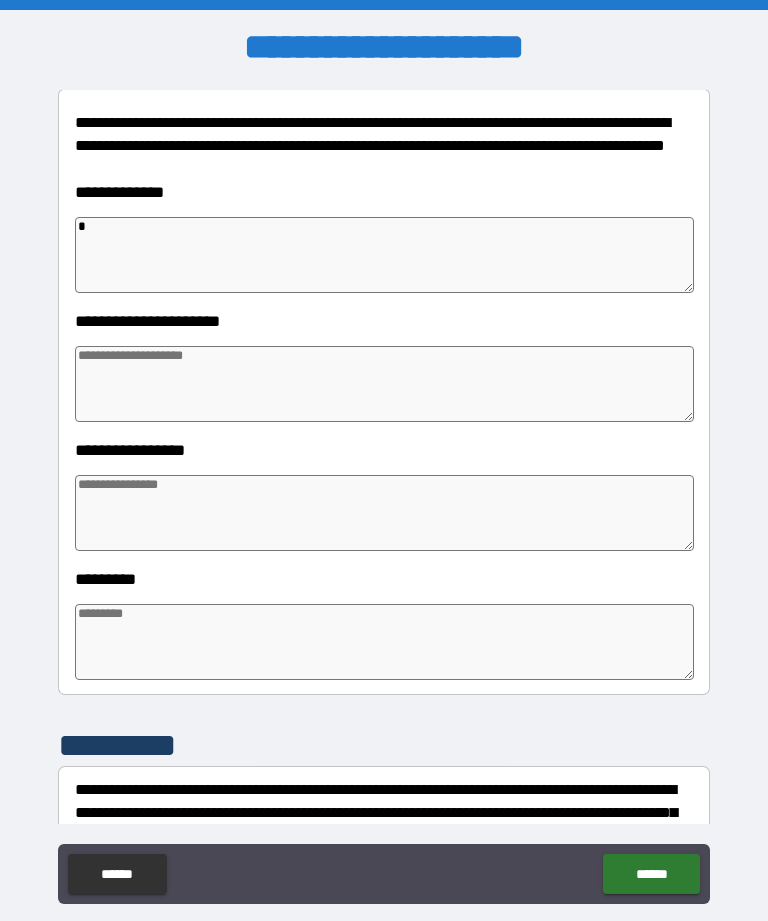 type on "*" 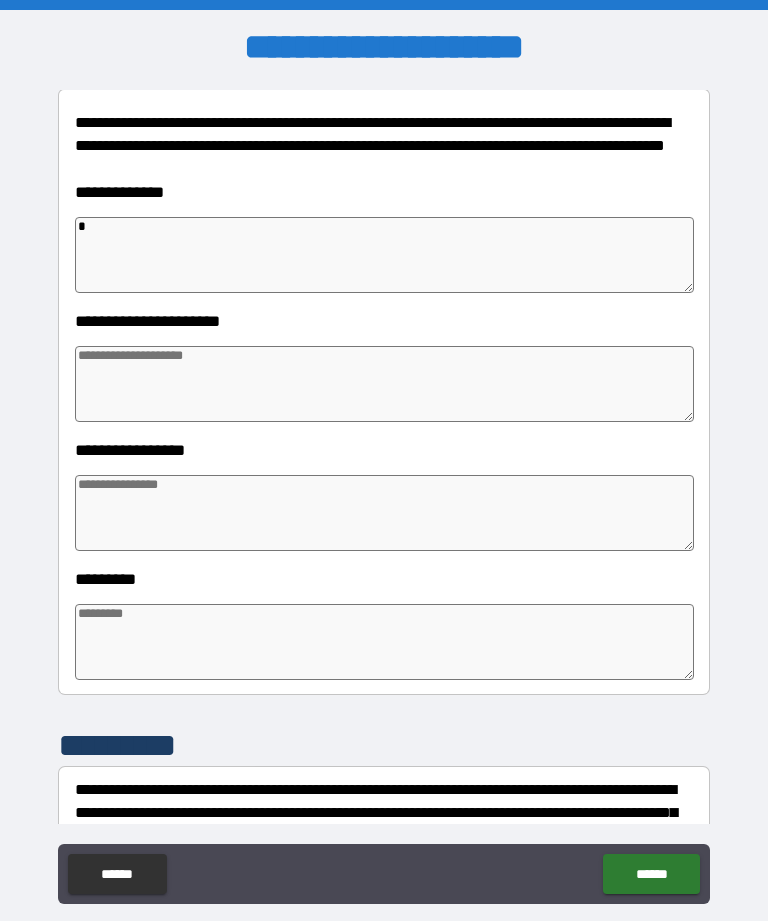 type on "*" 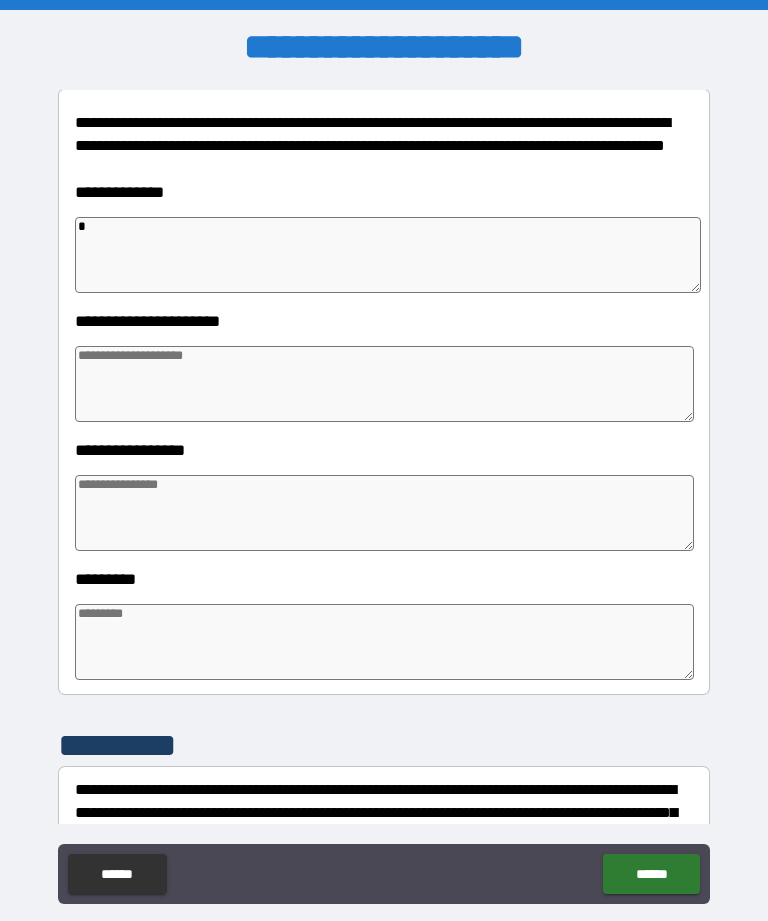 type on "**" 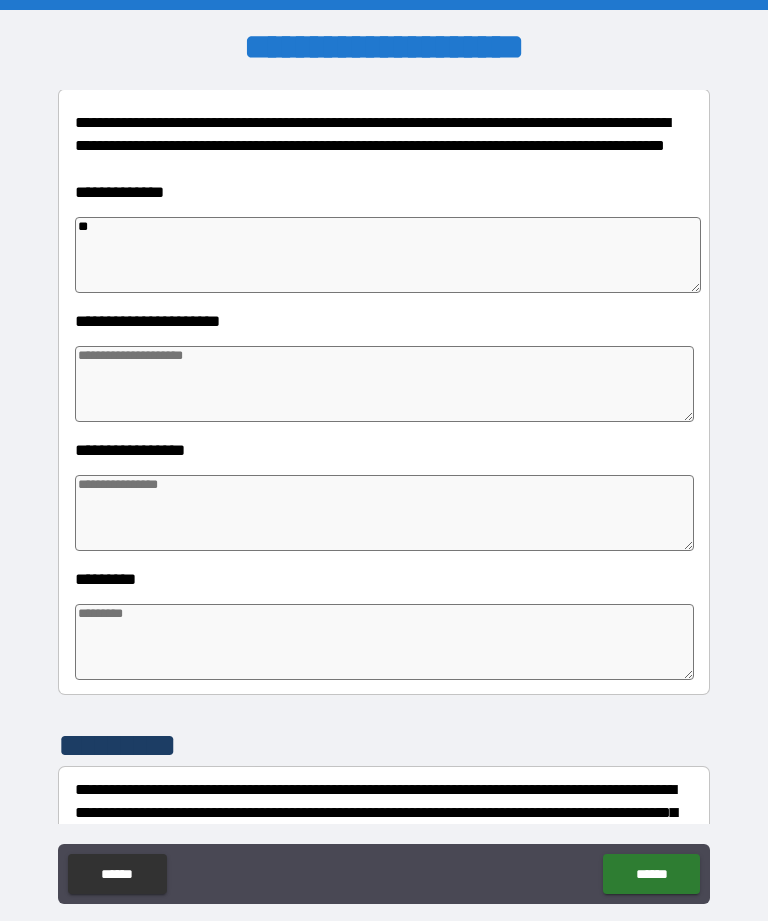 type on "*" 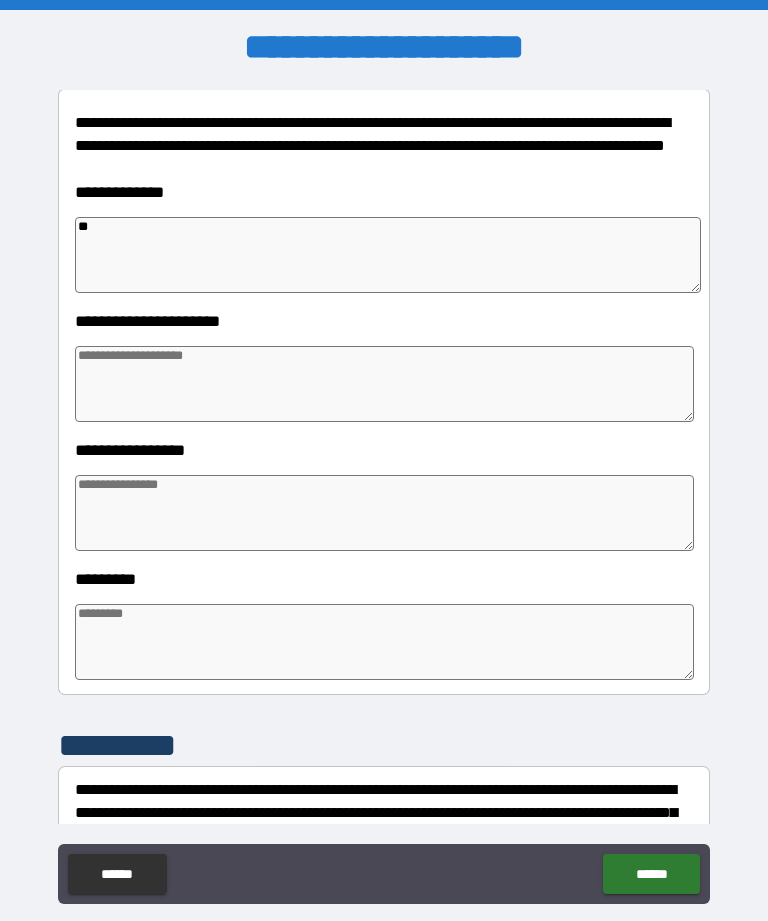 type on "*" 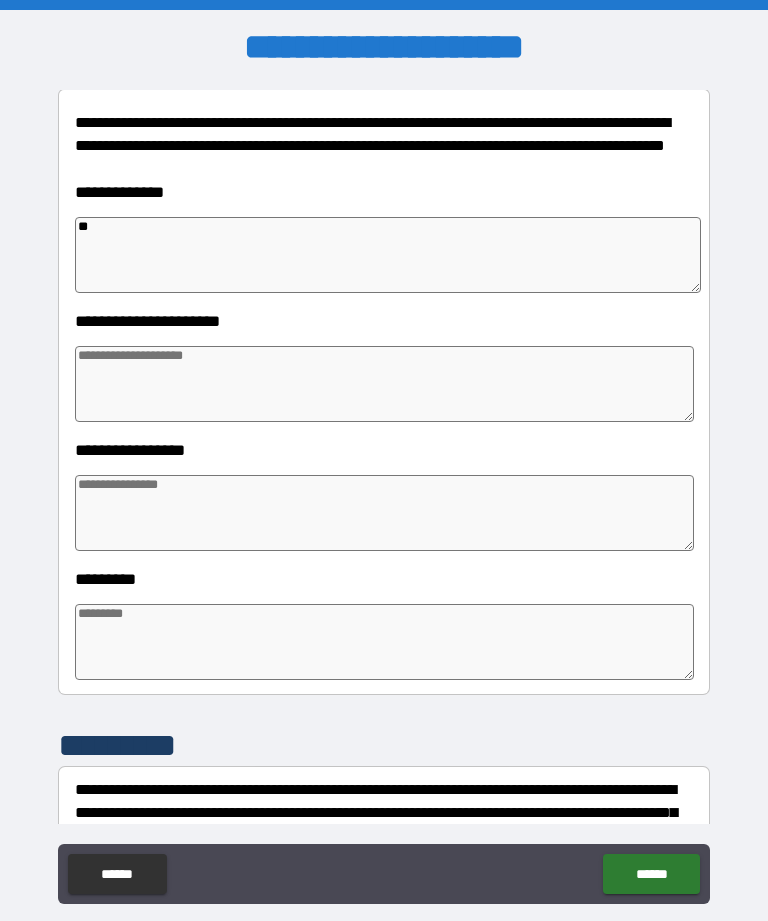 type on "*" 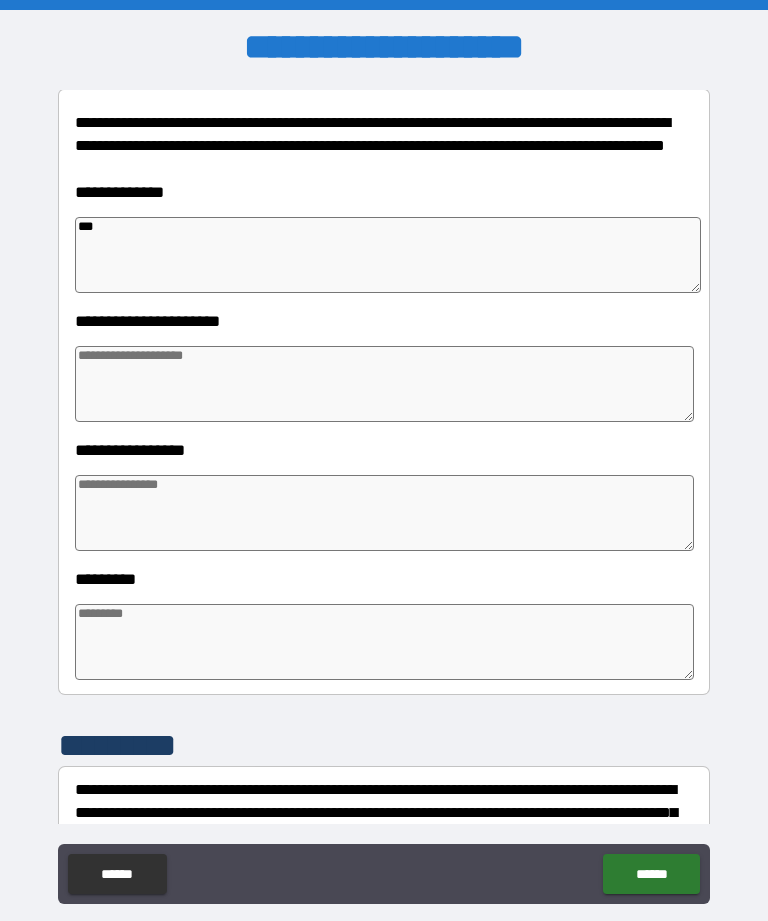 type on "*" 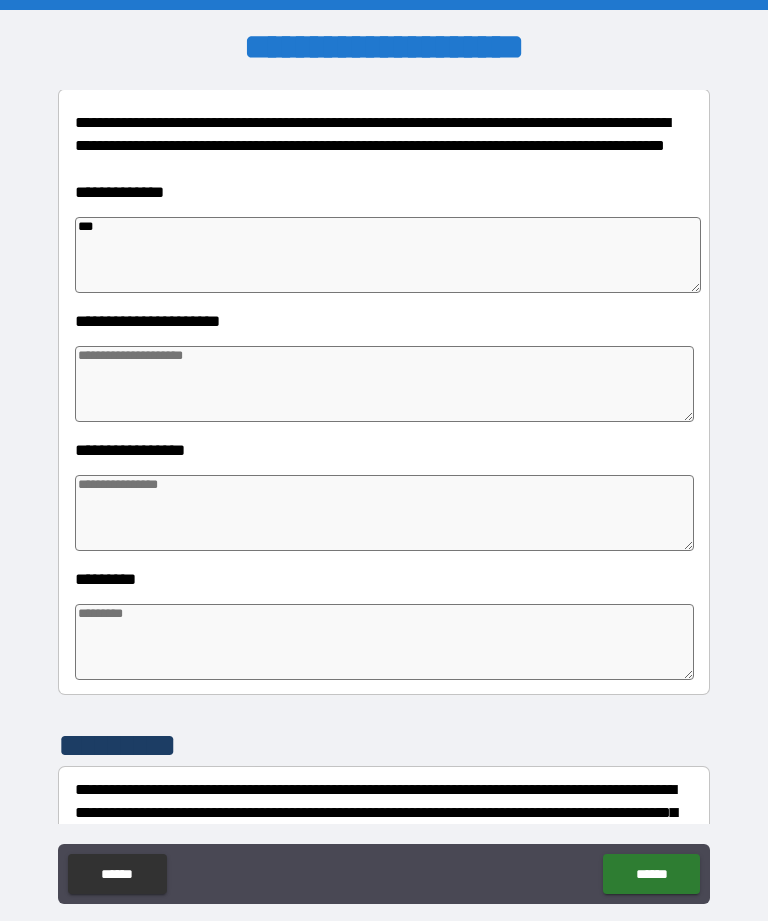 type on "****" 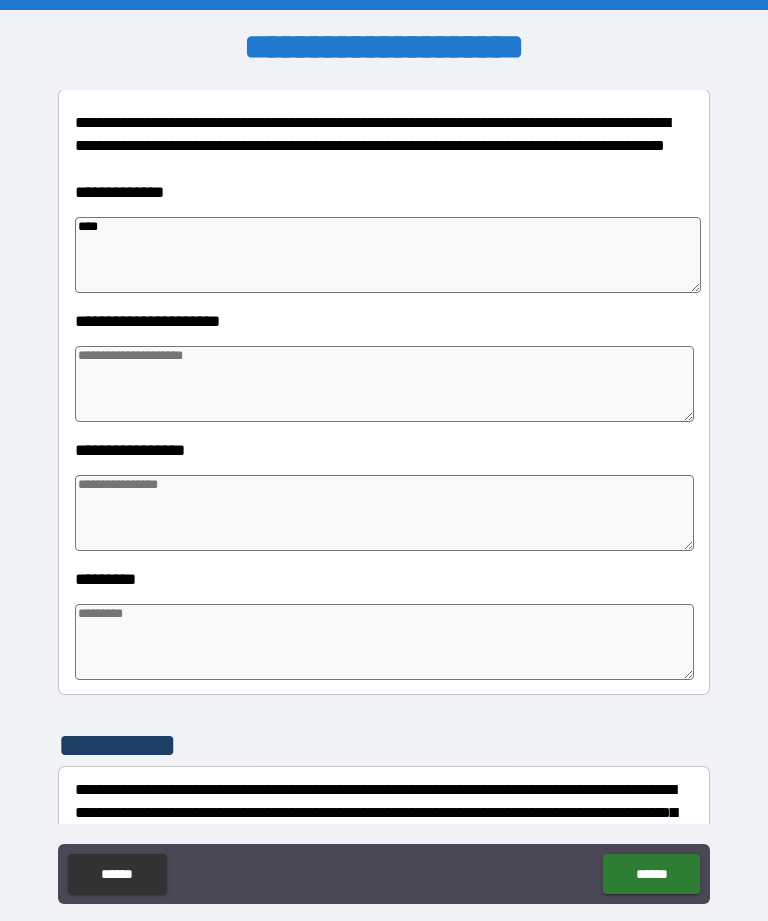 type on "*" 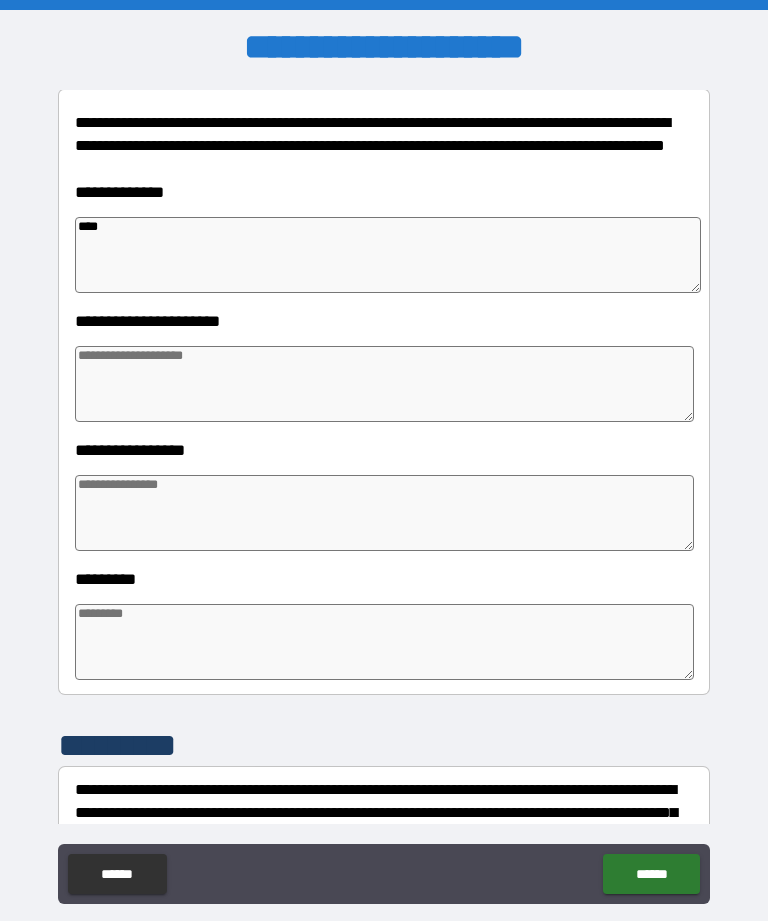 type on "*" 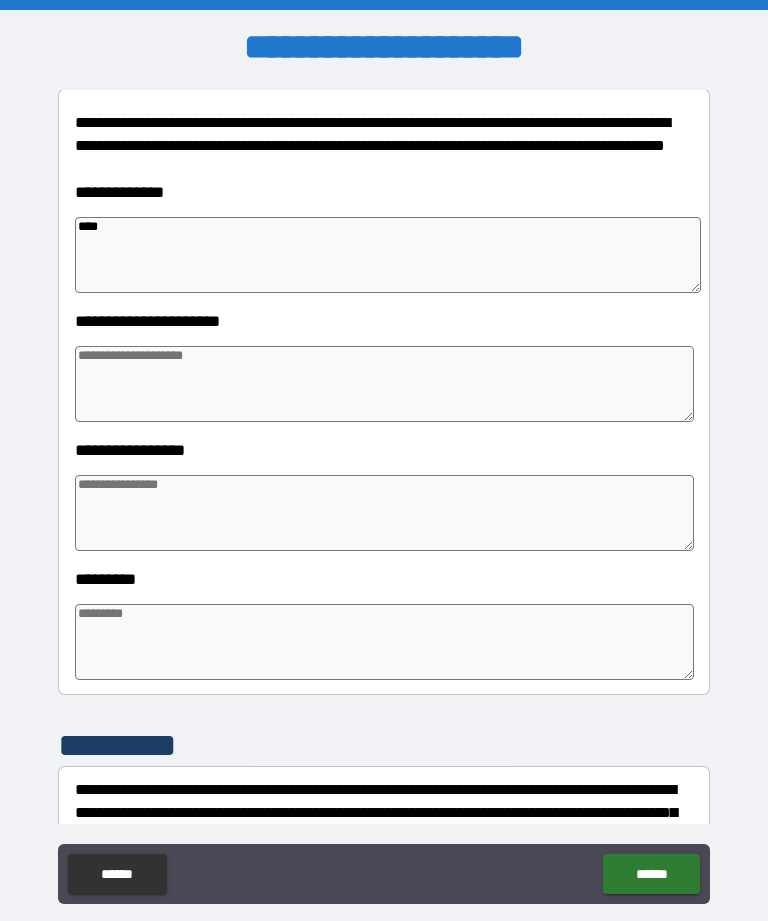 type on "*" 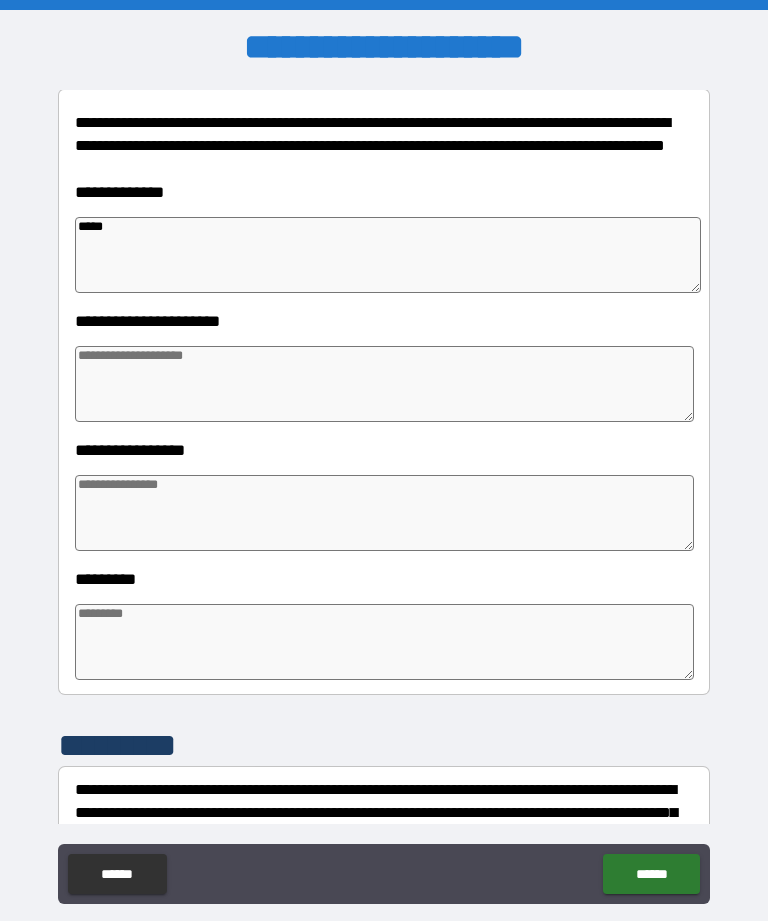 type on "*" 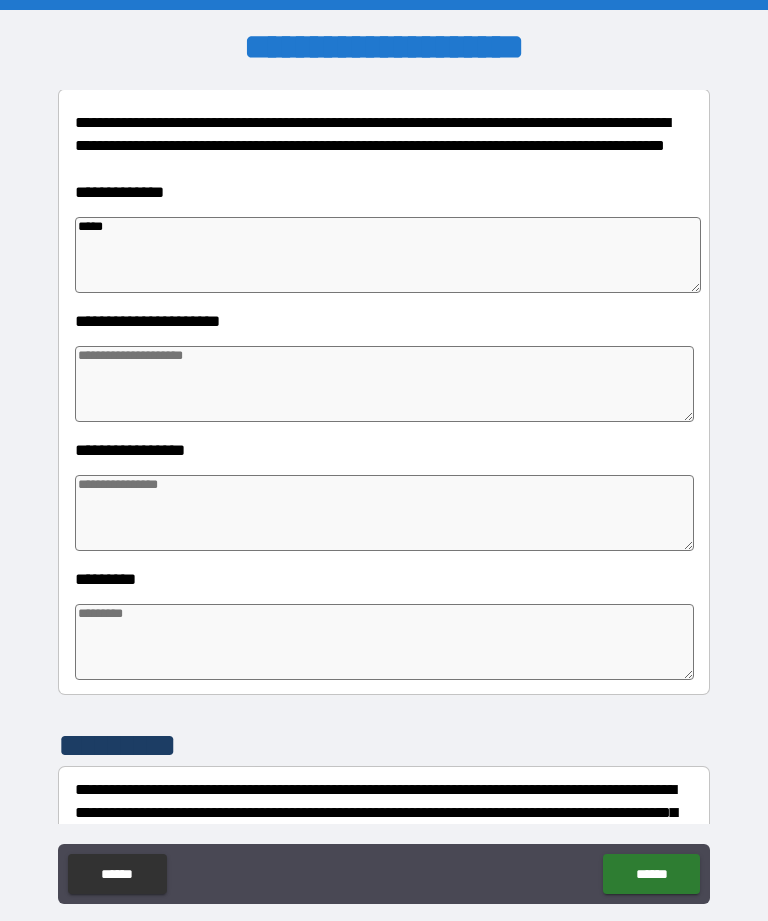 type on "*" 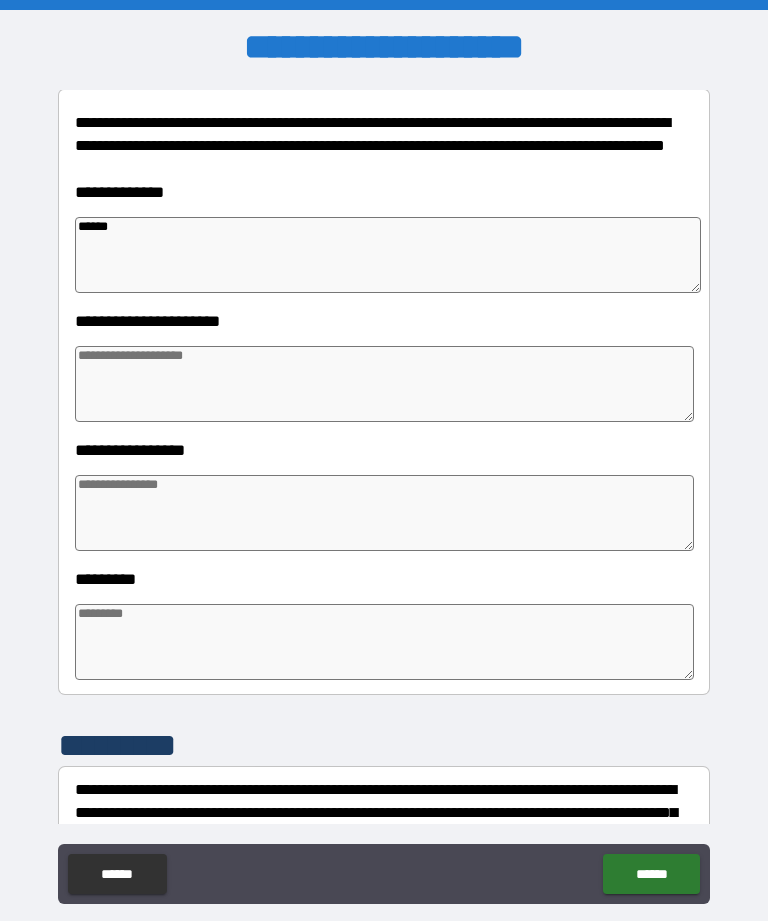 type on "*******" 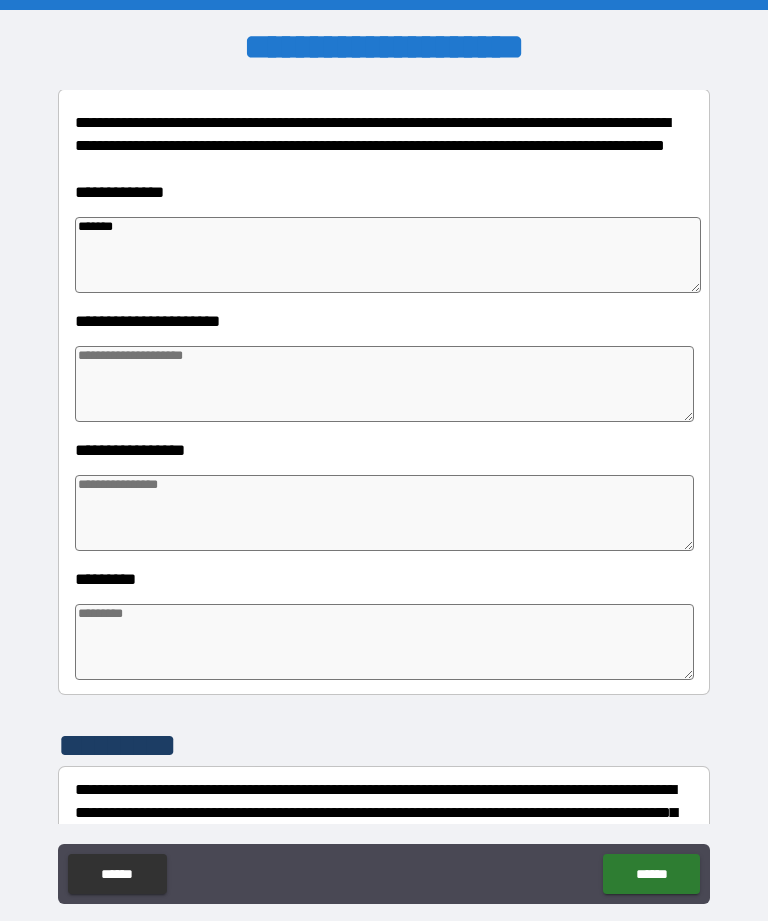 type on "*" 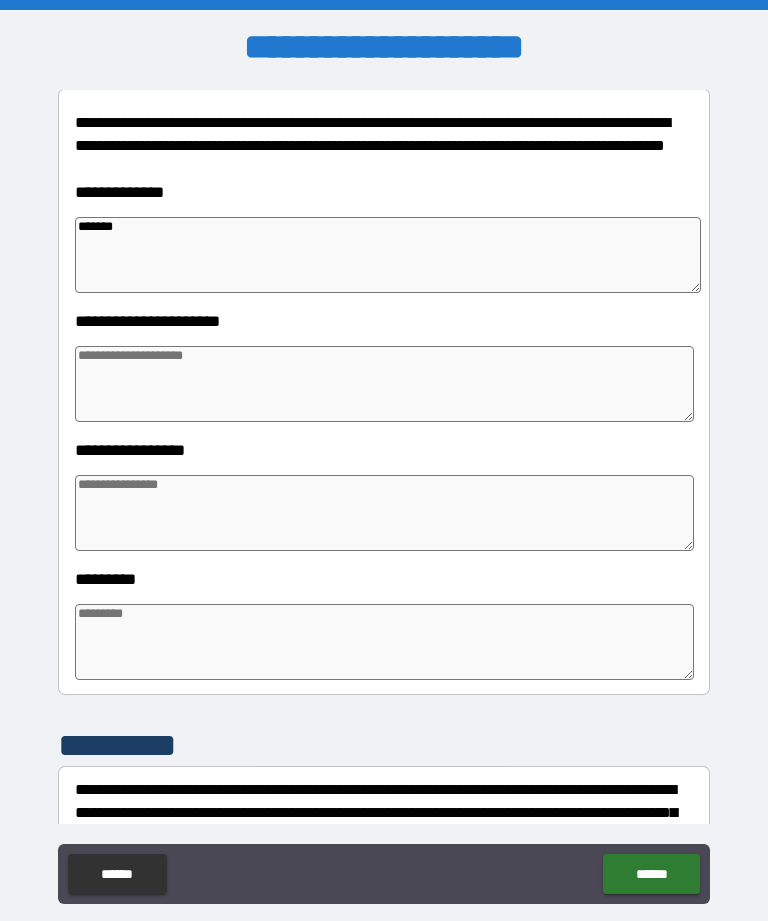 type on "*" 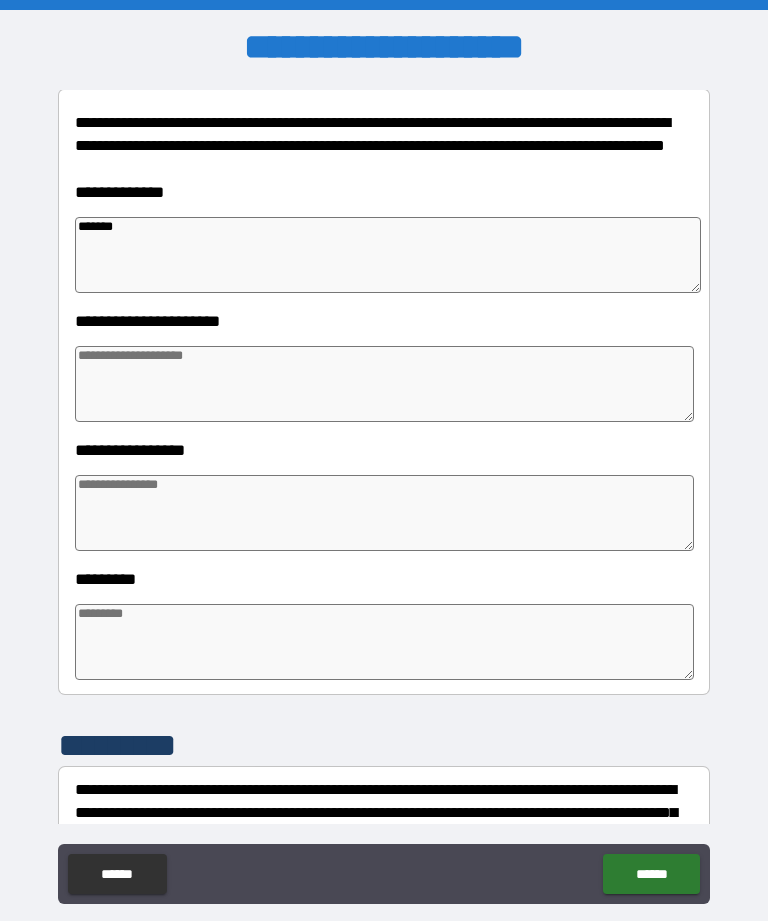 type on "*" 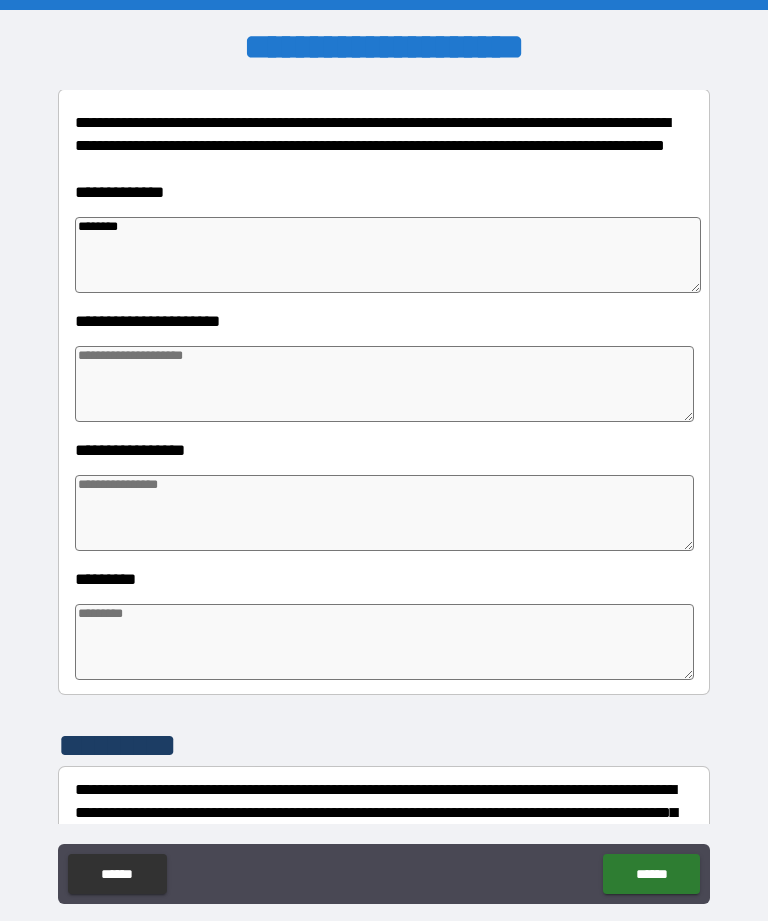 type on "*" 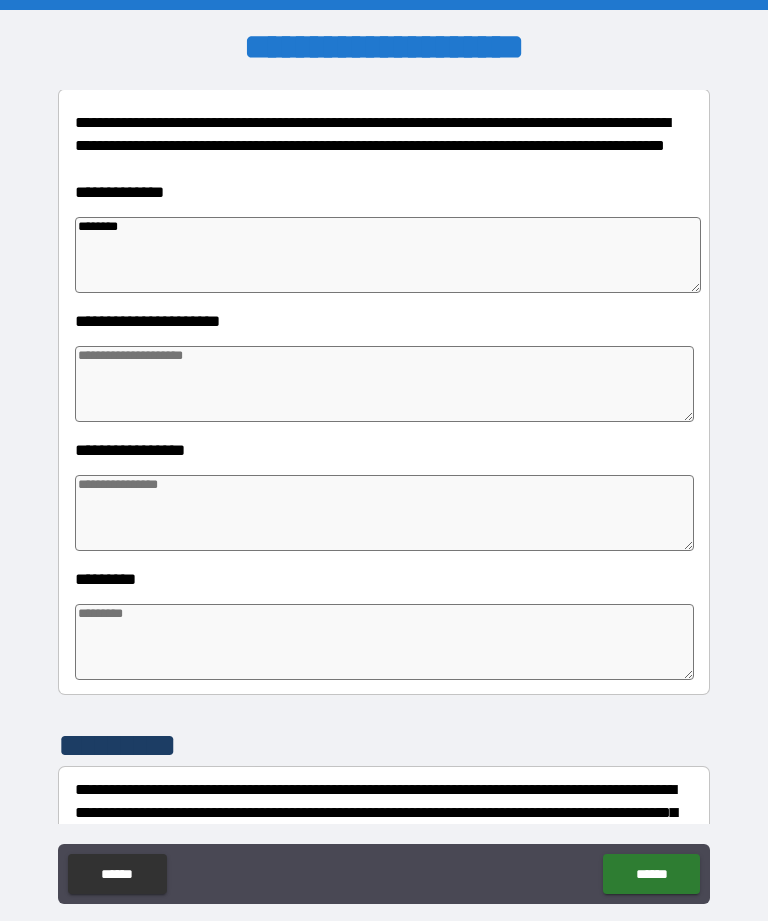 type on "*" 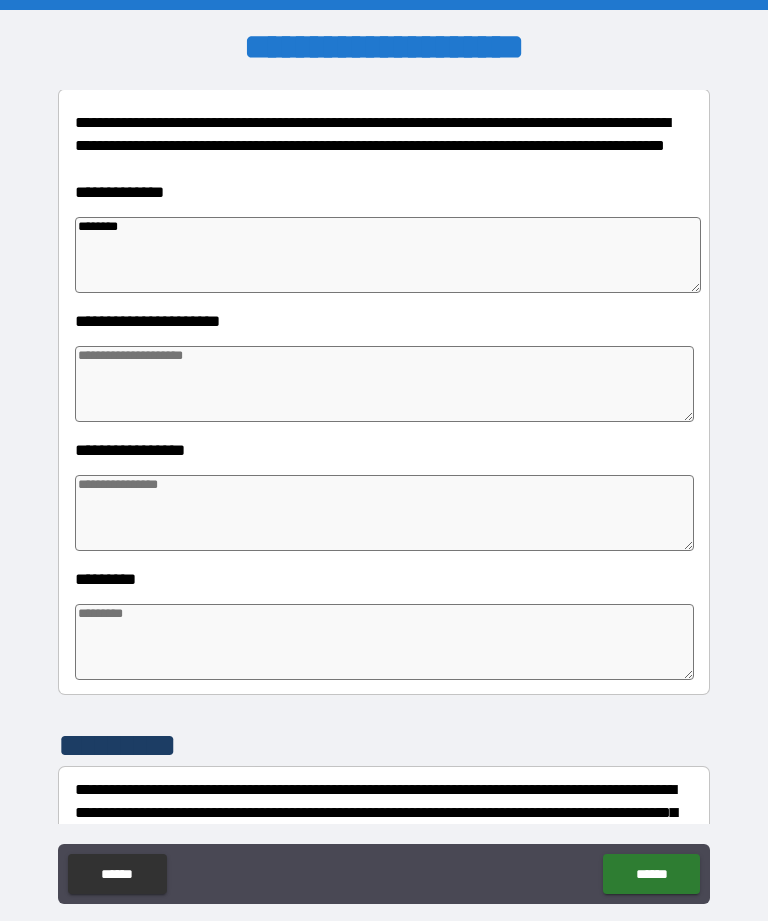 type on "*" 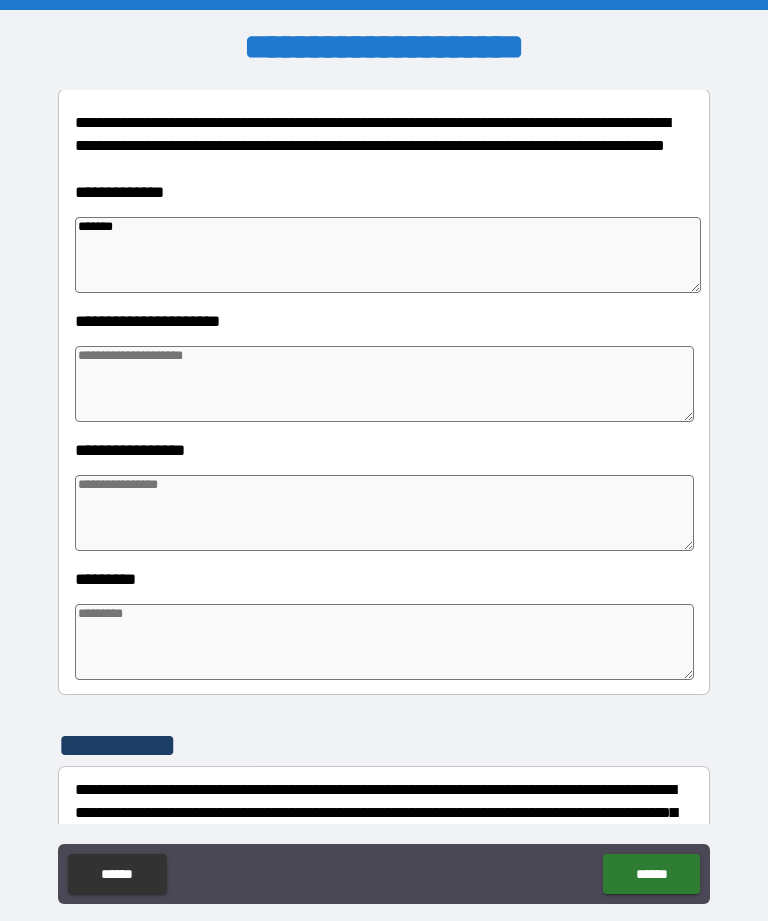 type on "*" 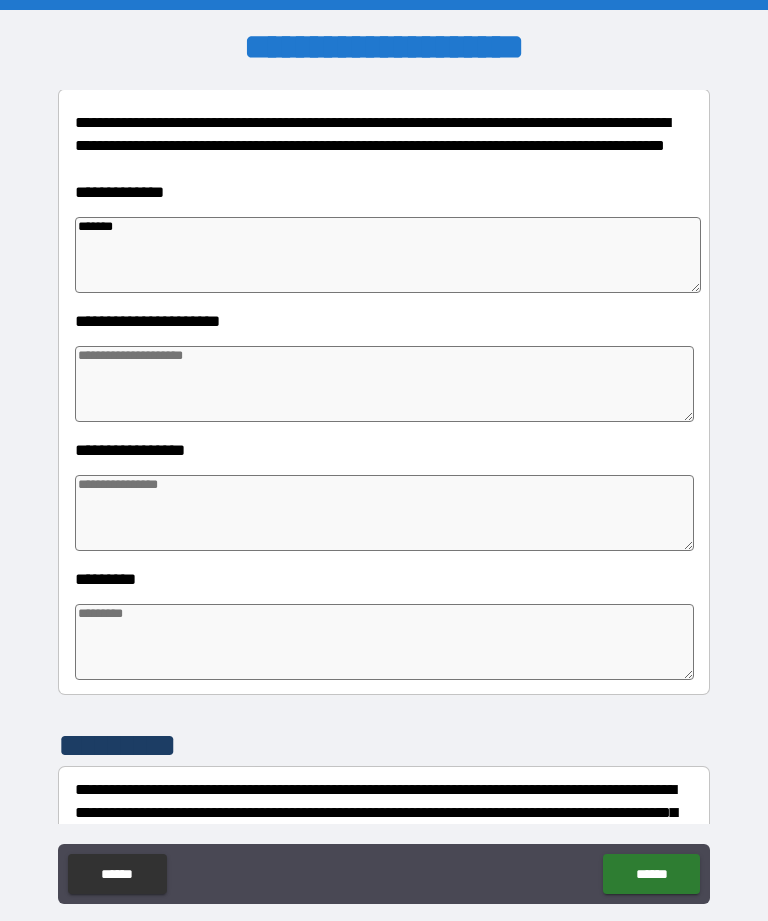 type on "*" 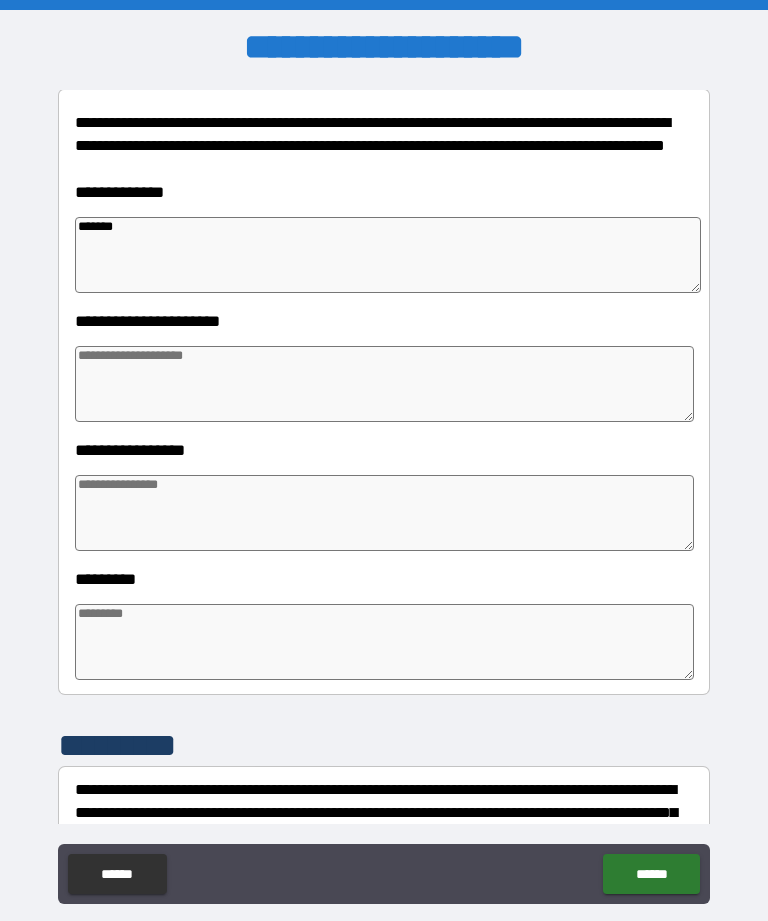 type on "*" 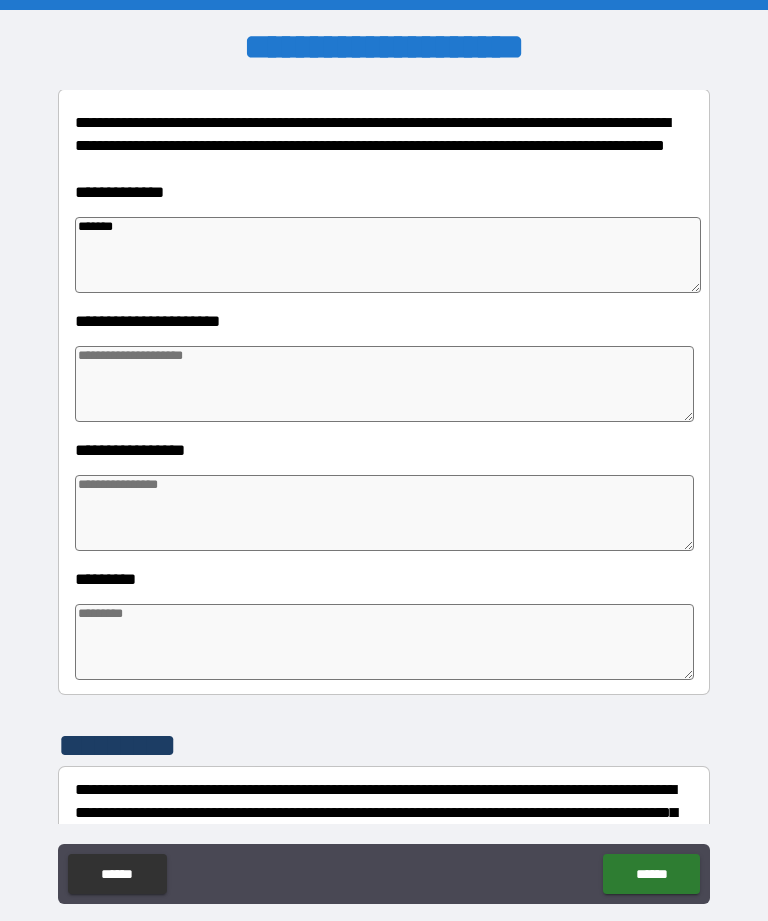 type on "********" 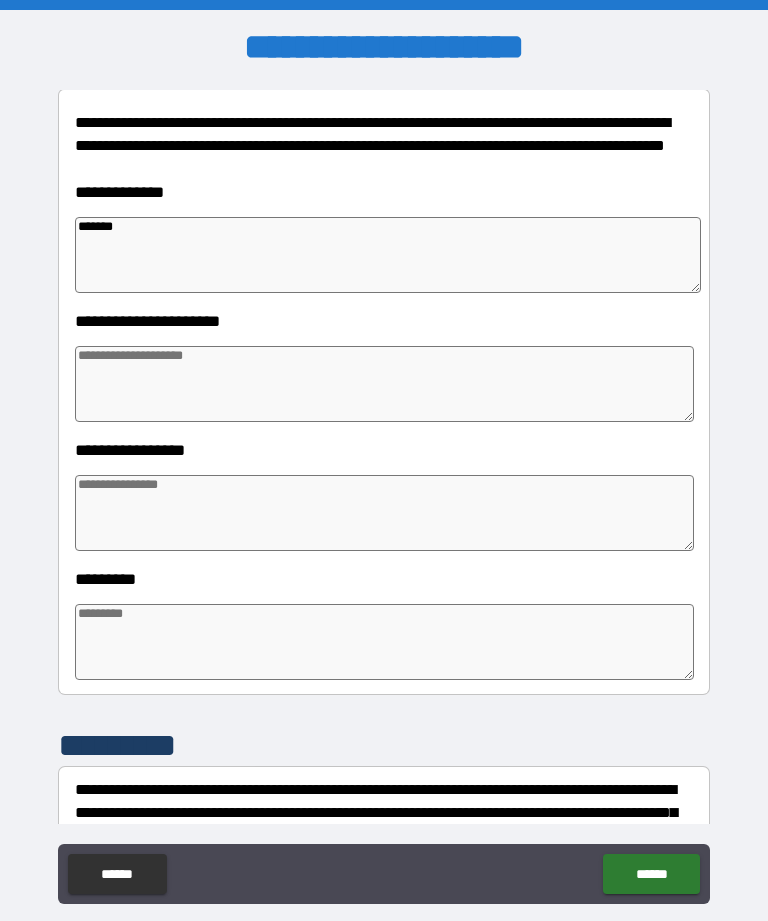 type on "*" 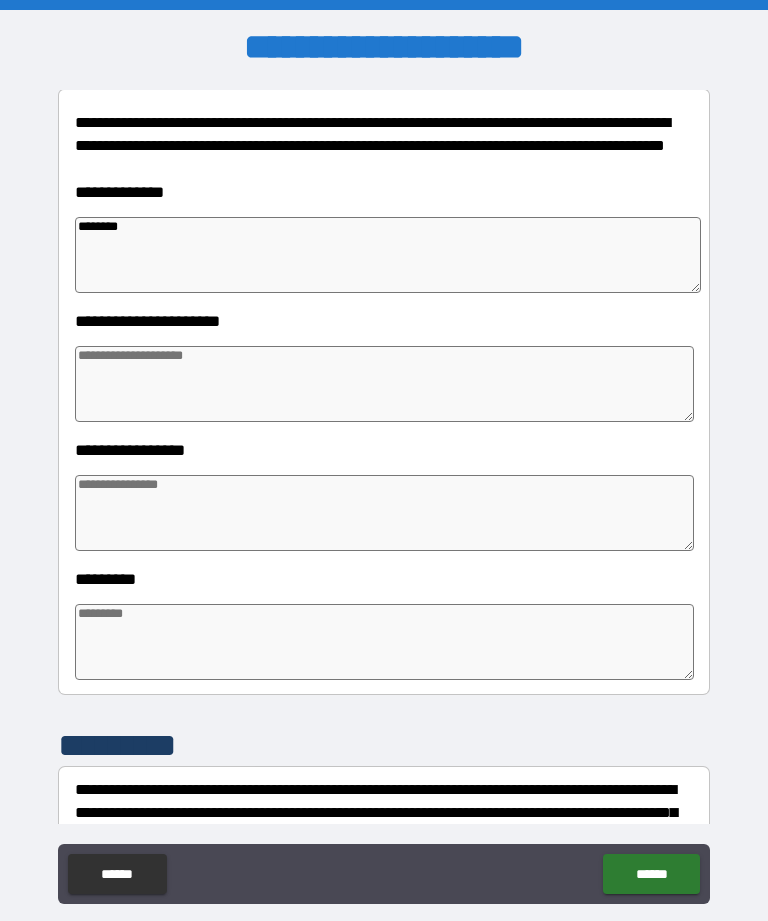 type on "*" 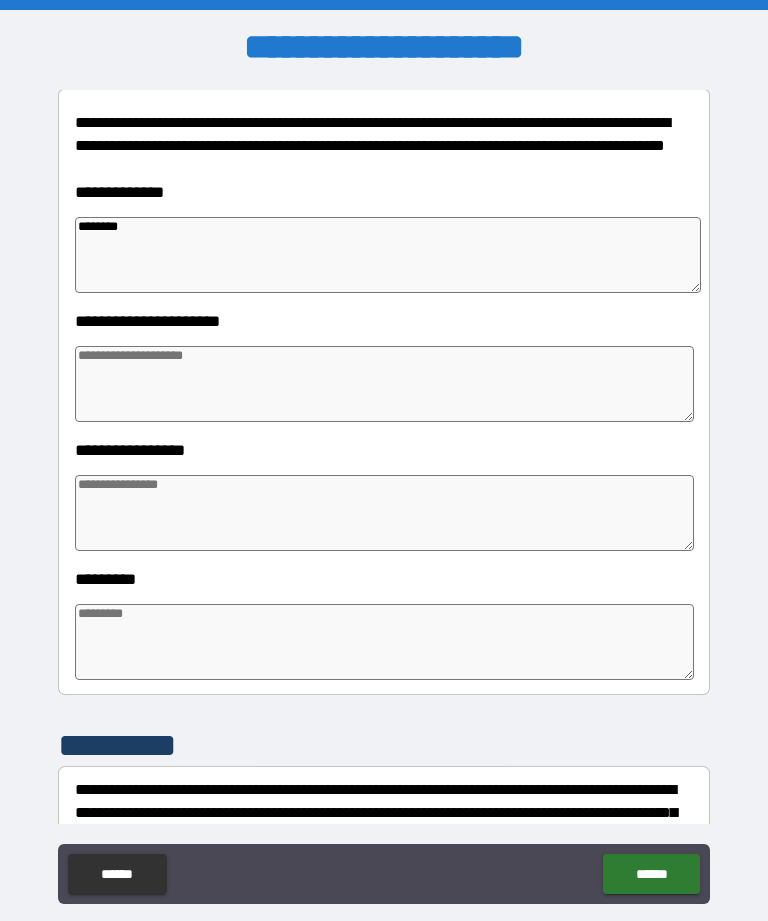 type on "*********" 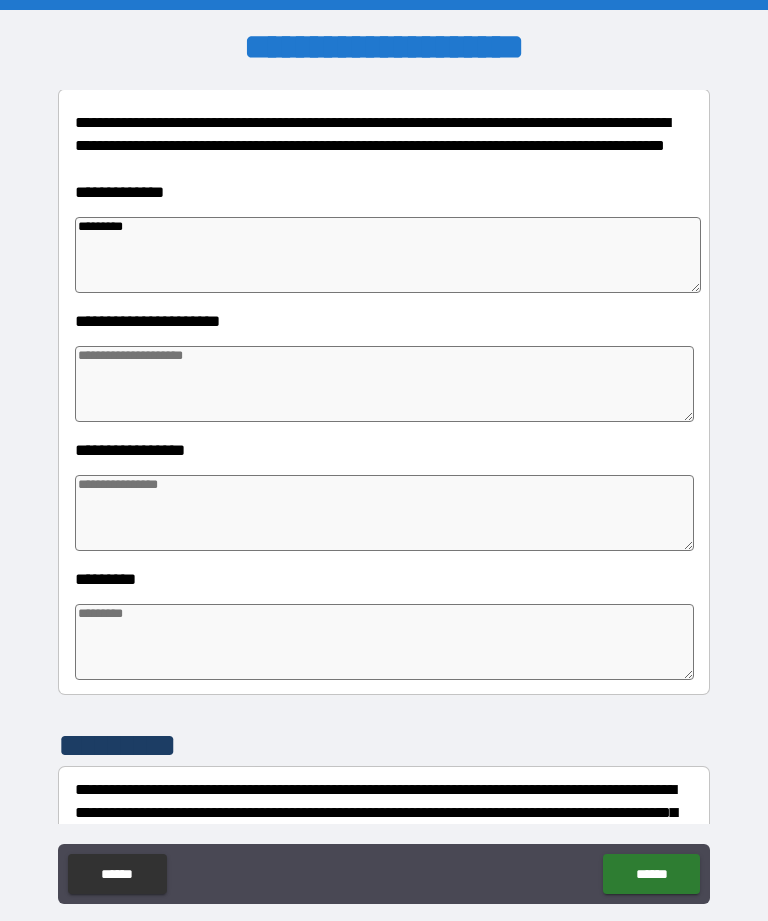 type on "*" 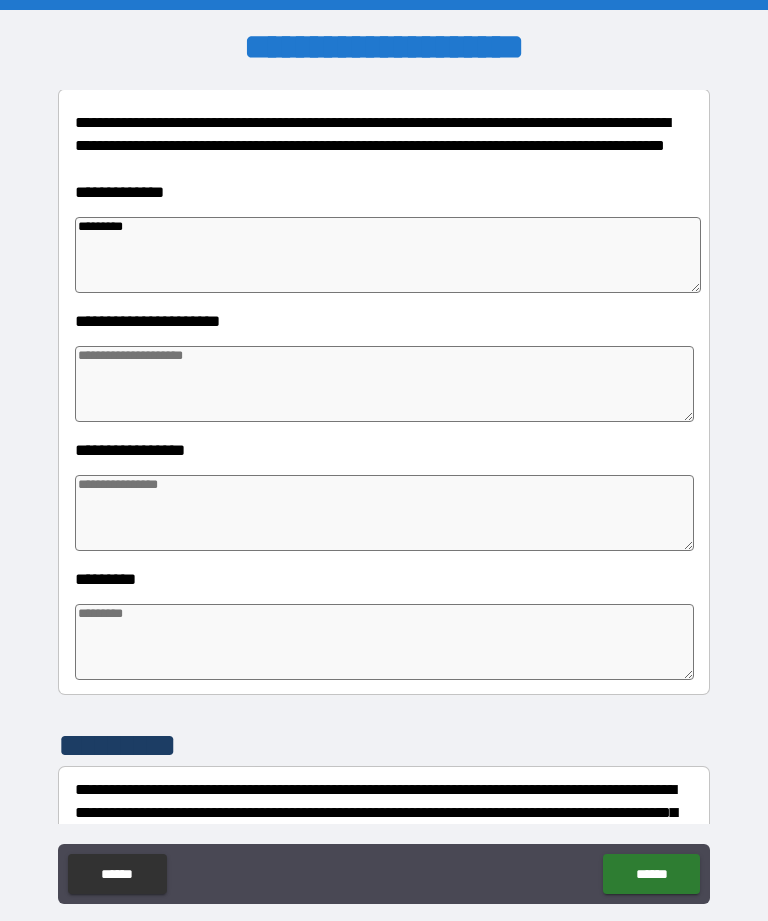 type on "*" 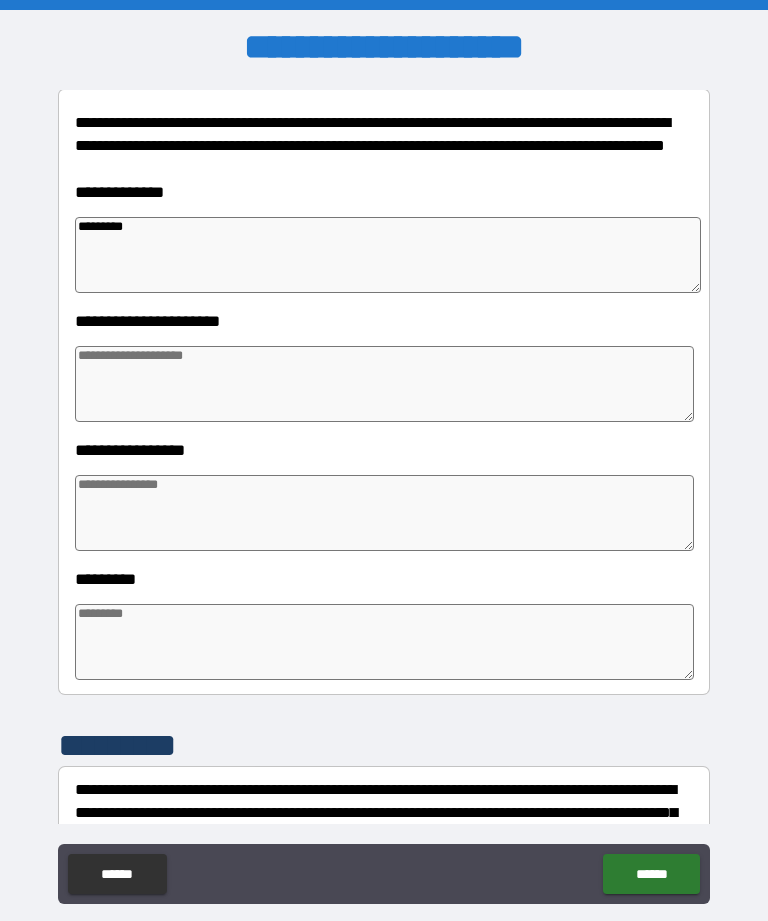 type on "*" 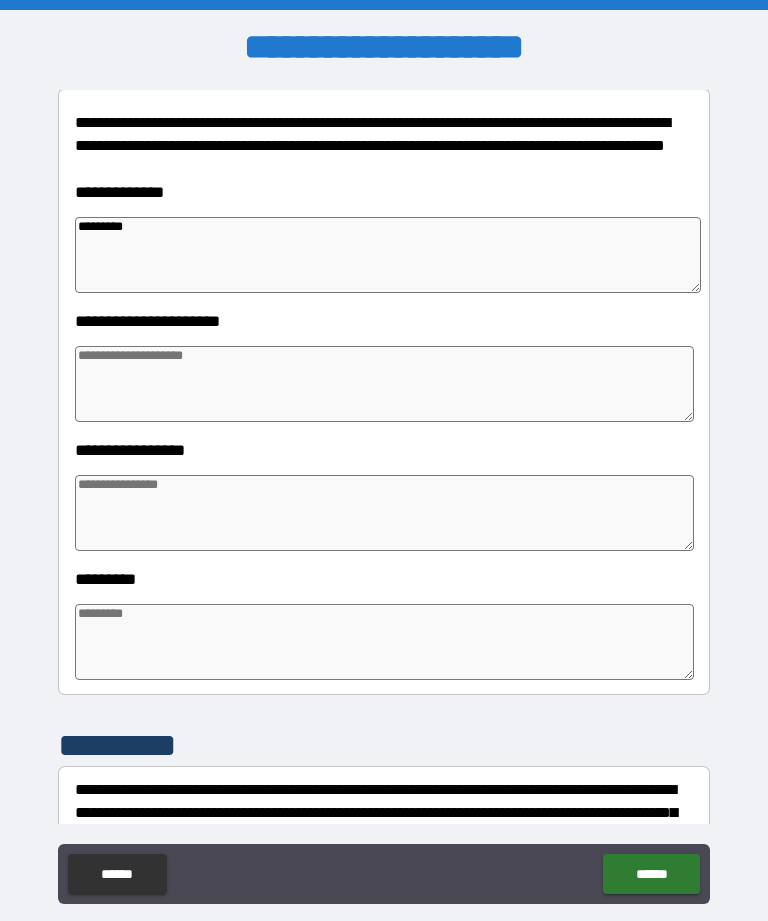 type on "*" 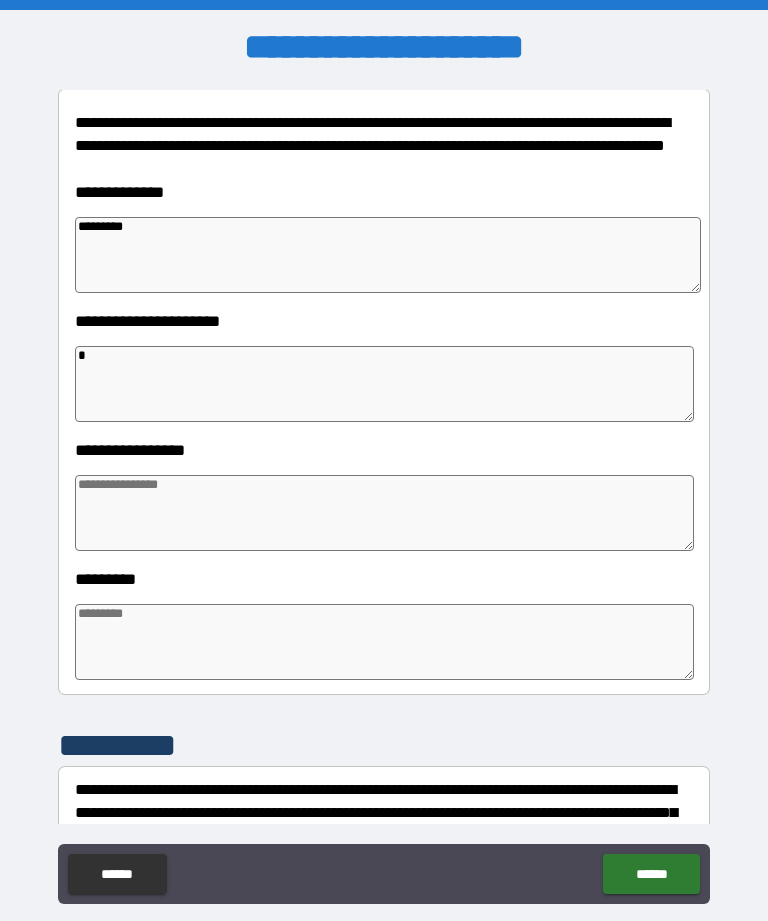 type on "*" 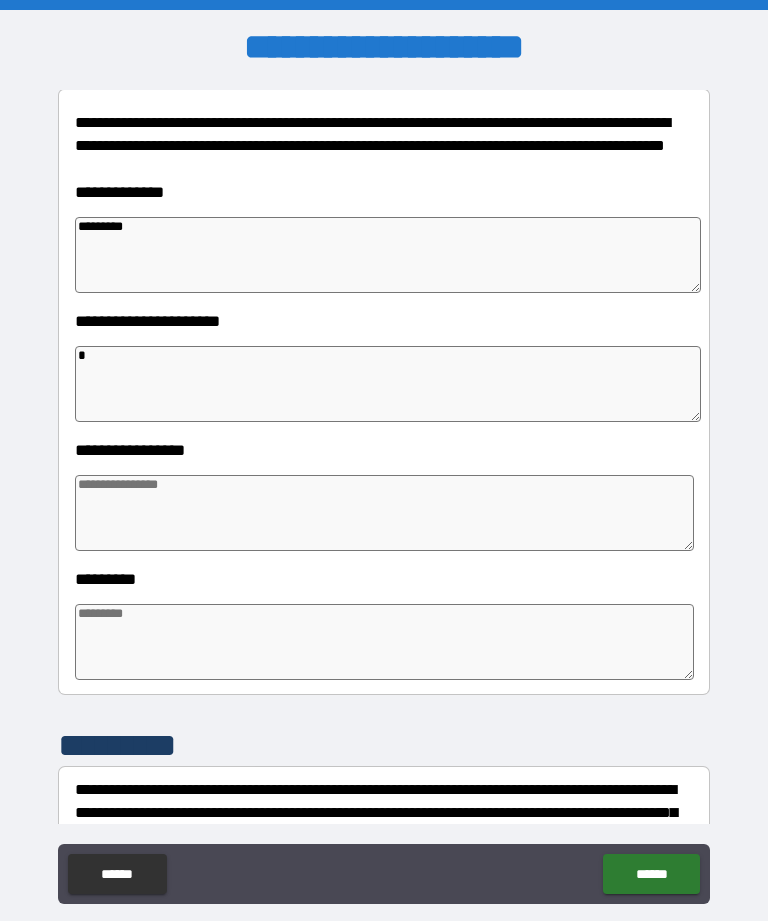 type on "*" 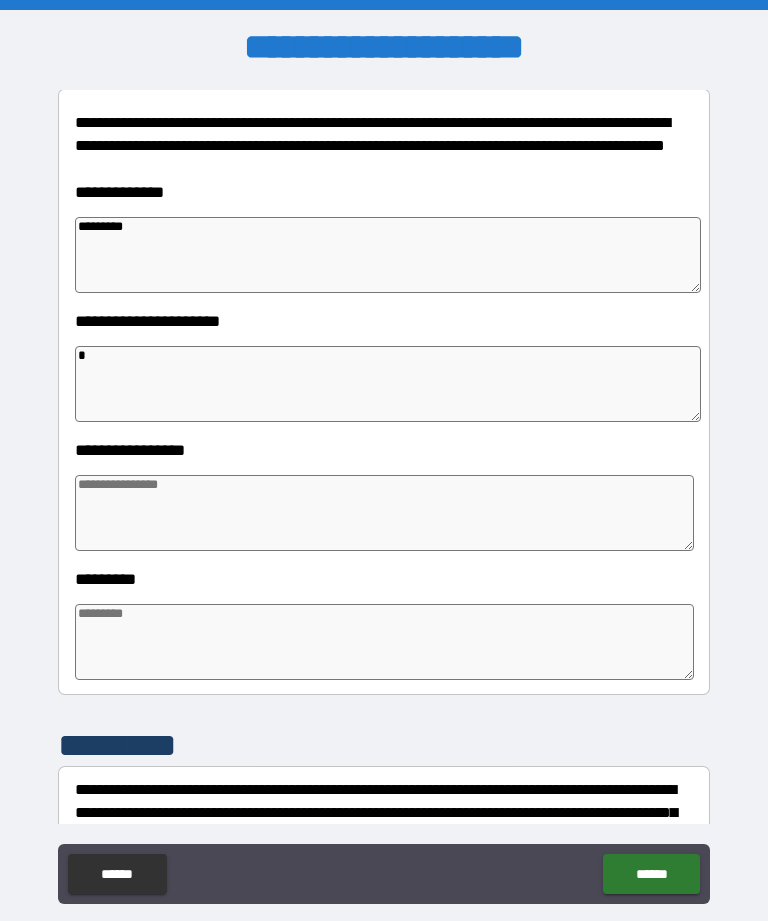 type on "*" 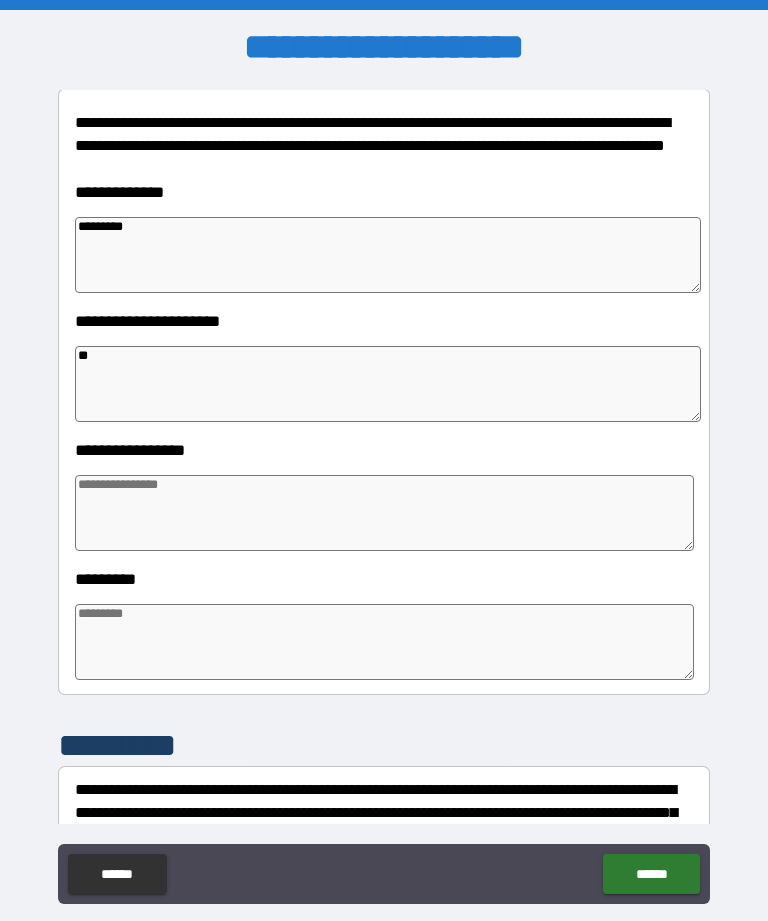 type on "*" 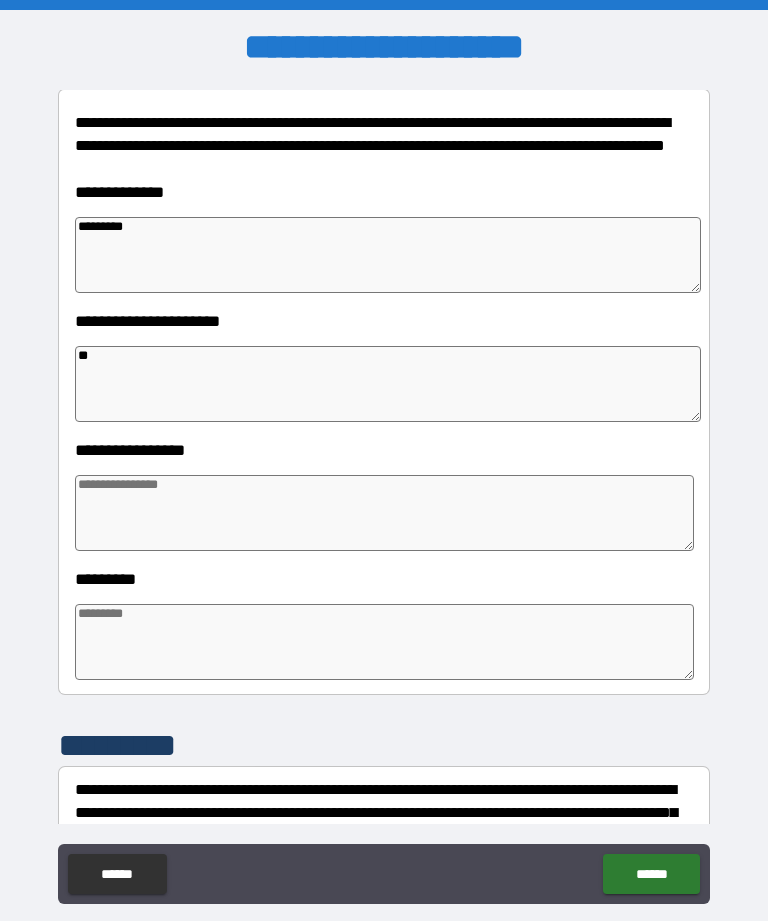 type on "***" 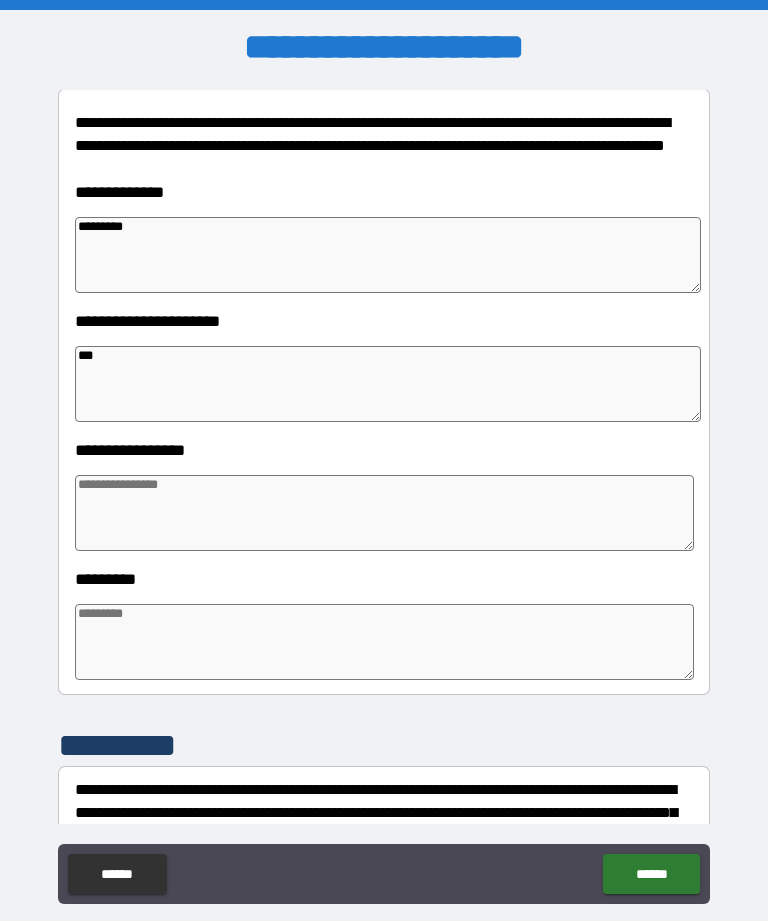 type on "*" 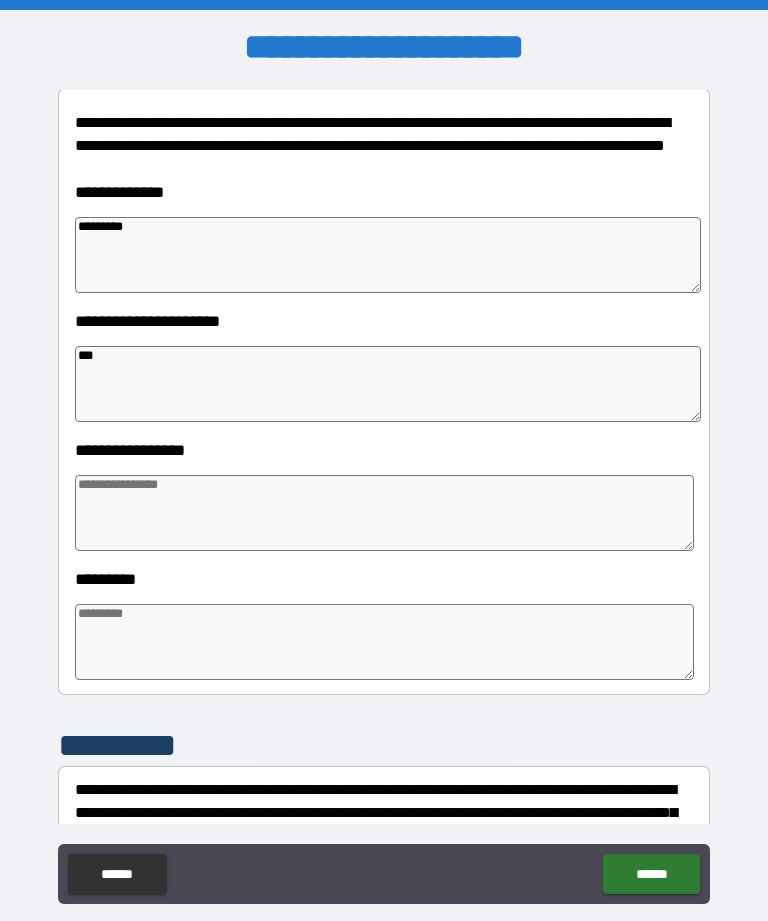 type on "*" 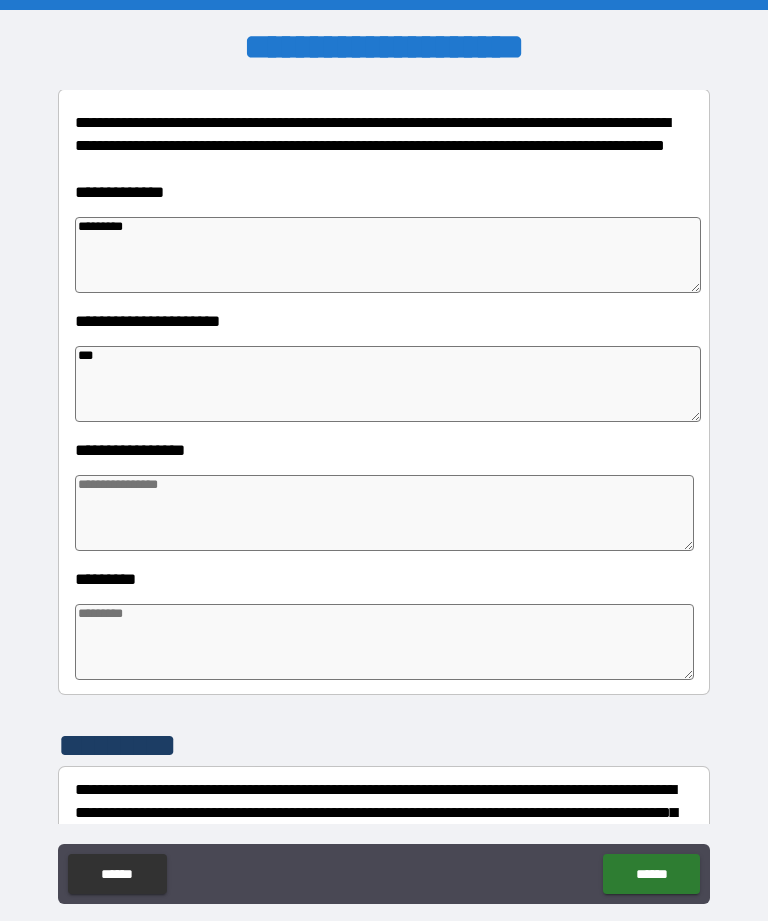 type on "*" 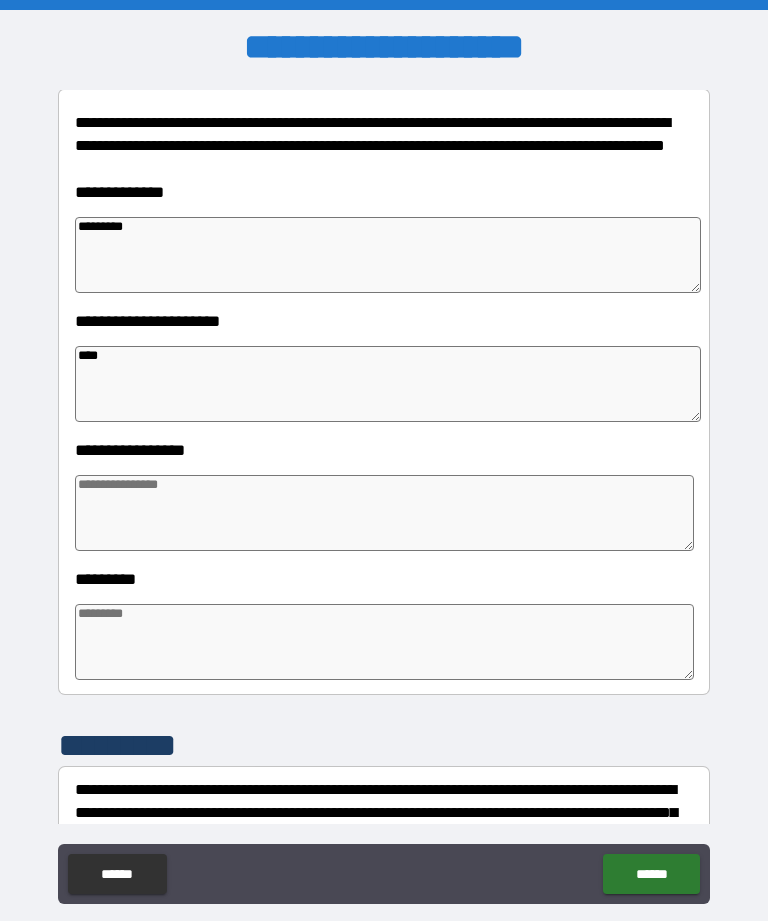 type on "*" 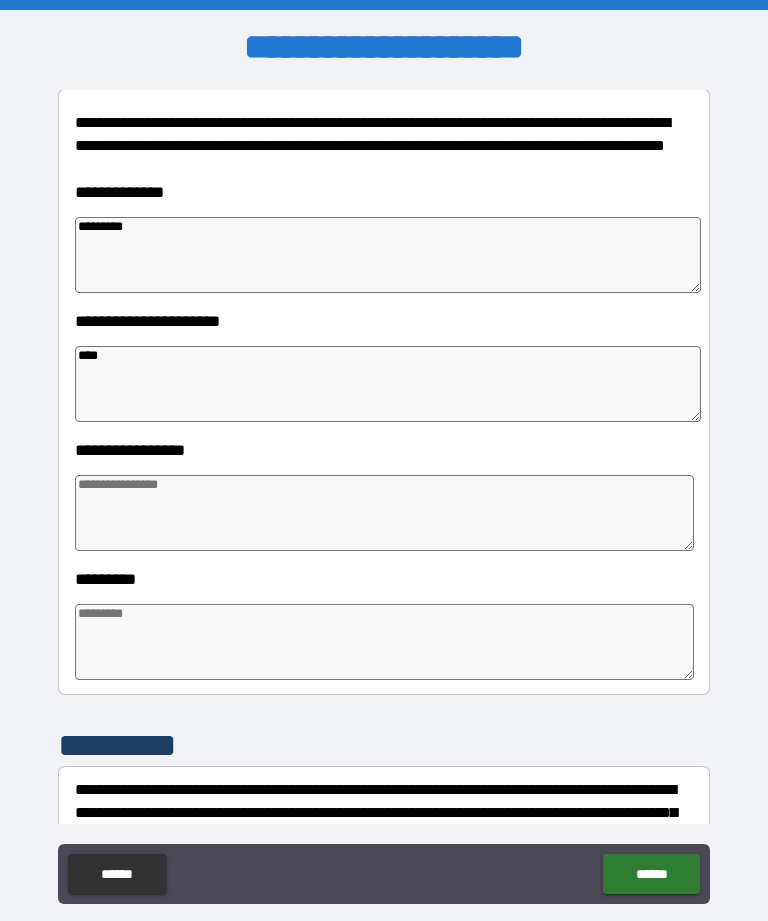 type on "*" 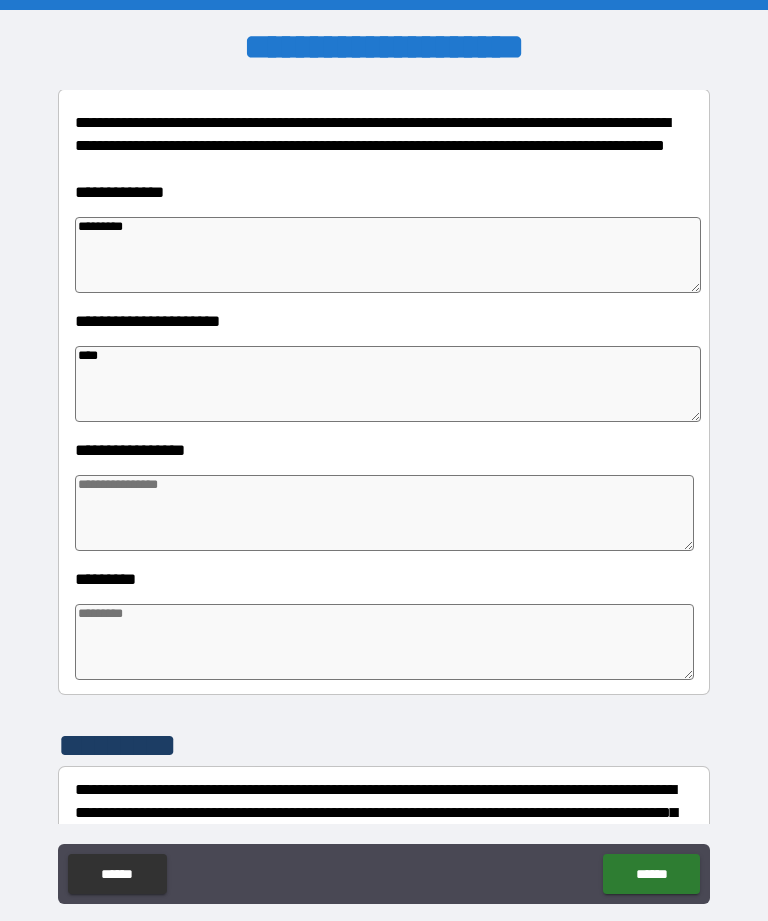 type on "*" 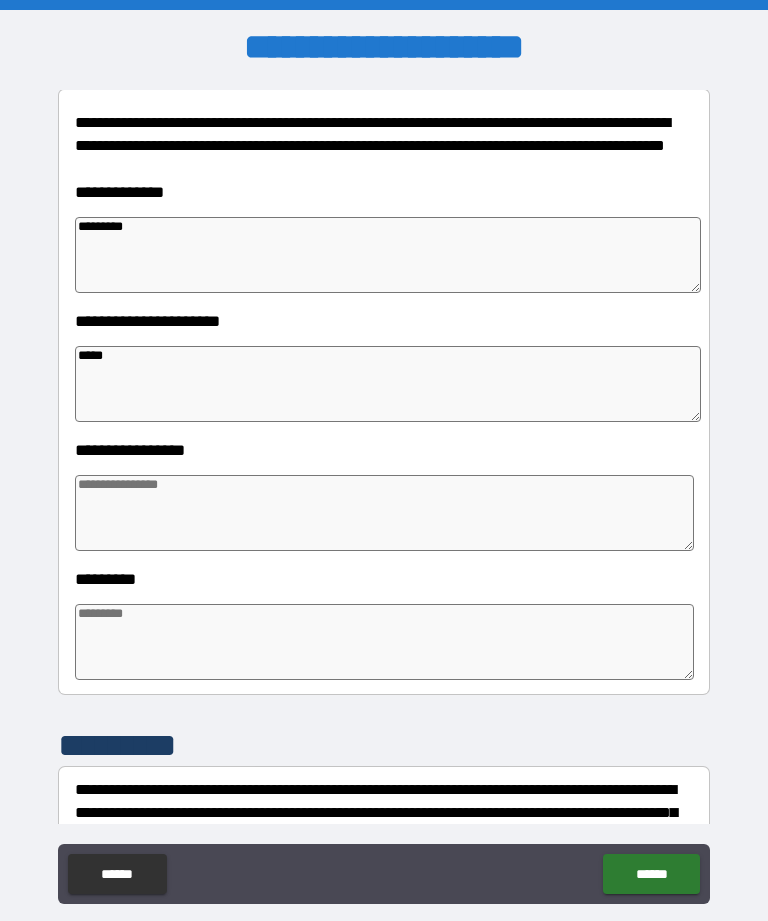 type on "*" 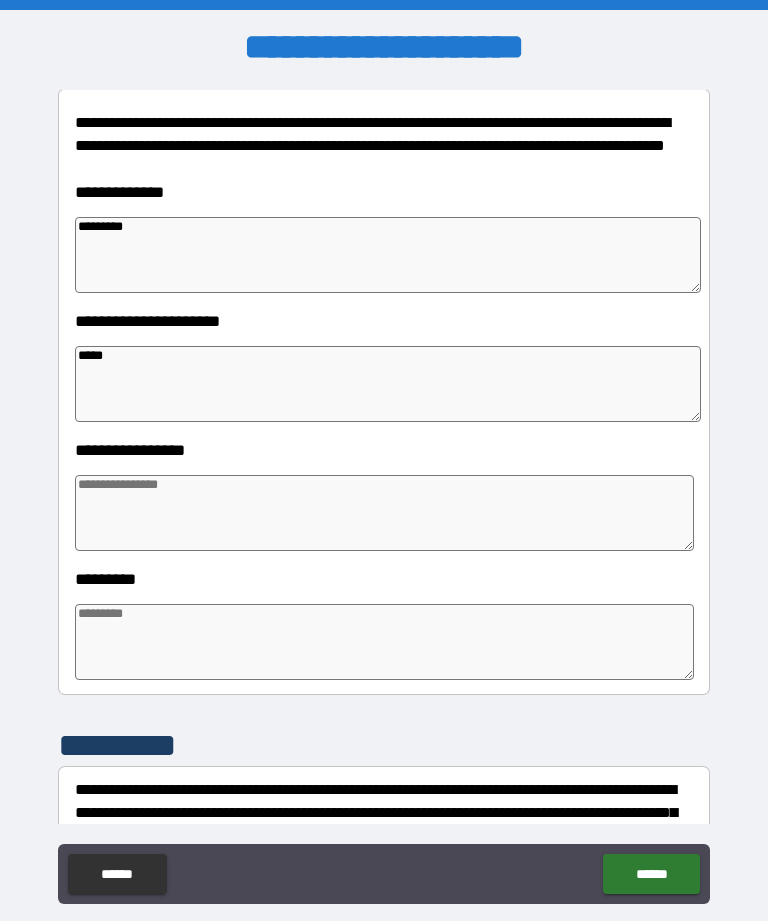 type on "*" 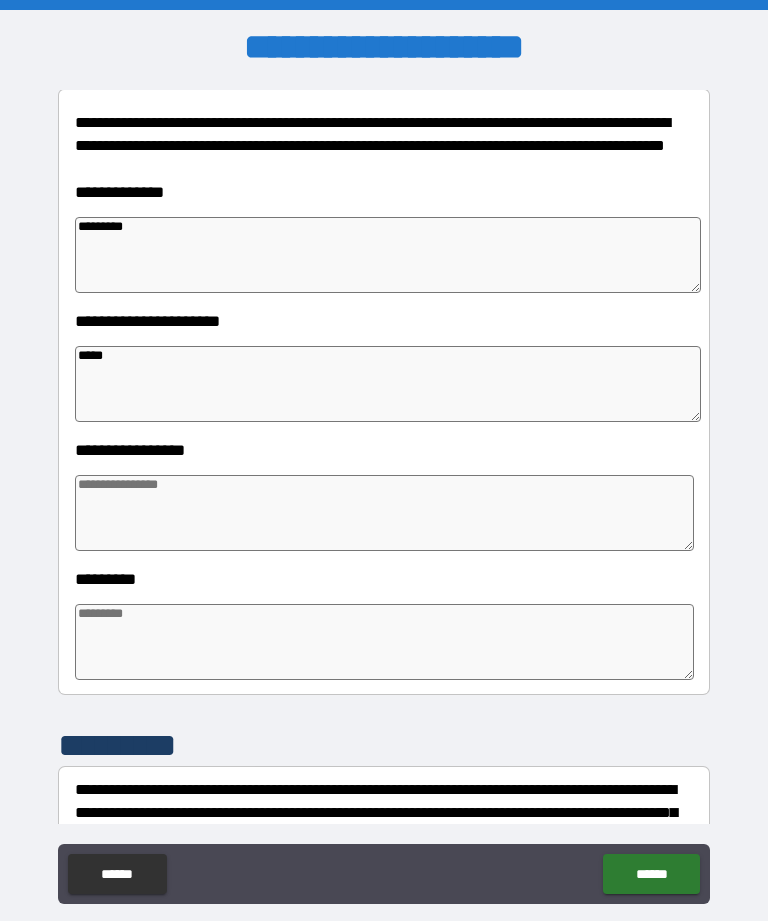 type on "*" 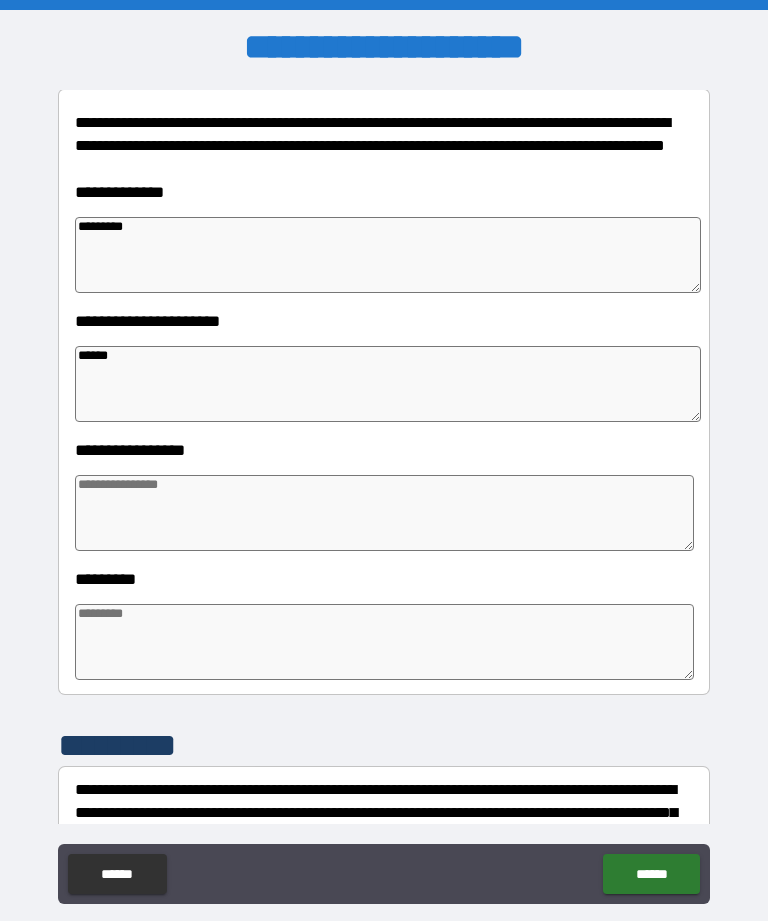 type on "*" 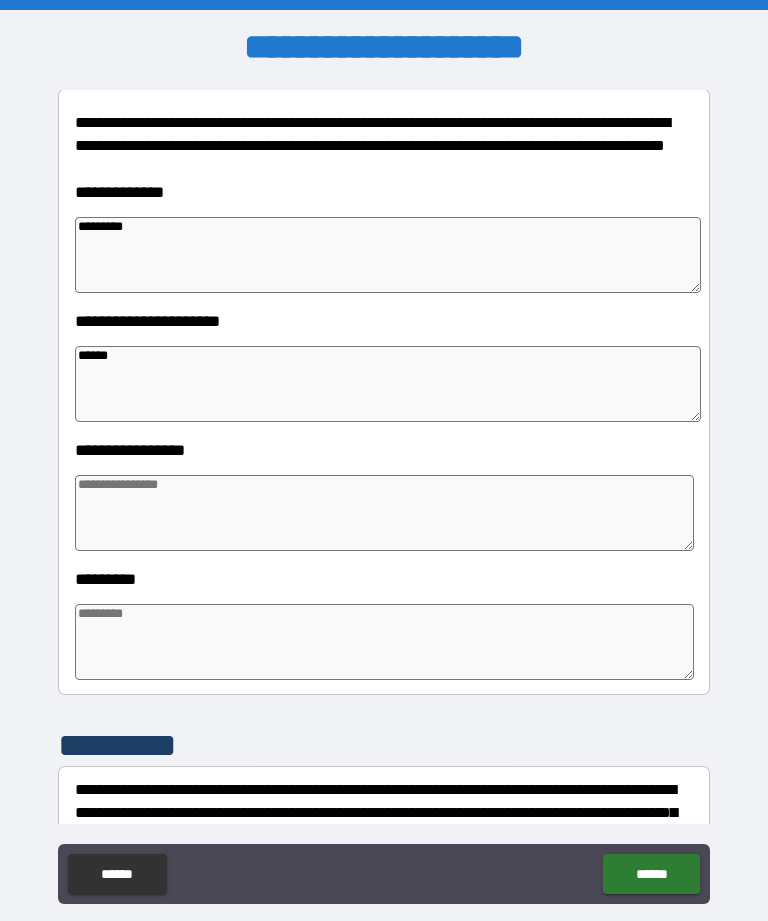 type on "*" 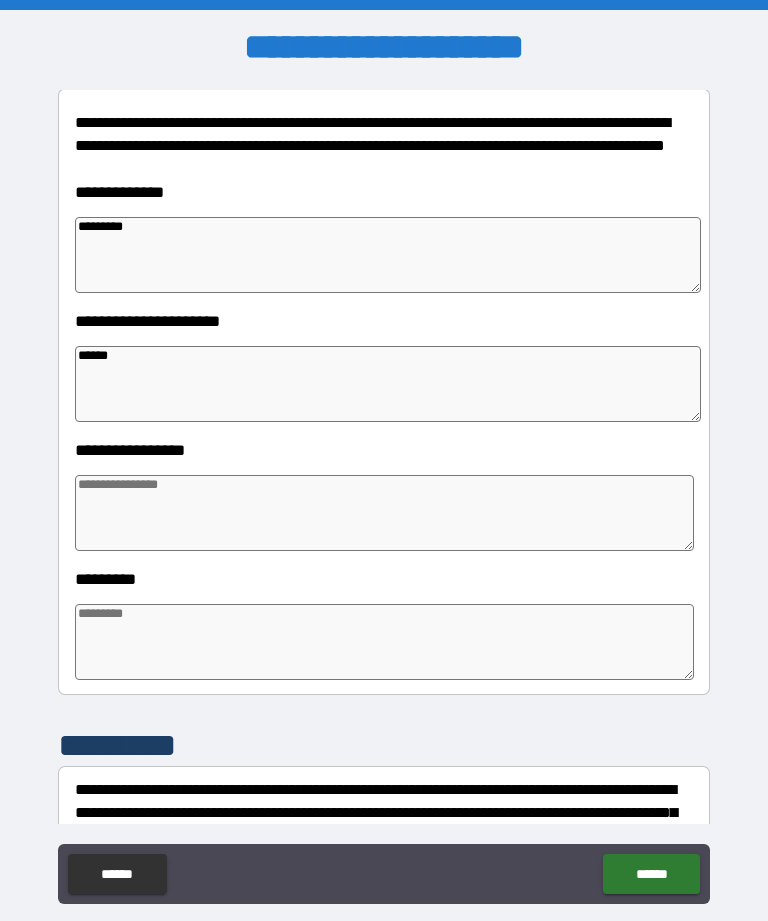 type on "*" 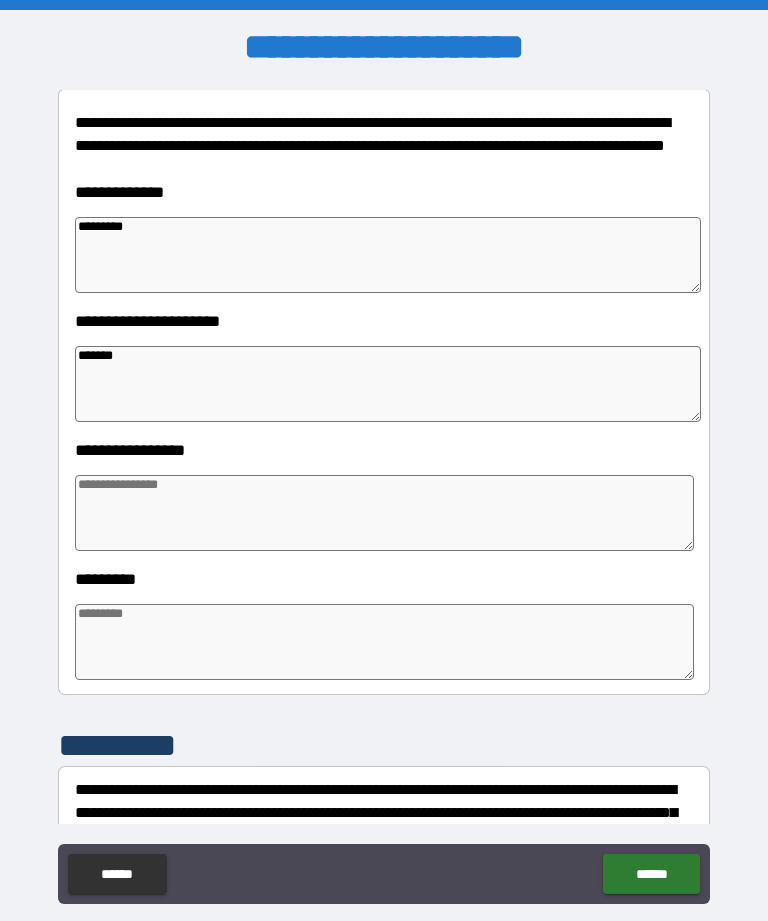 type on "*" 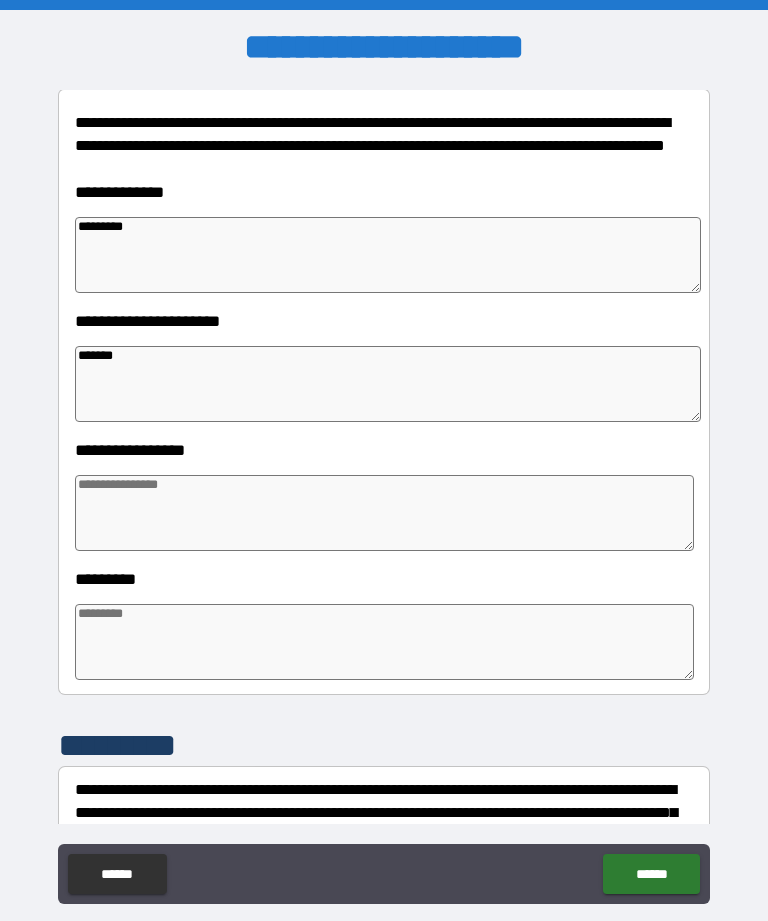 type on "*" 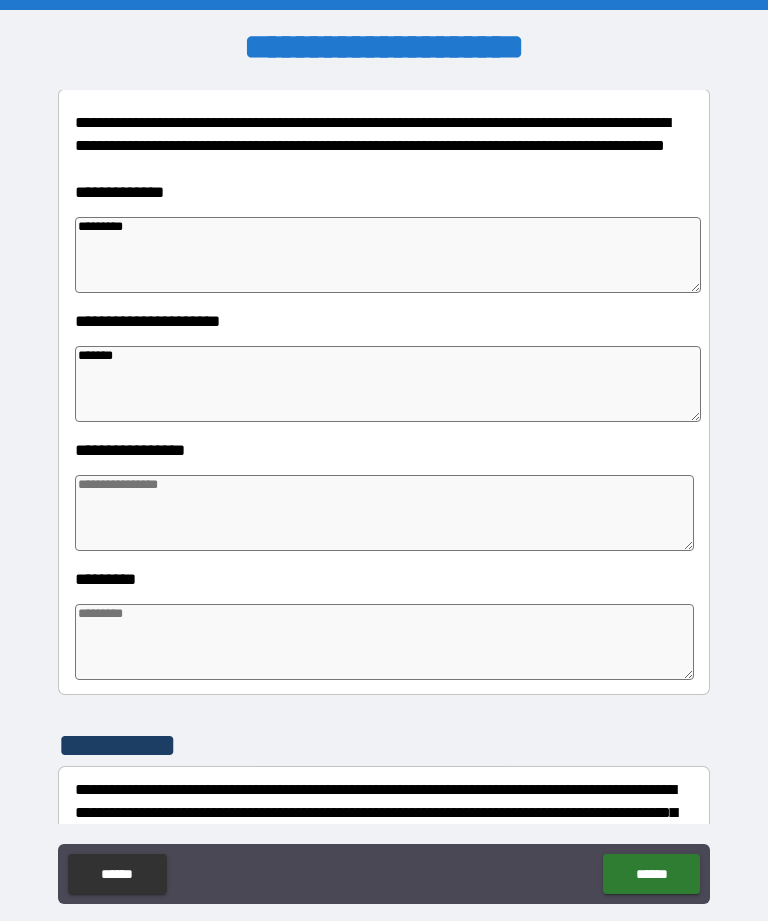 type on "*" 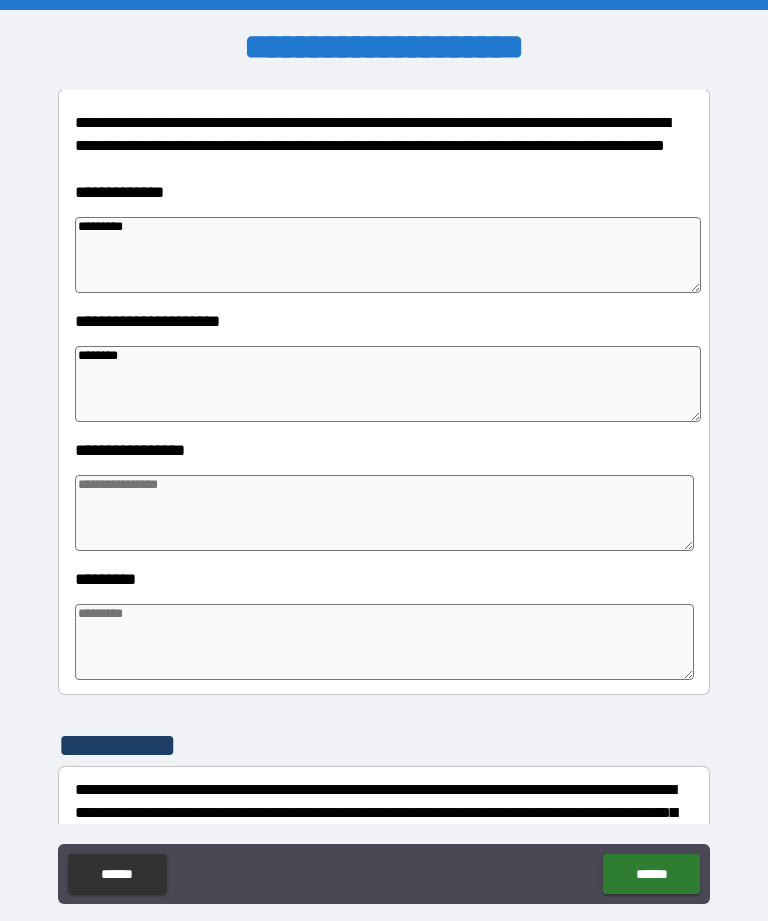 type on "*" 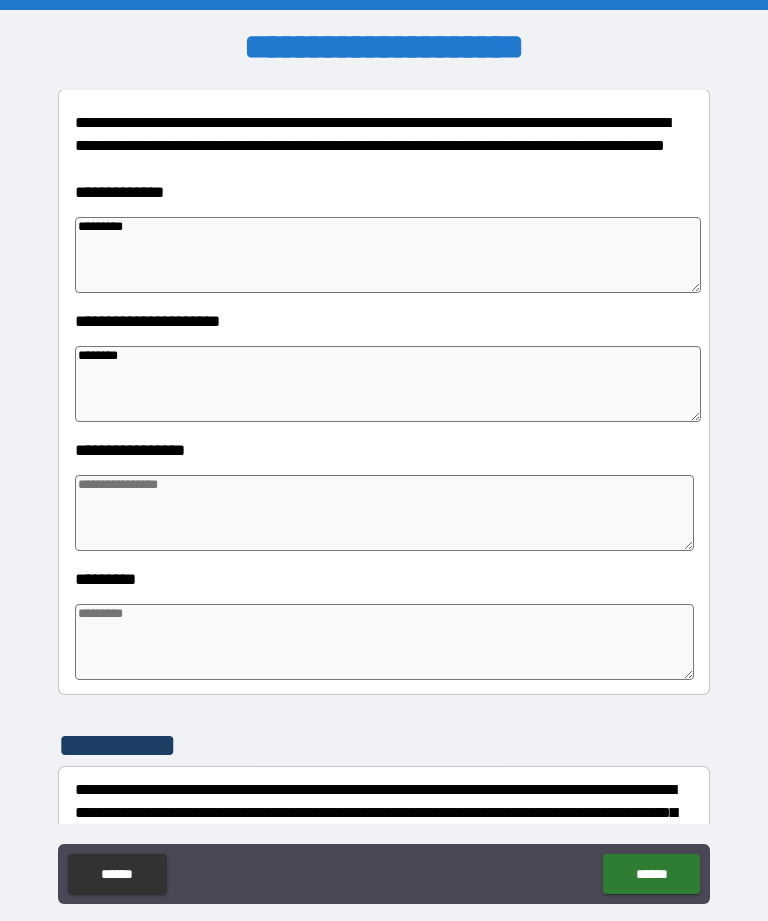 type on "********" 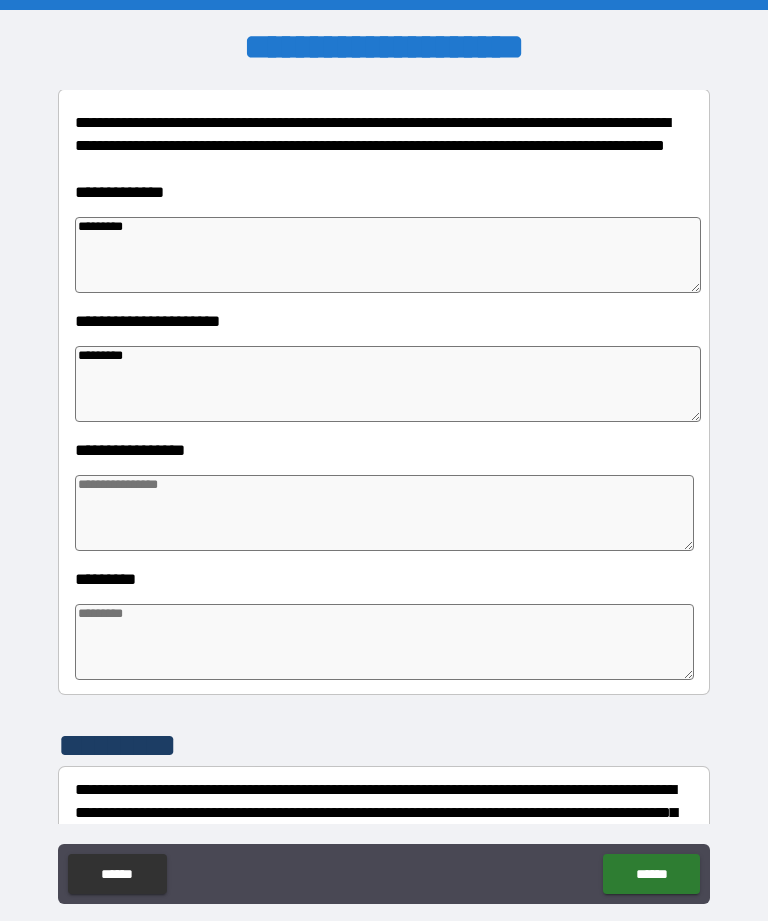 type on "*" 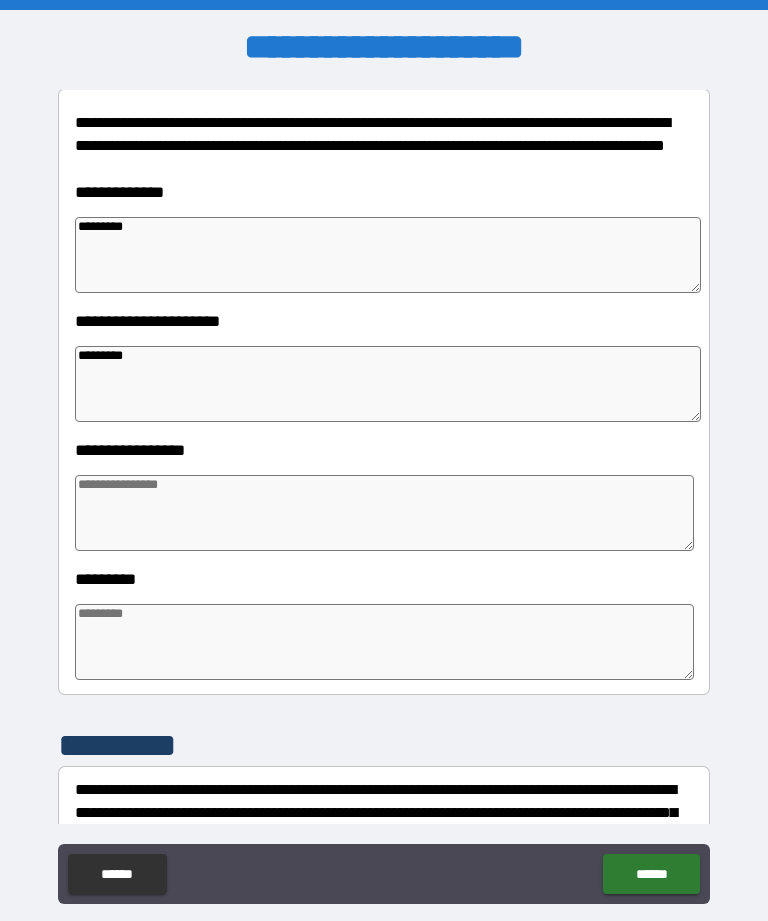 type on "*" 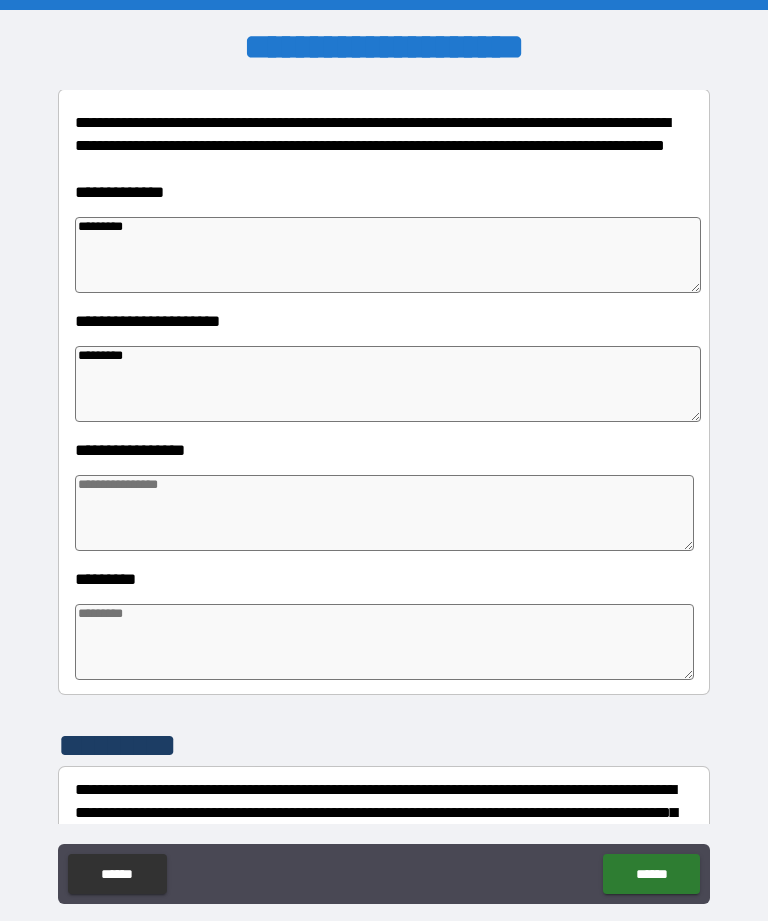 type on "*" 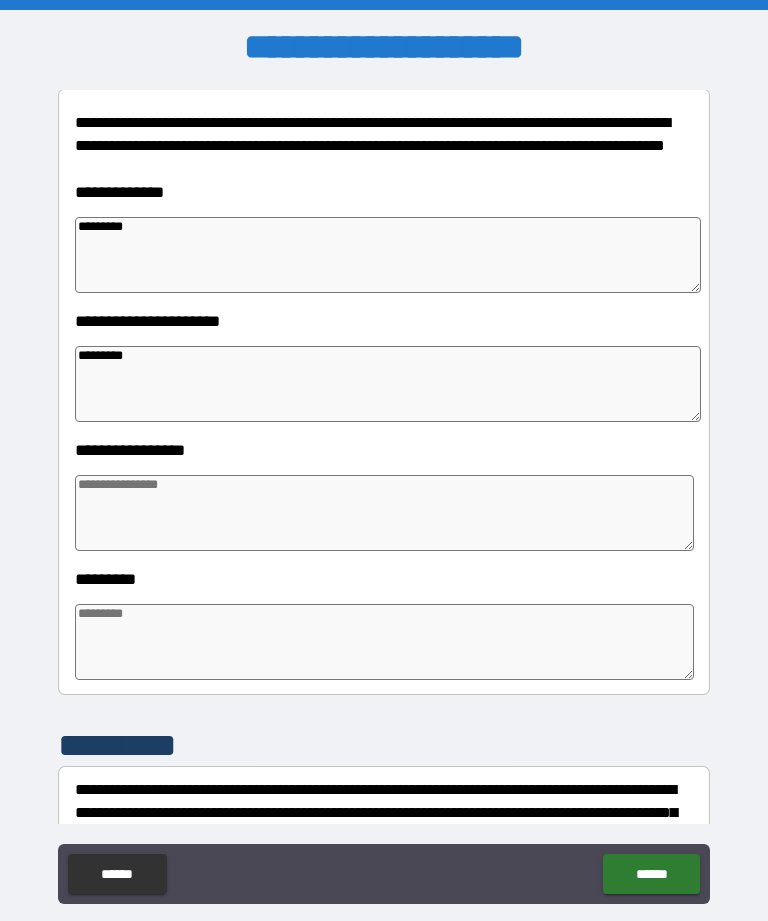 type on "*" 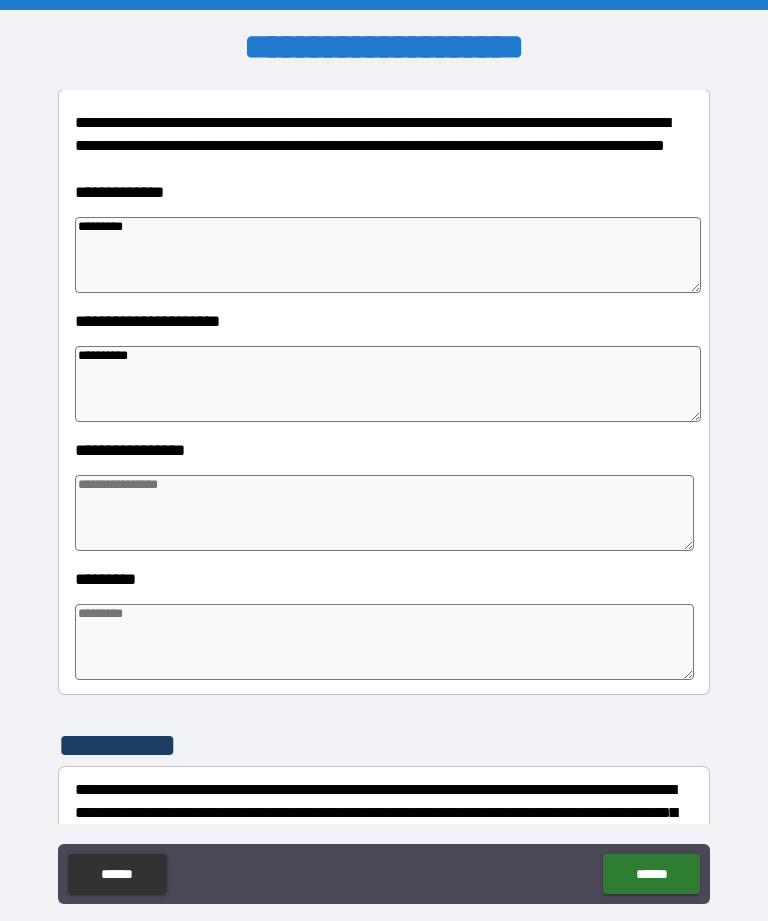 type on "*" 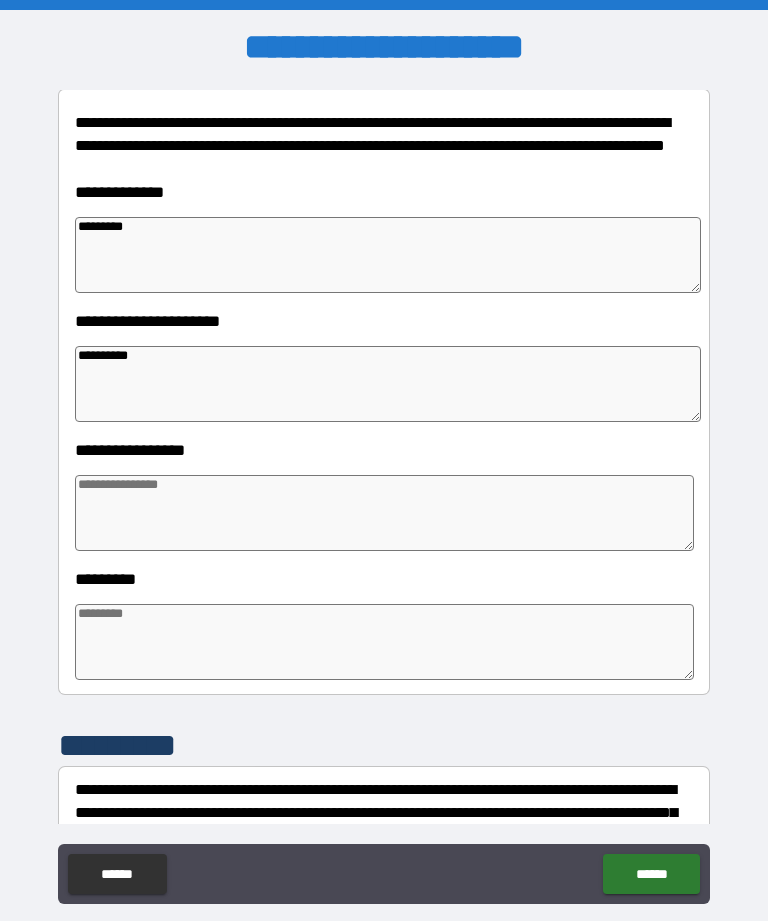 type on "*" 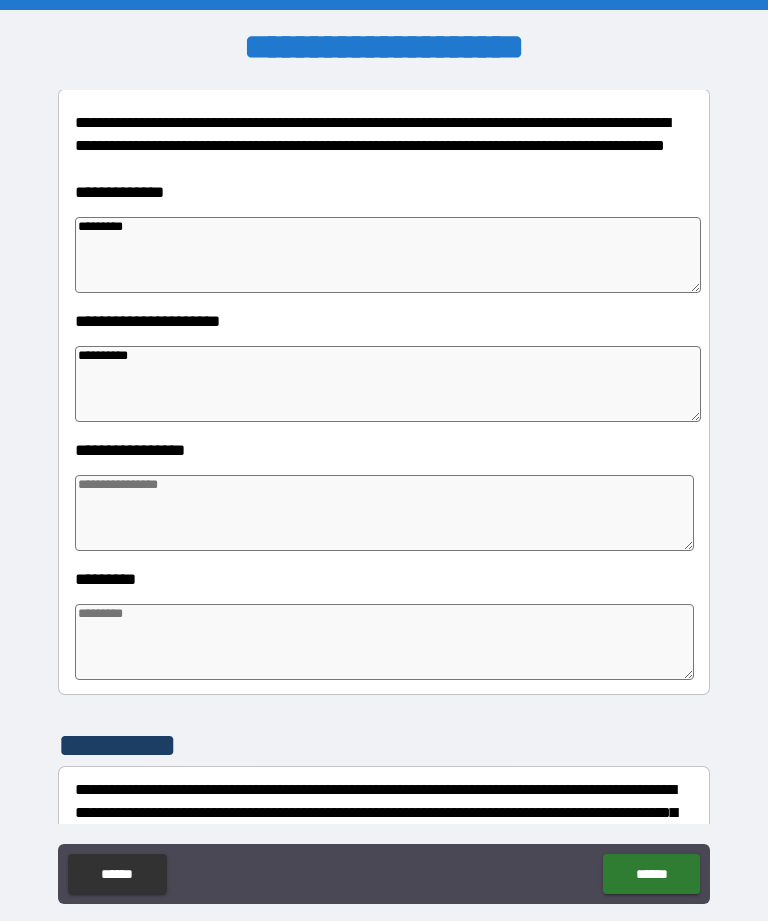 type 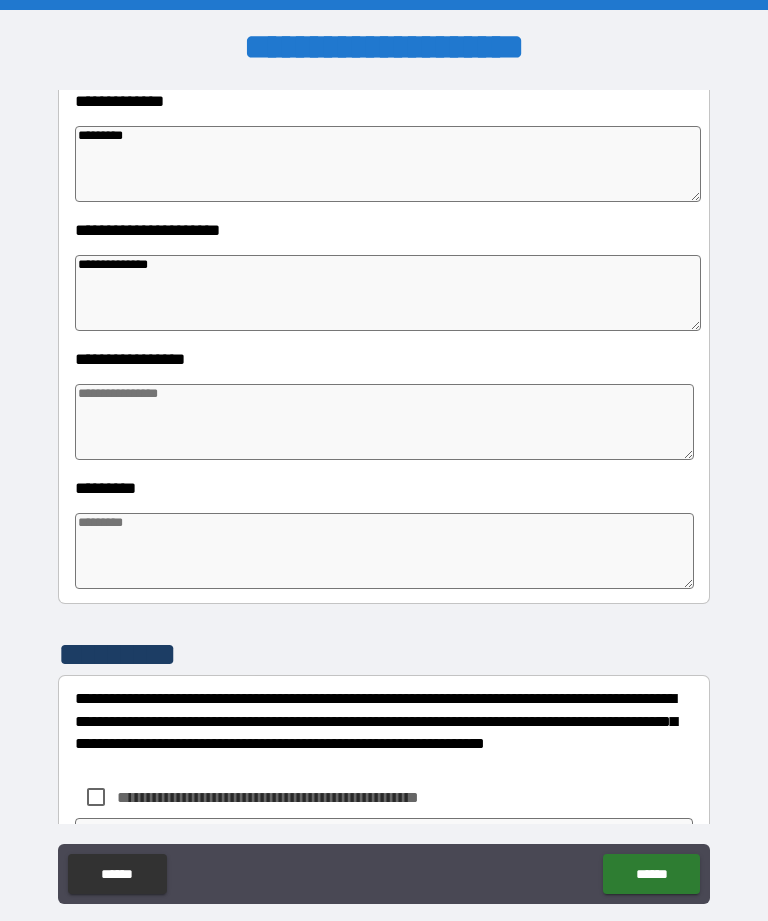 scroll, scrollTop: 411, scrollLeft: 0, axis: vertical 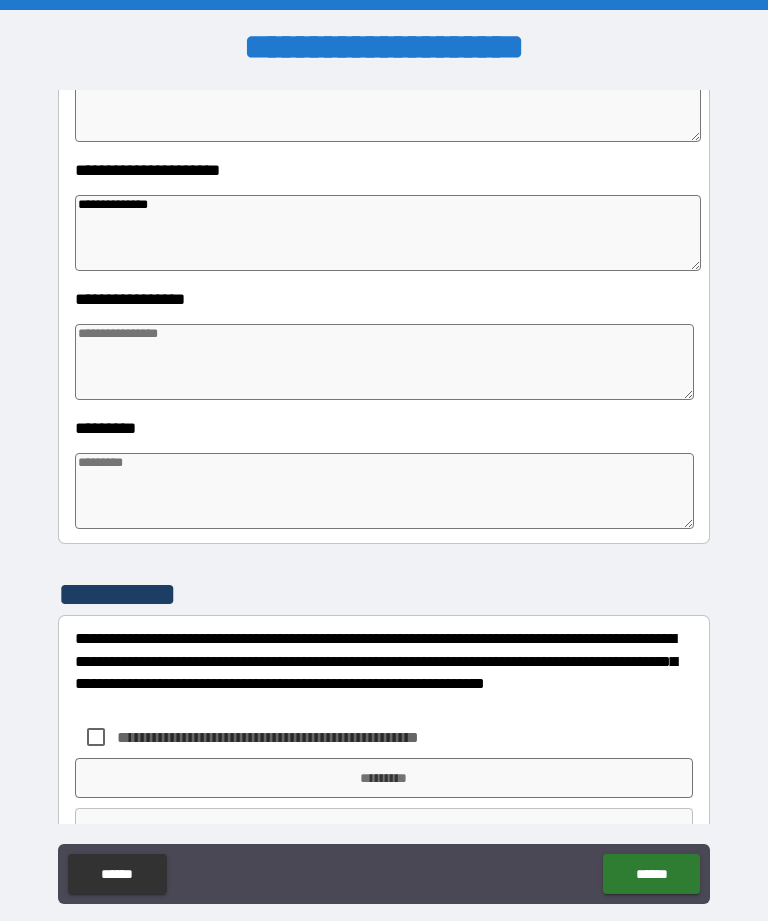 click at bounding box center (384, 362) 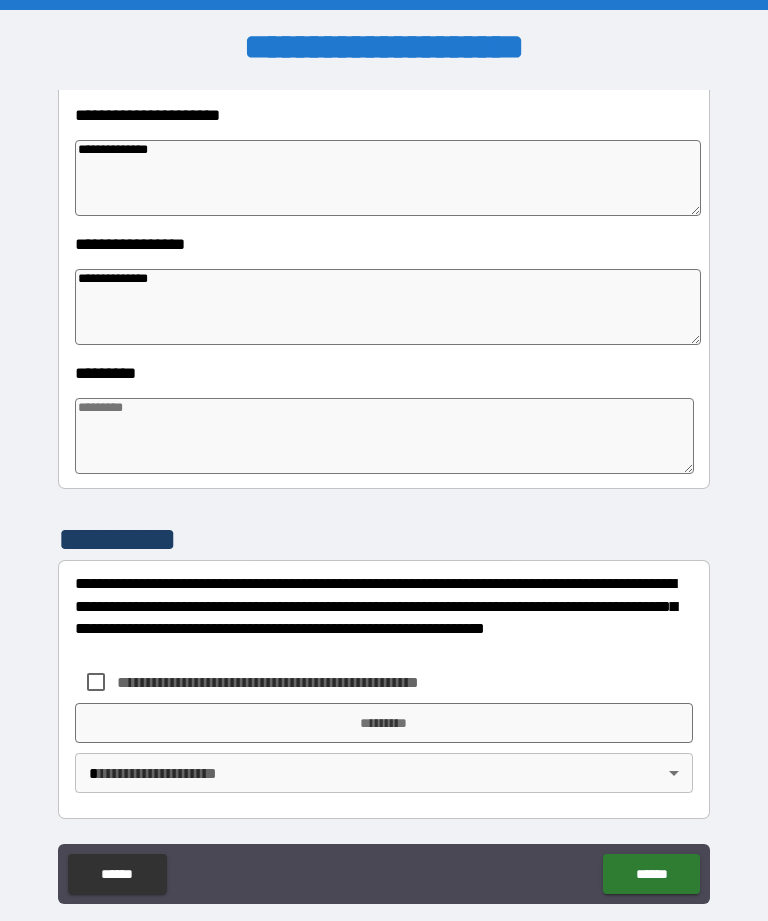 scroll, scrollTop: 466, scrollLeft: 0, axis: vertical 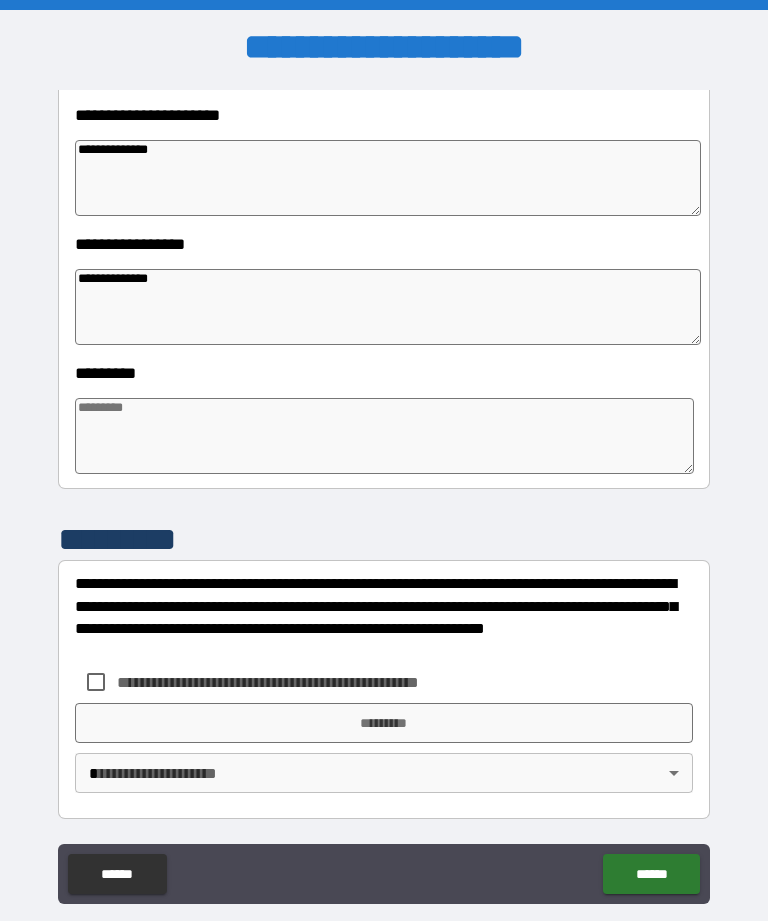 click on "**********" at bounding box center (384, 495) 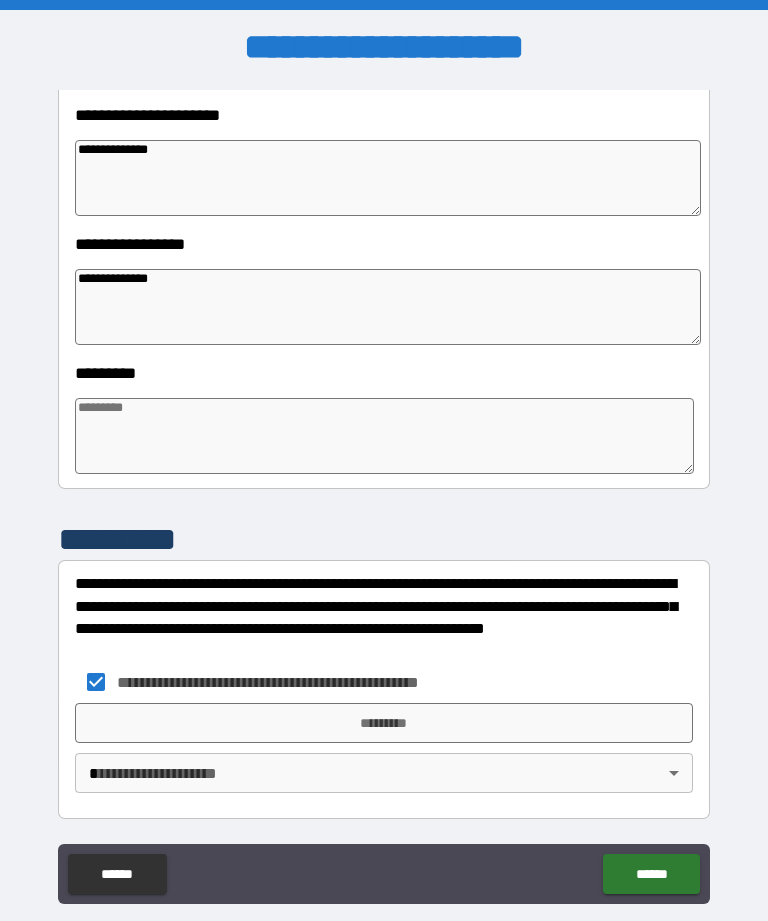click on "*********" at bounding box center [384, 723] 